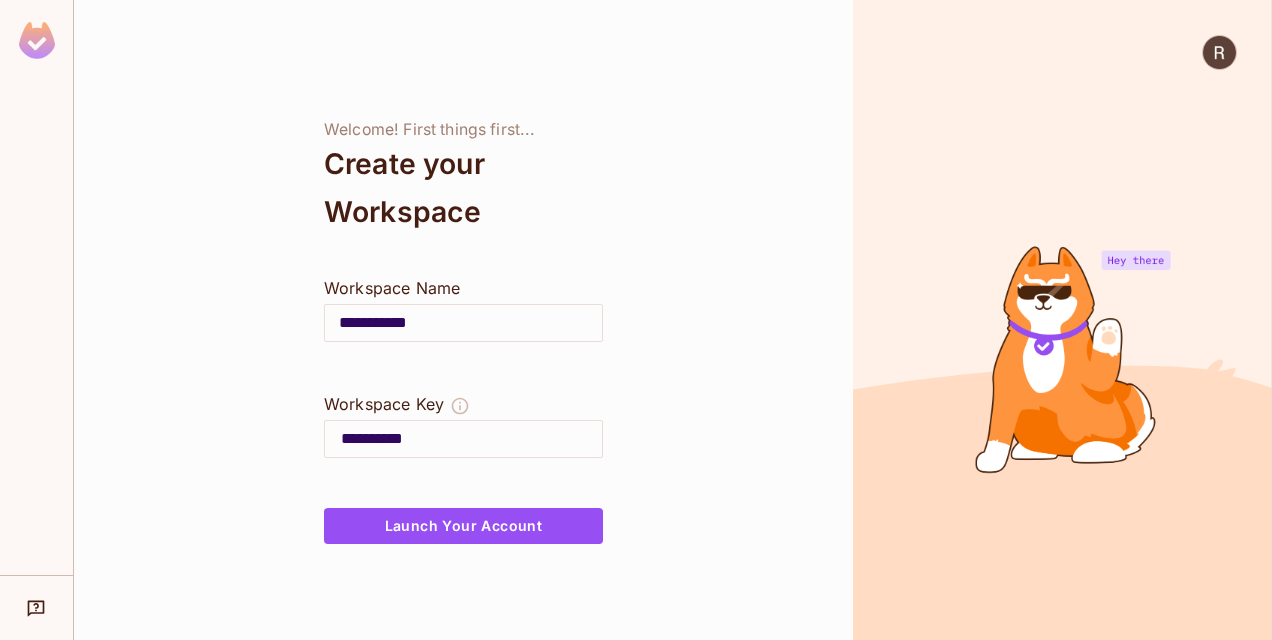 scroll, scrollTop: 0, scrollLeft: 0, axis: both 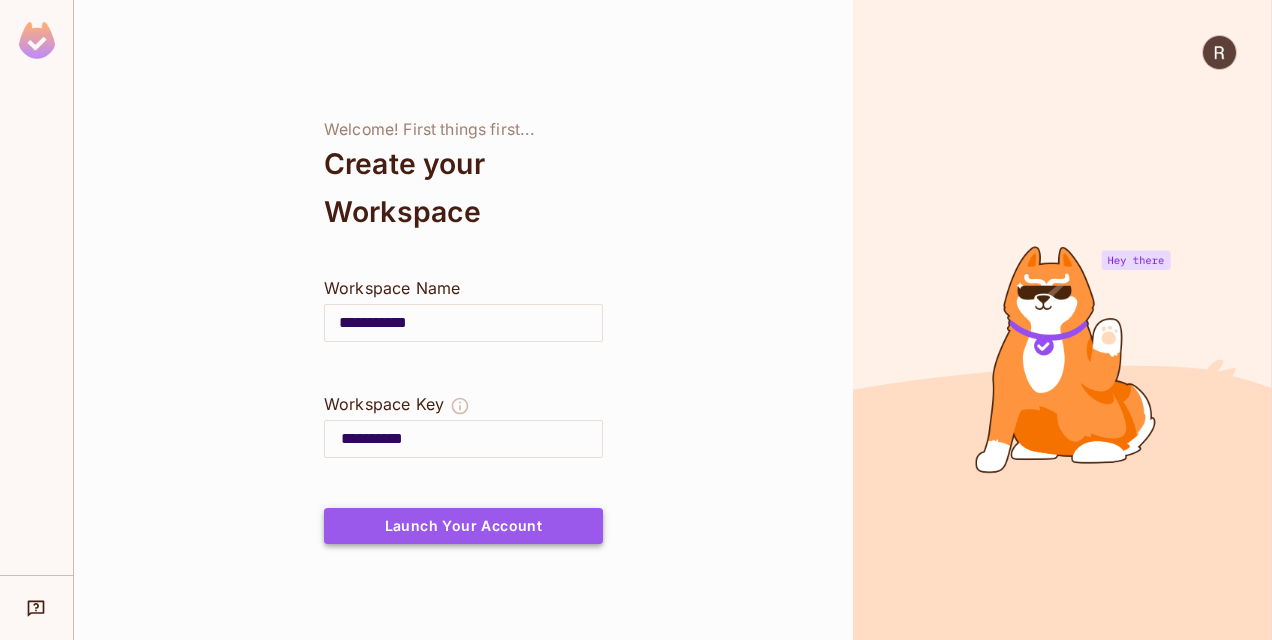 click on "Launch Your Account" at bounding box center [463, 526] 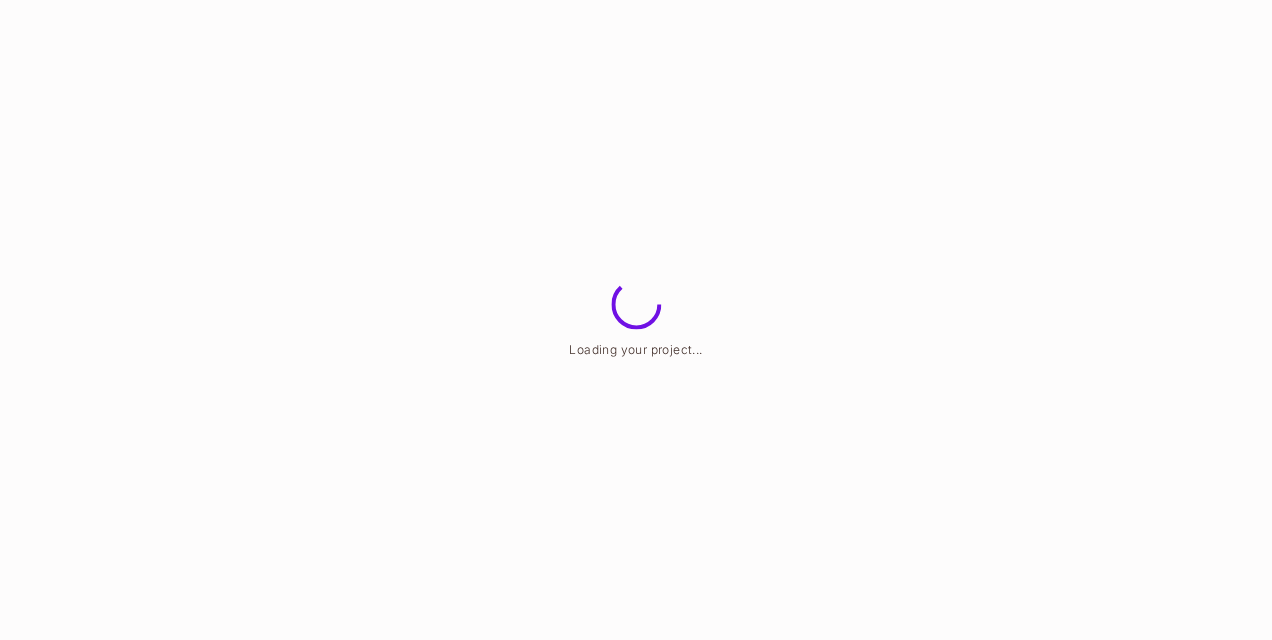 scroll, scrollTop: 0, scrollLeft: 0, axis: both 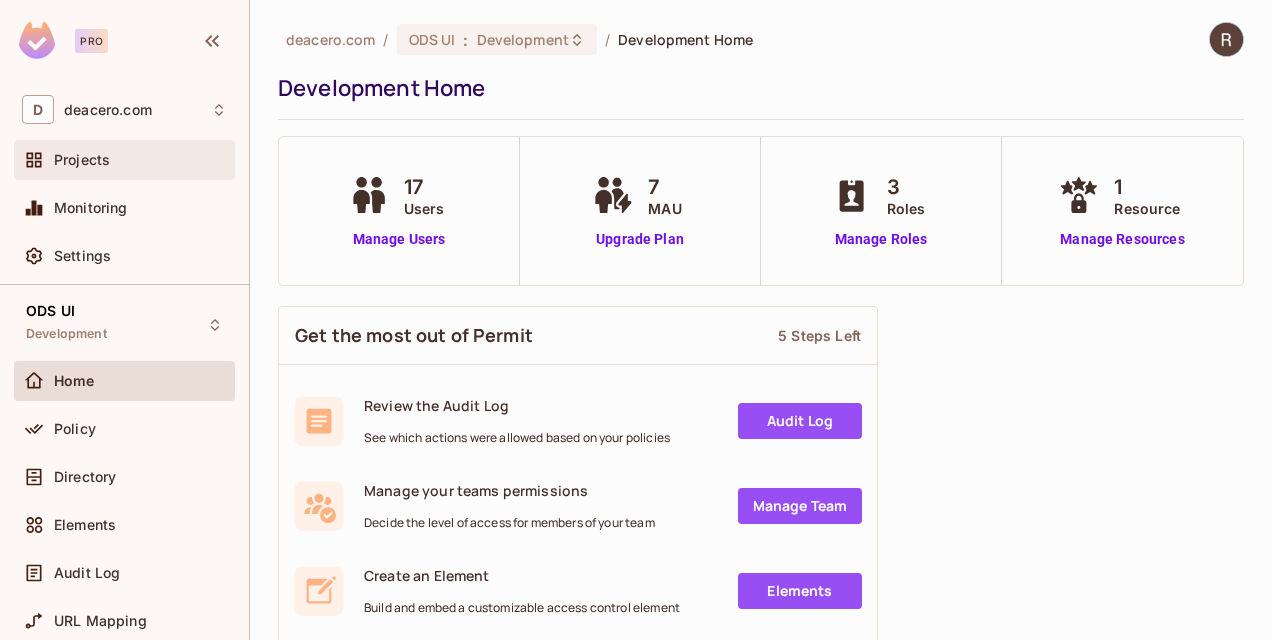 click on "Projects" at bounding box center (82, 160) 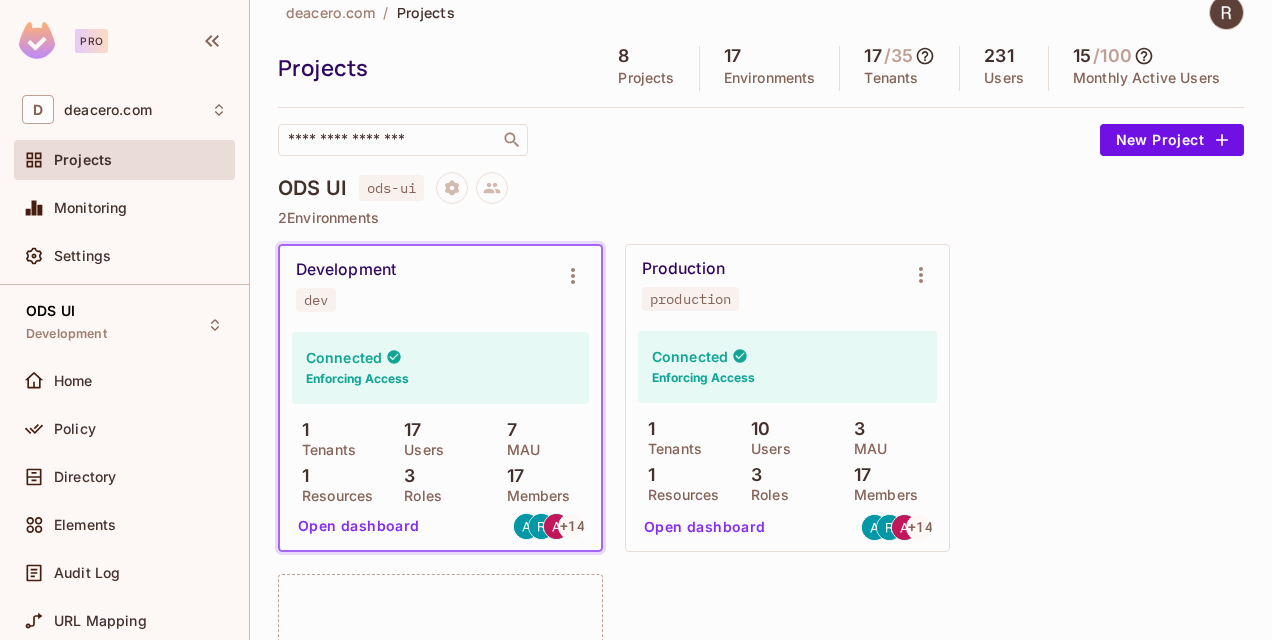 scroll, scrollTop: 0, scrollLeft: 0, axis: both 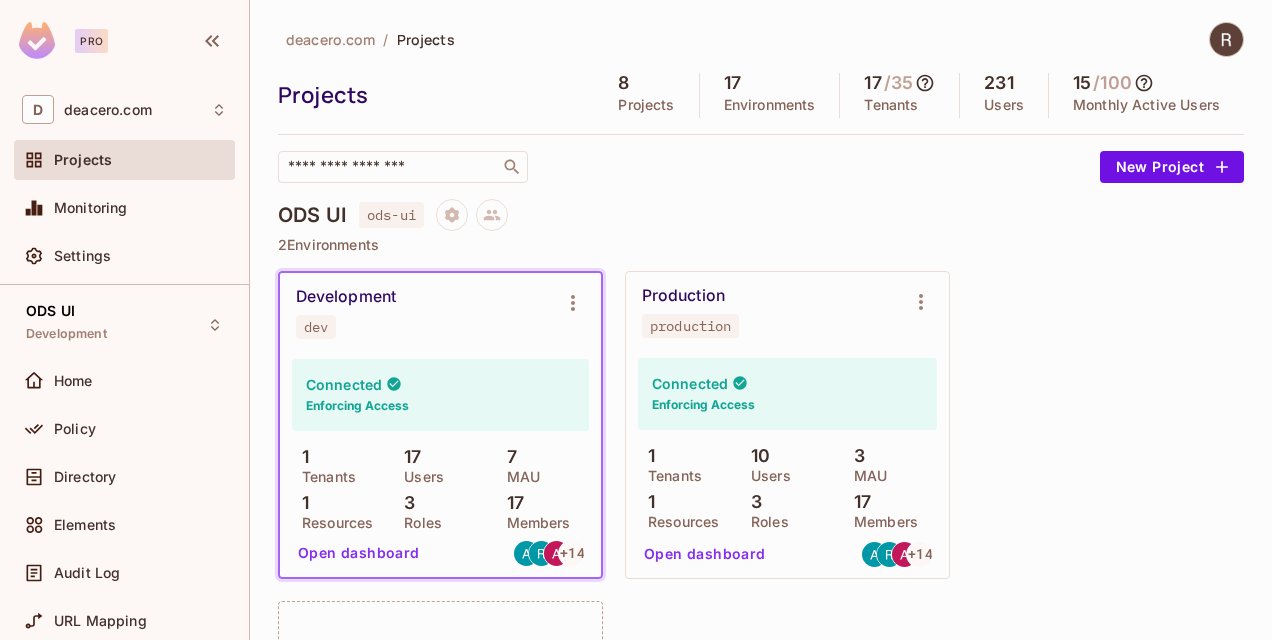 click on "Development dev Connected Enforcing Access 1 Tenants 17 Users 7 MAU 1 Resources 3 Roles 17 Members Open dashboard + 14 Production production Connected Enforcing Access 1 Tenants 10 Users 3 MAU 1 Resources 3 Roles 17 Members Open dashboard + 14 New Environment" at bounding box center (761, 590) 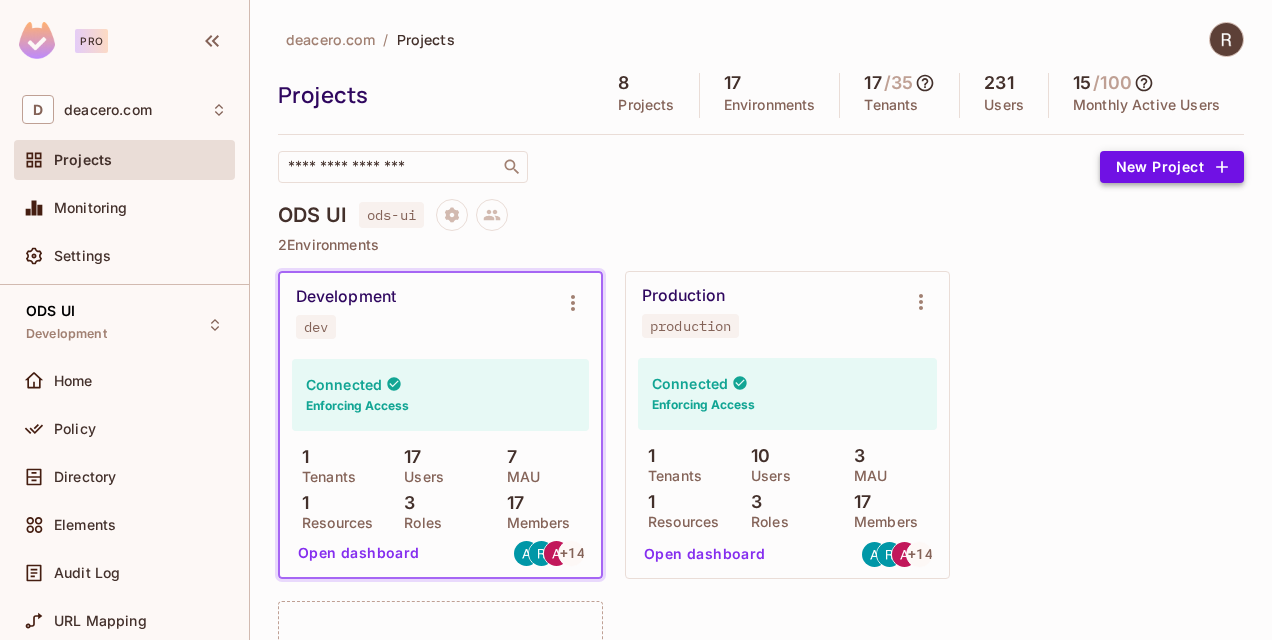 click on "New Project" at bounding box center [1172, 167] 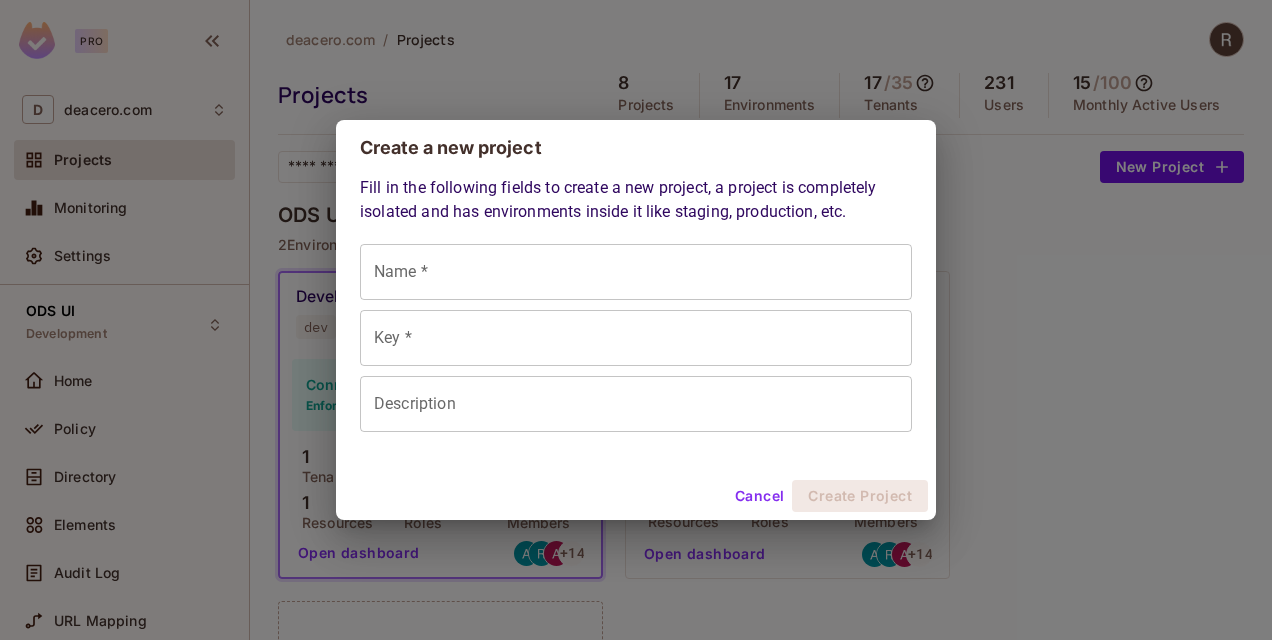 click on "Create a new project Fill in the following fields to create a new project, a project is completely isolated and has environments inside it like staging, production, etc. Name * Name * Key * Key * Description Description Cancel Create Project" at bounding box center [636, 320] 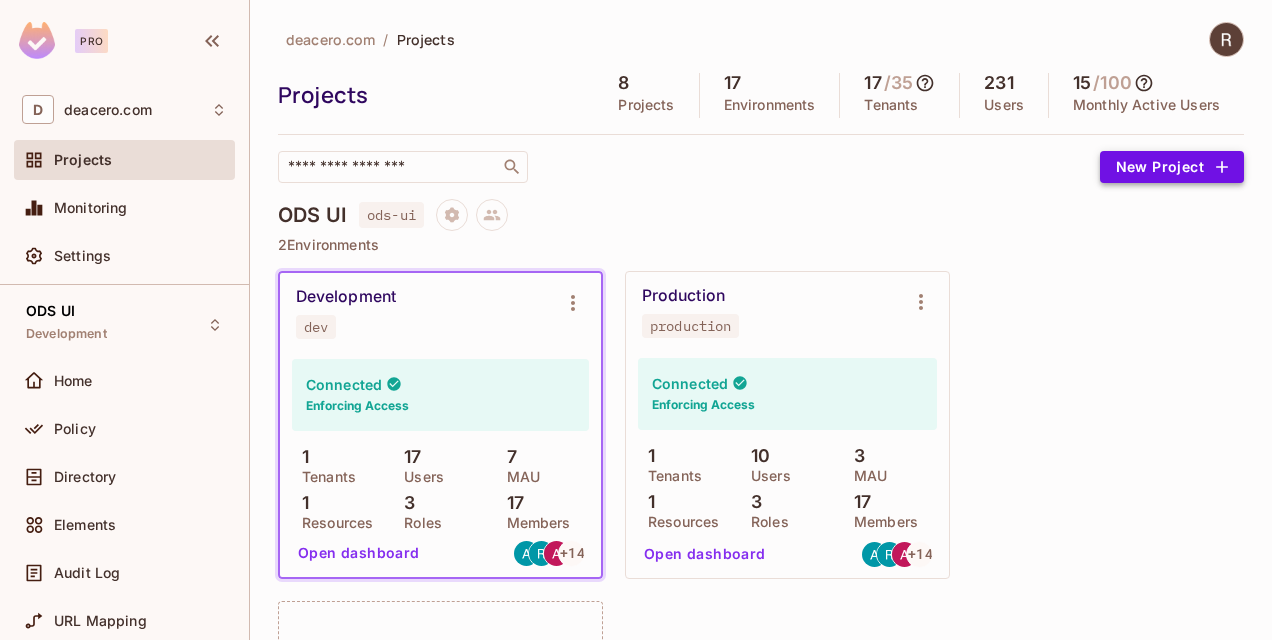 click on "New Project" at bounding box center (1172, 167) 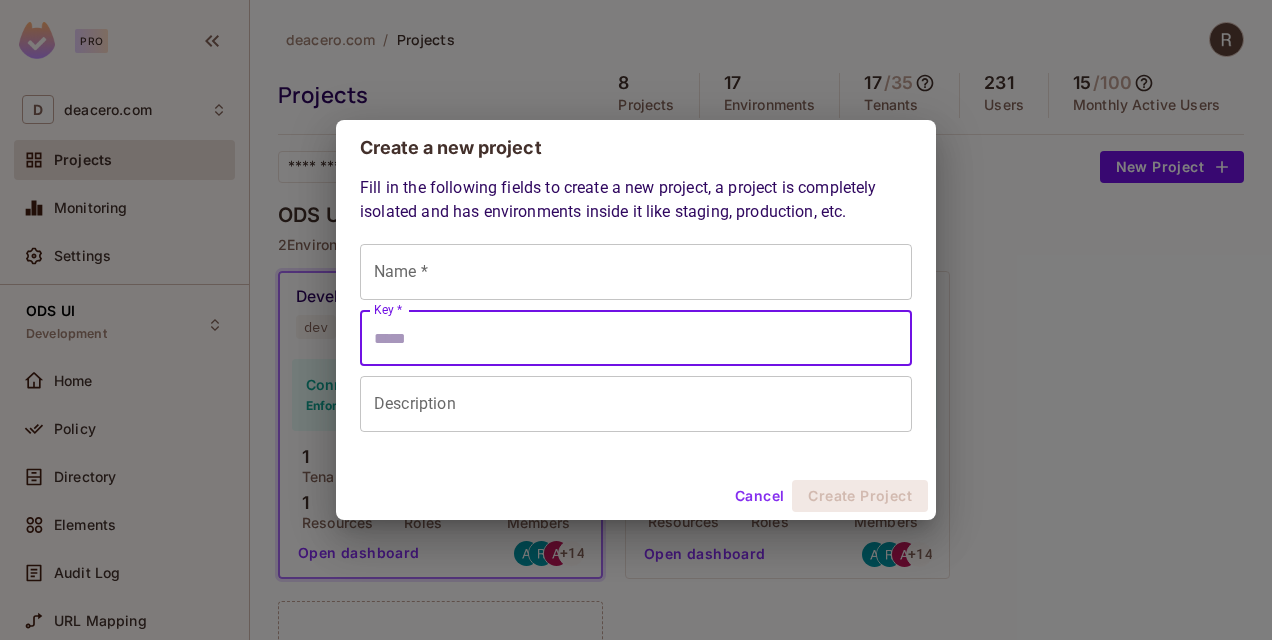 click on "Key *" at bounding box center (636, 338) 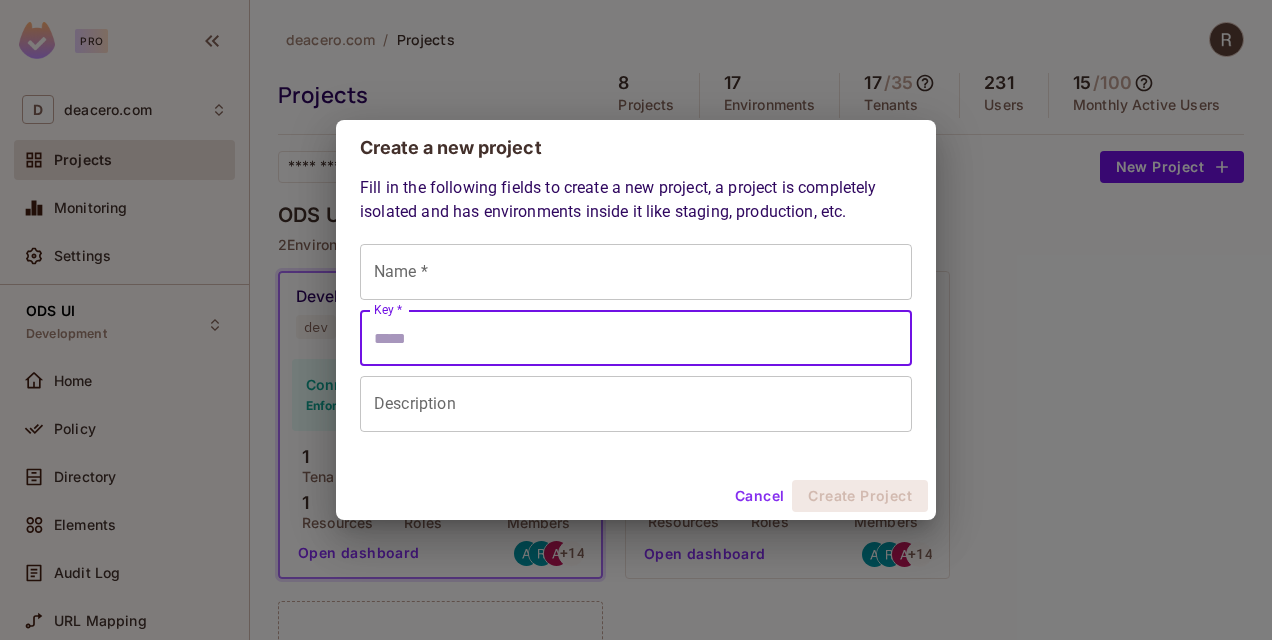 click on "Name *" at bounding box center [636, 272] 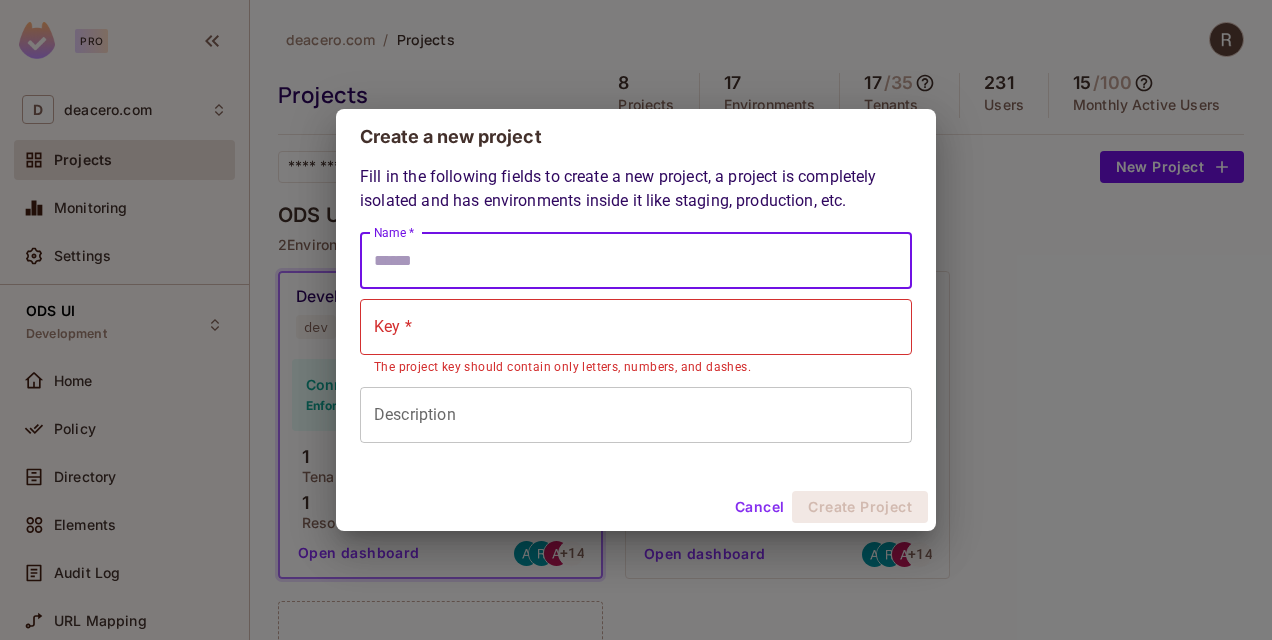 click on "Key *" at bounding box center [636, 327] 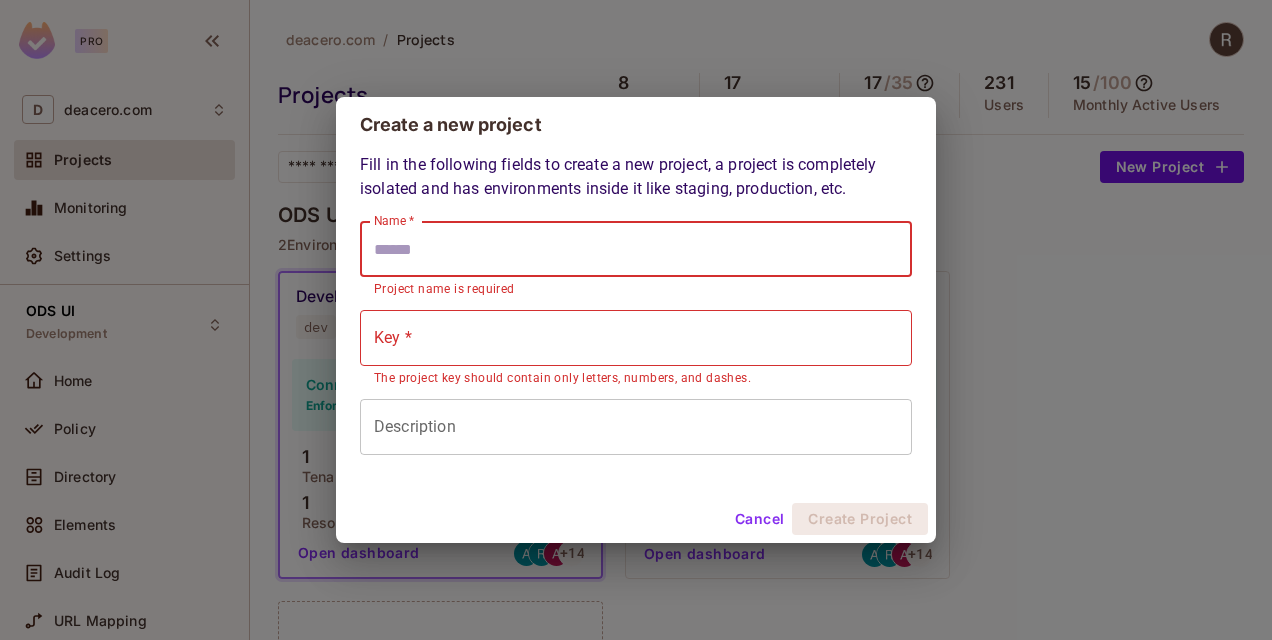 click on "Name *" at bounding box center [636, 249] 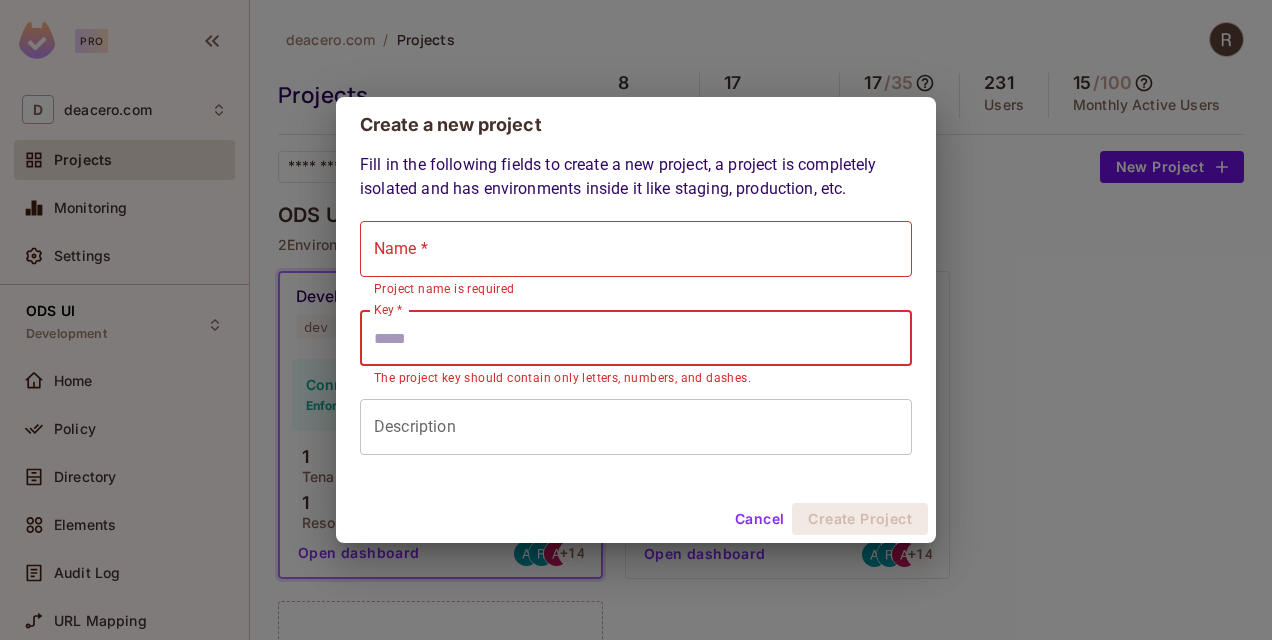 click on "Key *" at bounding box center (636, 338) 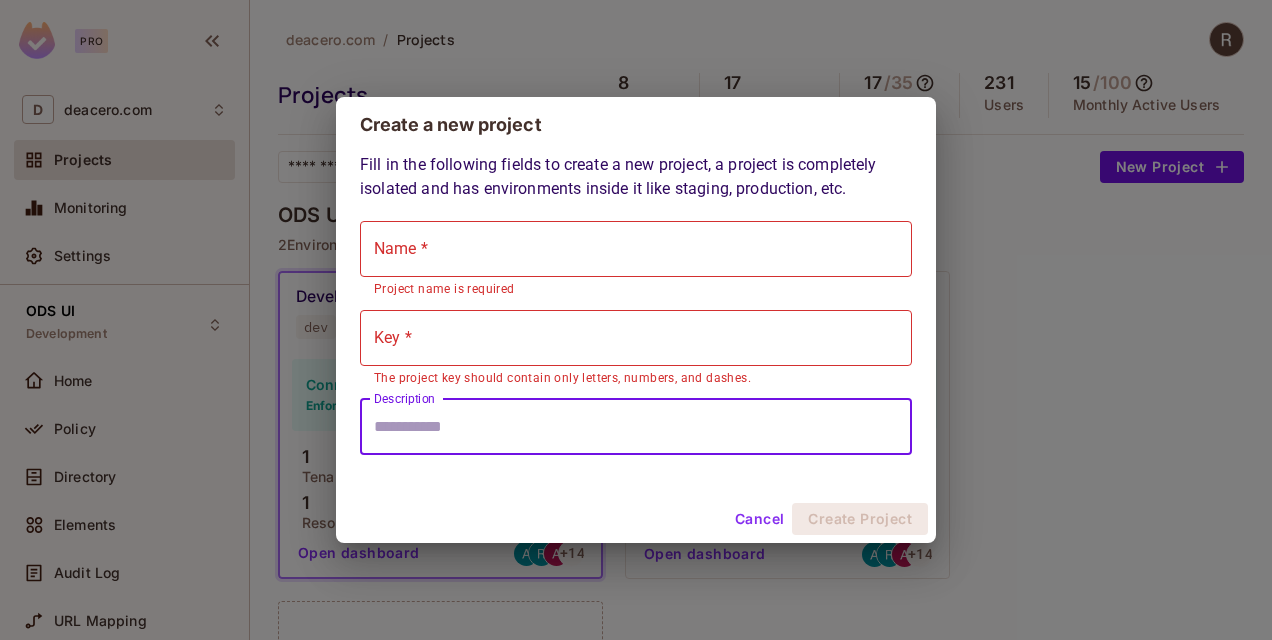 click on "Description" at bounding box center (636, 427) 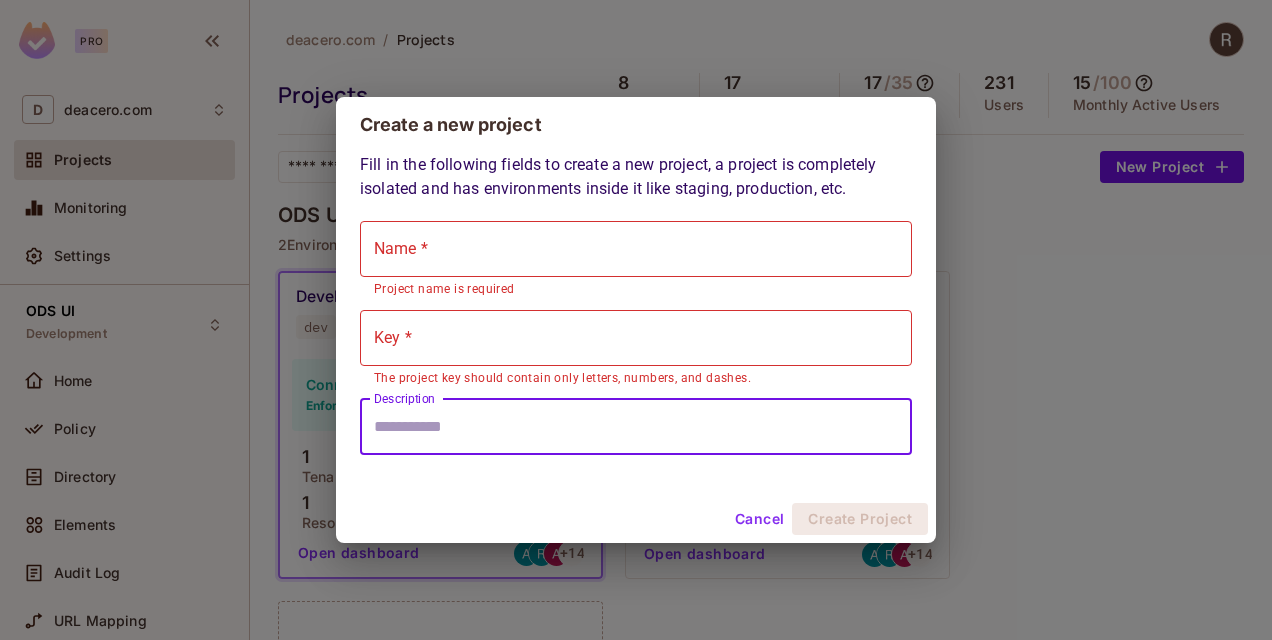 click on "Name *" at bounding box center [636, 249] 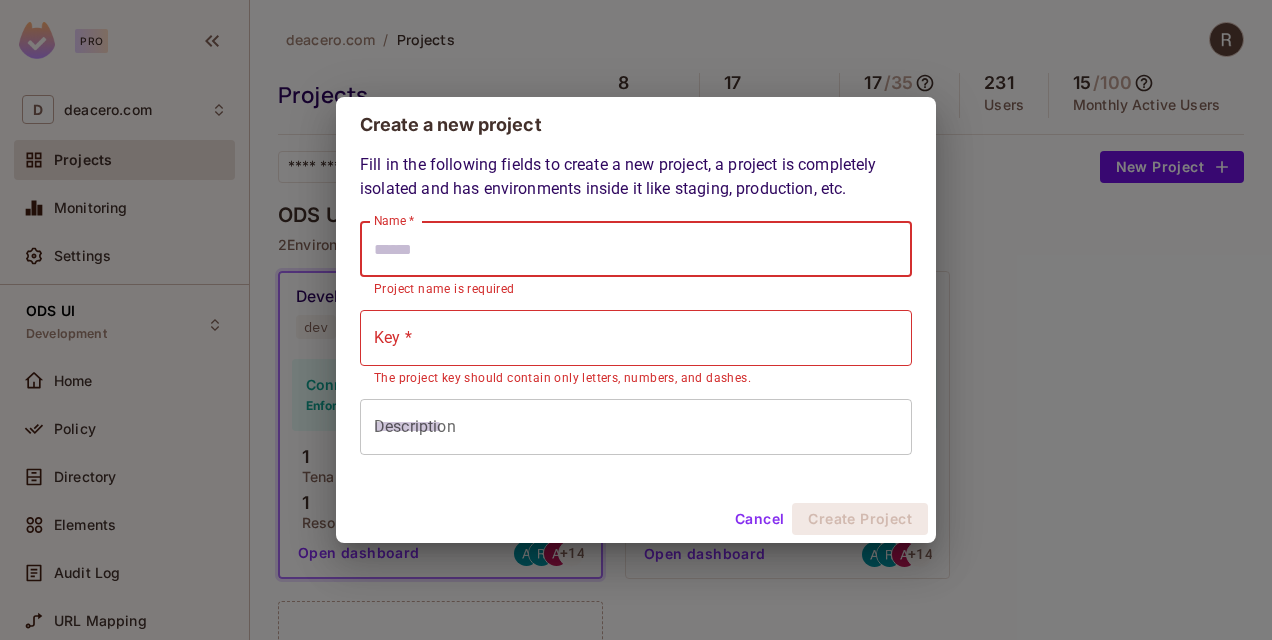 type on "*" 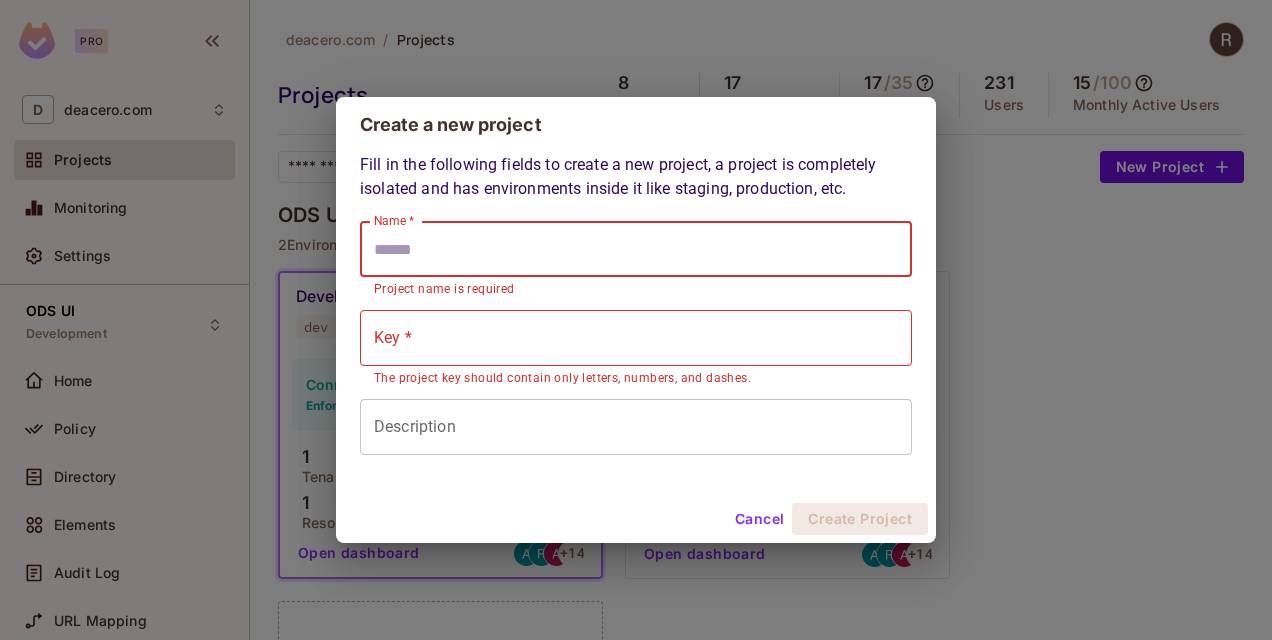type on "*" 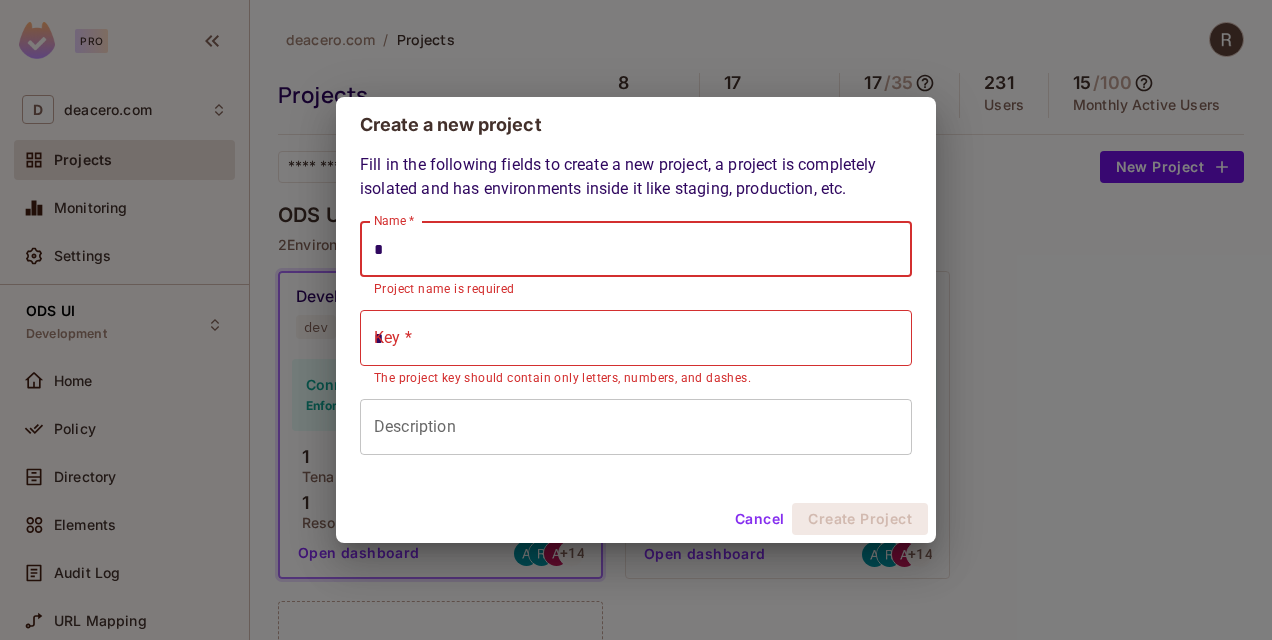 type on "**" 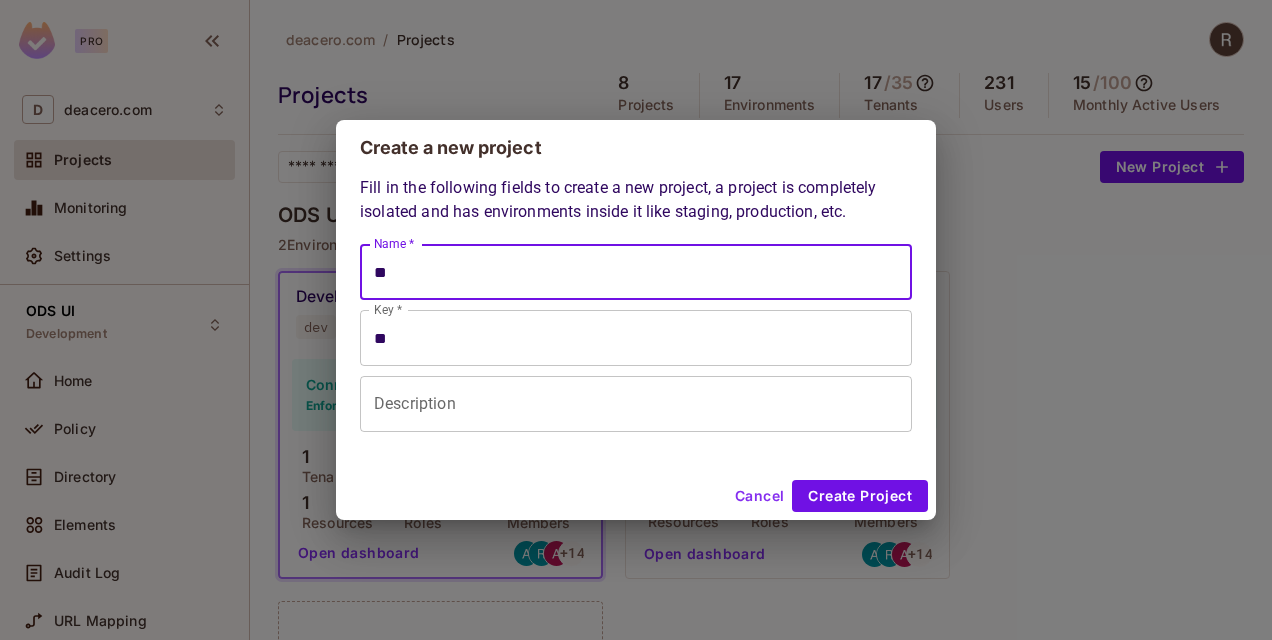 type on "***" 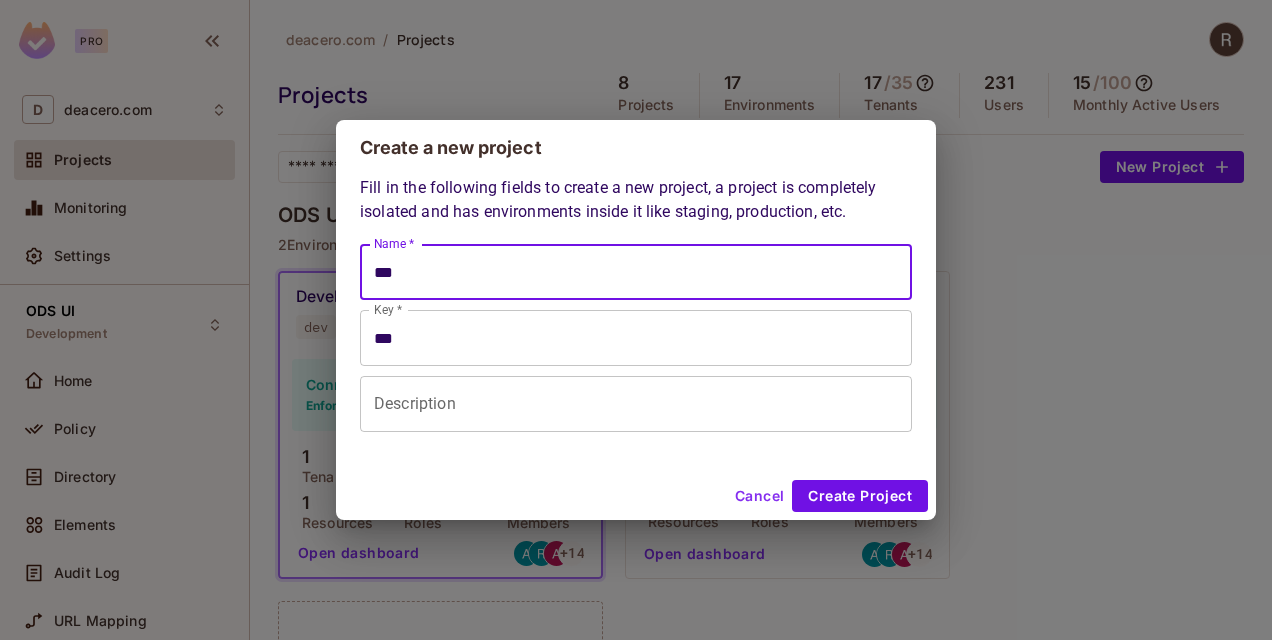 type on "***" 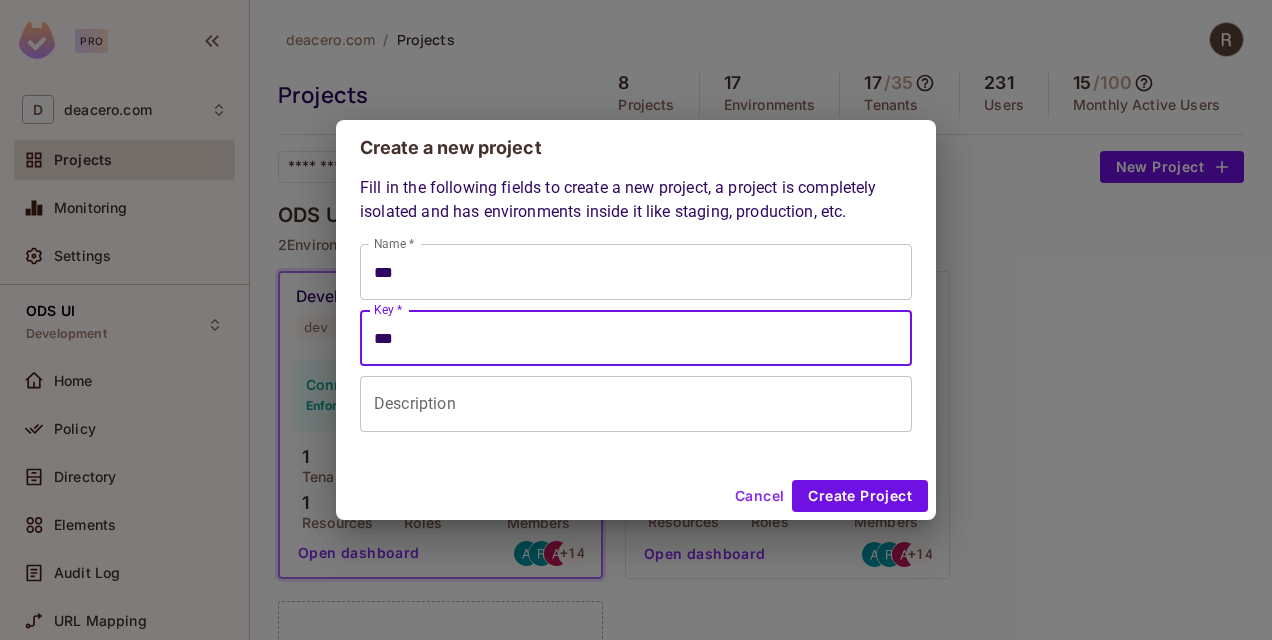 click on "Description" at bounding box center [636, 404] 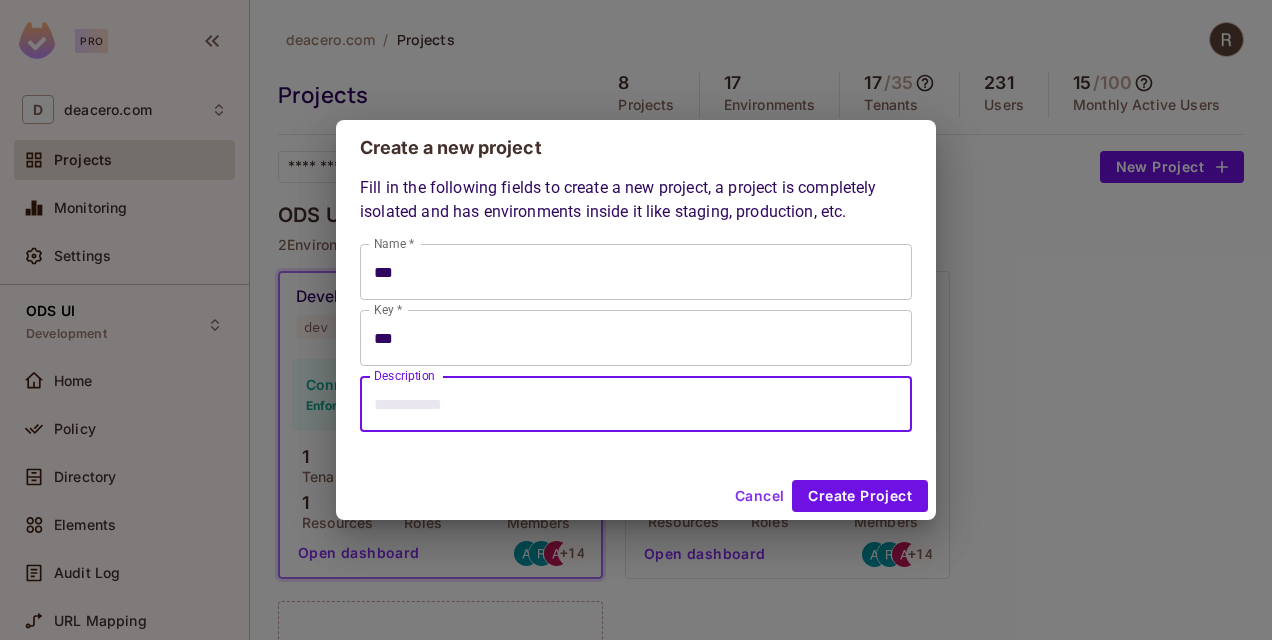 paste on "**********" 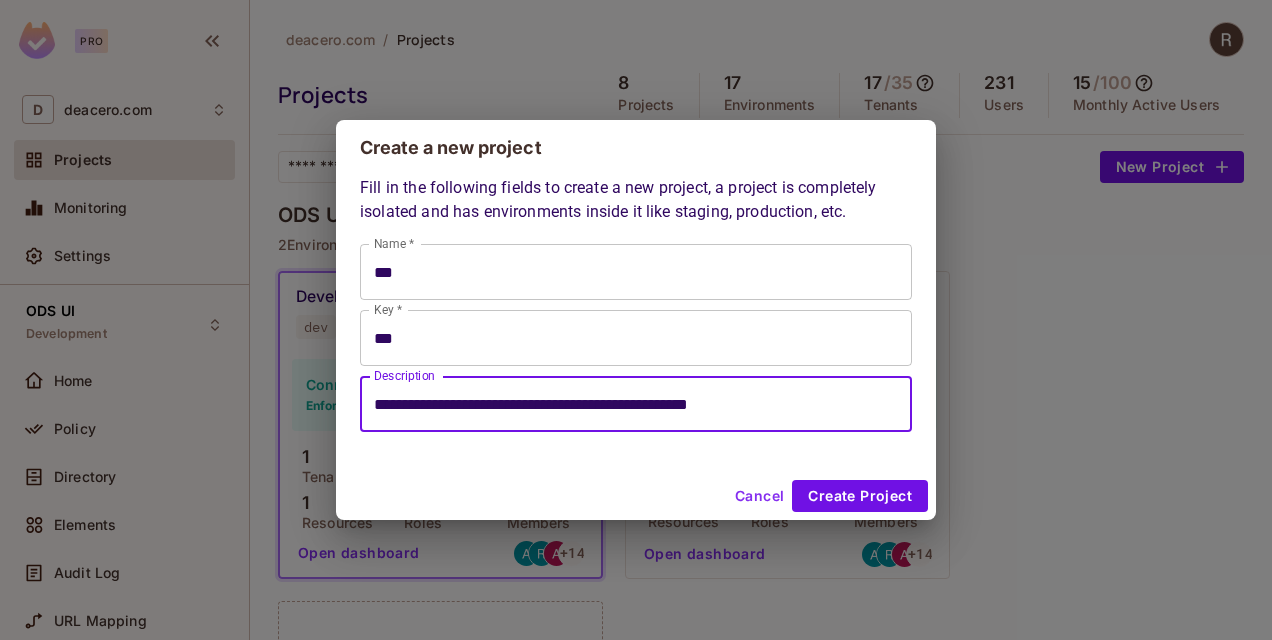click on "**********" at bounding box center [636, 404] 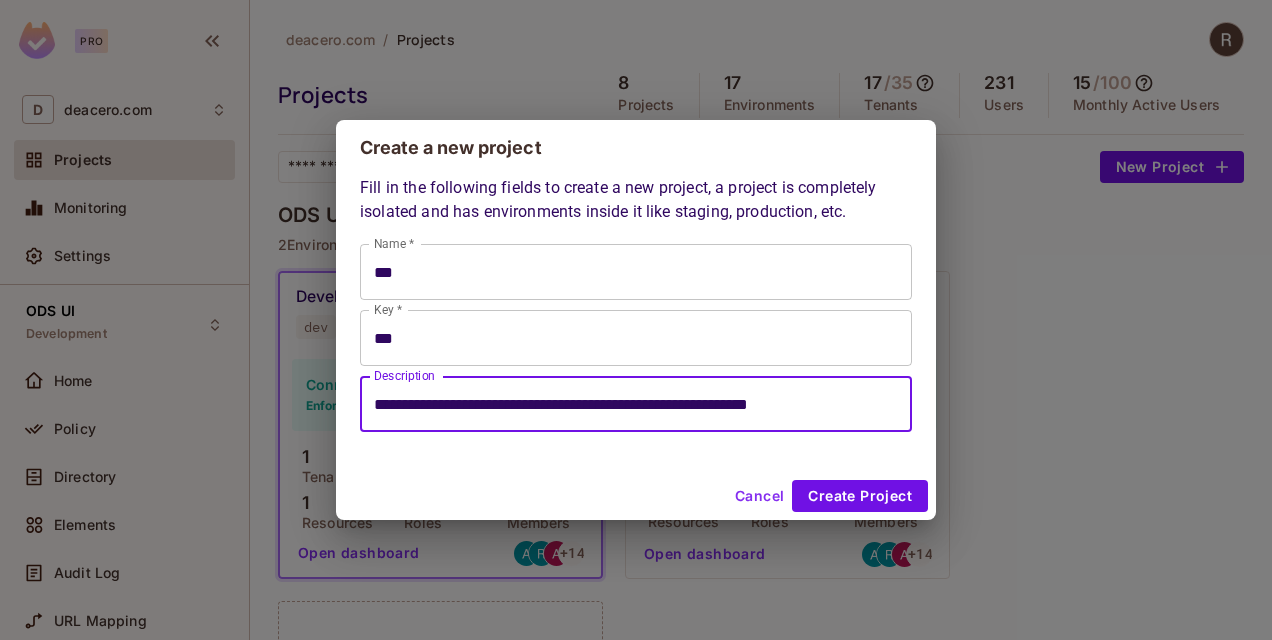 type on "**********" 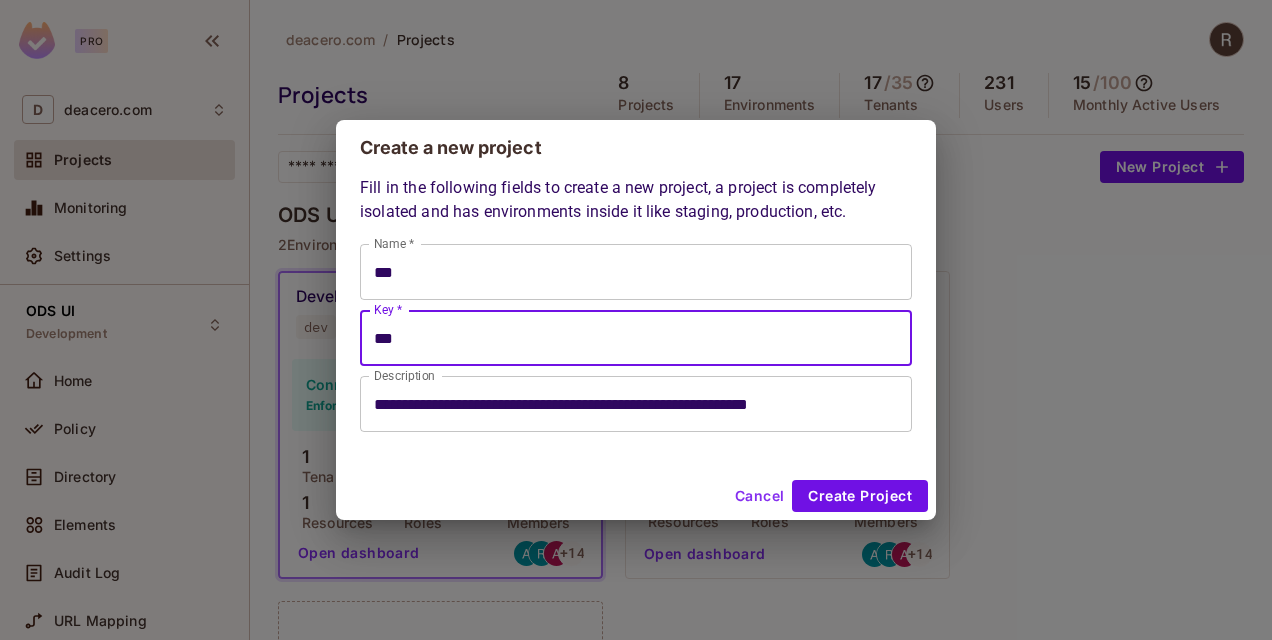 drag, startPoint x: 399, startPoint y: 334, endPoint x: 354, endPoint y: 330, distance: 45.17743 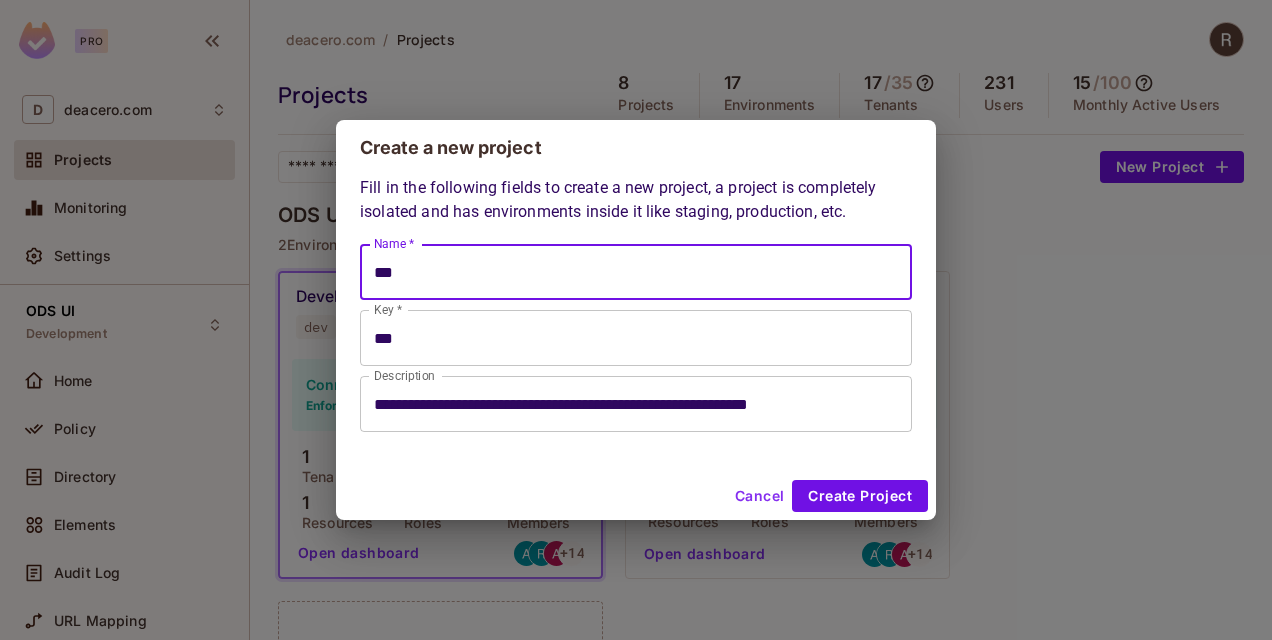 drag, startPoint x: 410, startPoint y: 270, endPoint x: 368, endPoint y: 280, distance: 43.174065 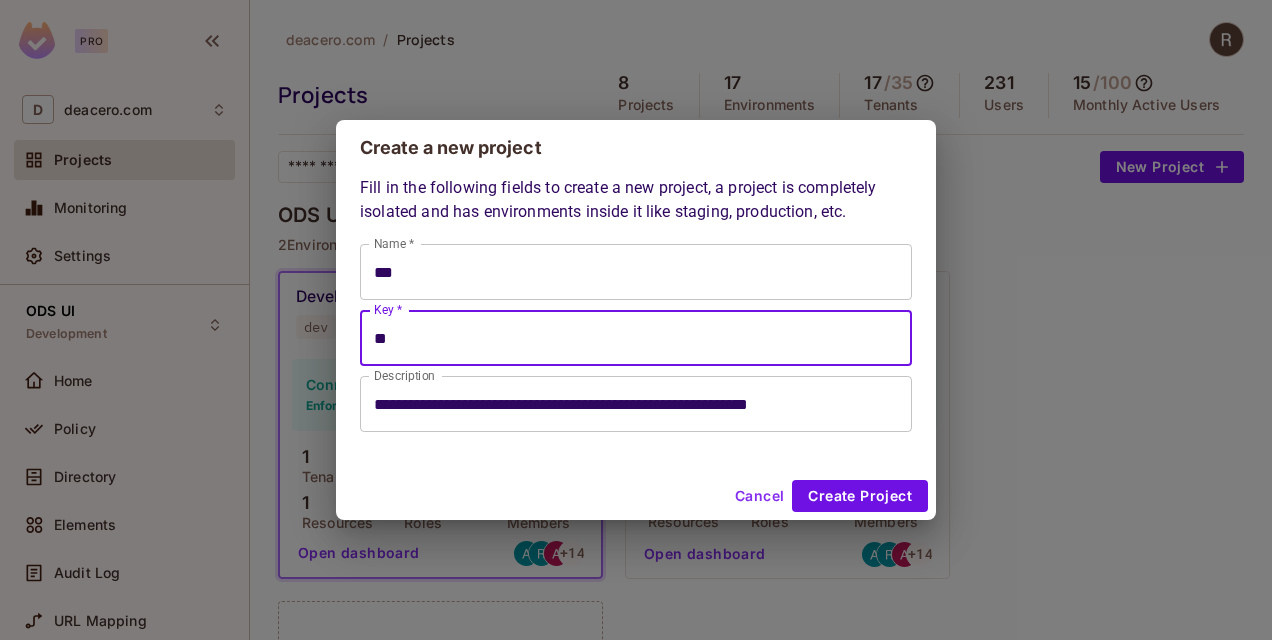 type on "*" 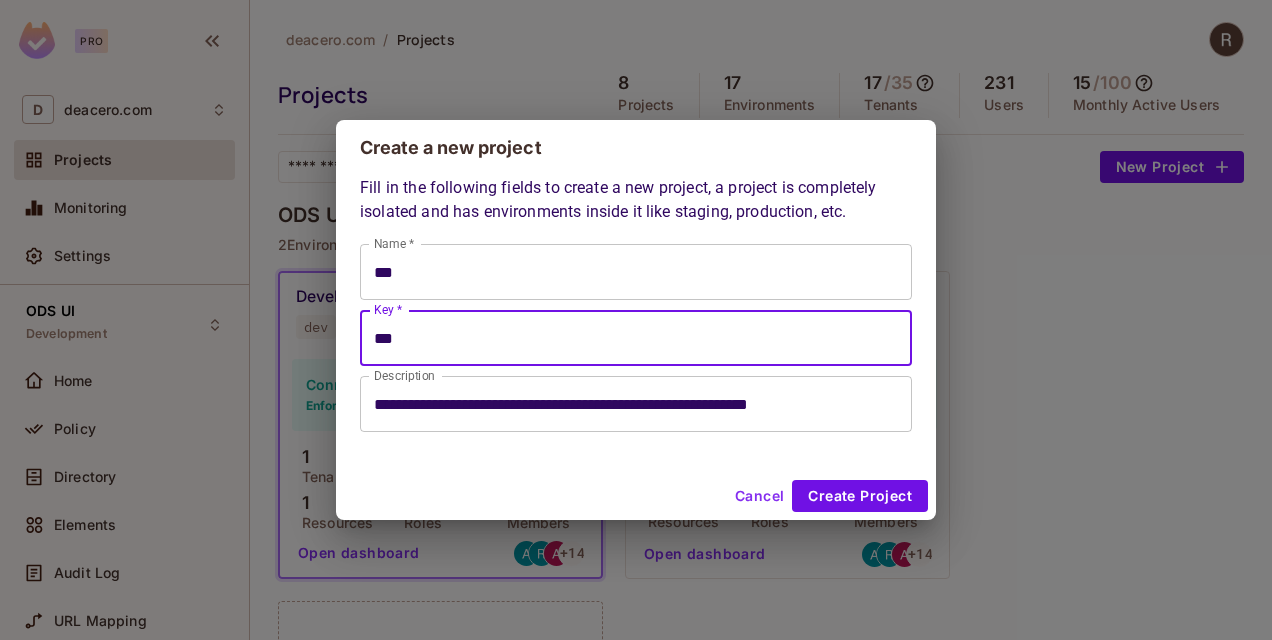 type on "***" 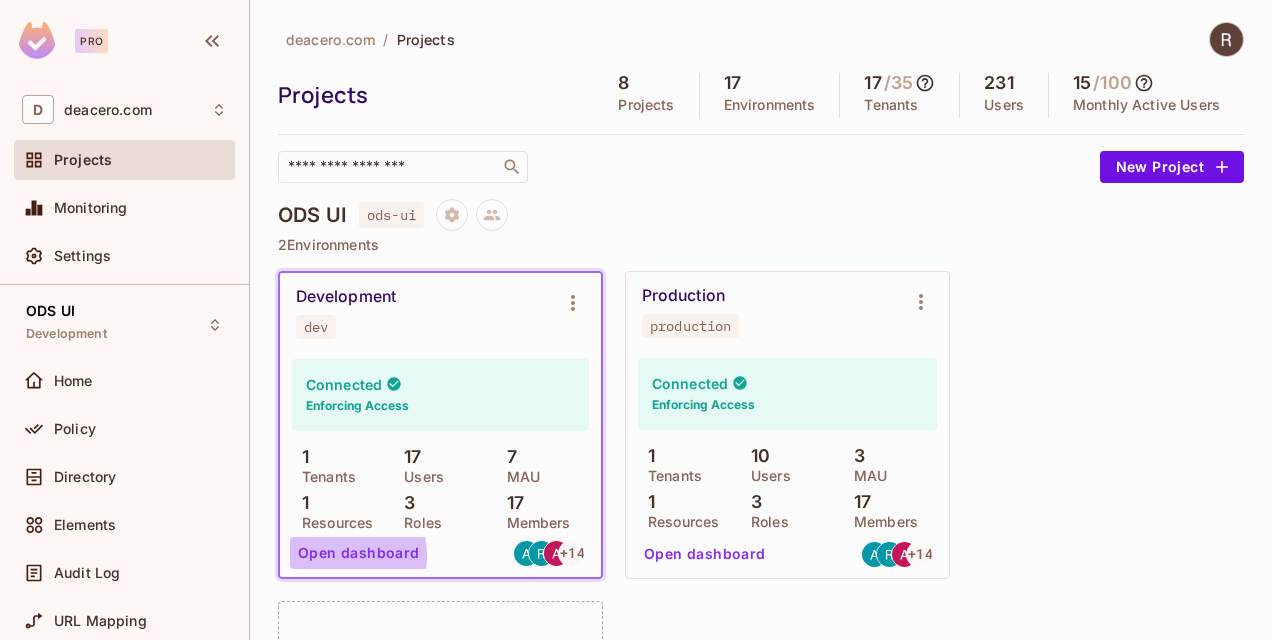 click on "Open dashboard" at bounding box center (359, 553) 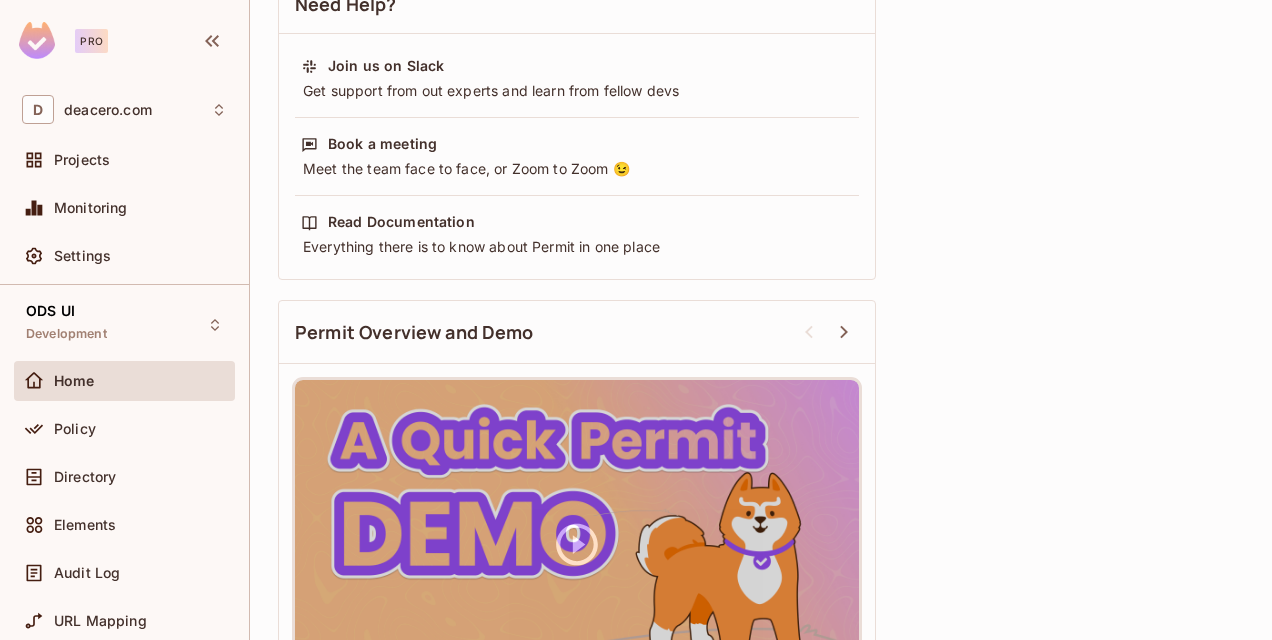 scroll, scrollTop: 900, scrollLeft: 0, axis: vertical 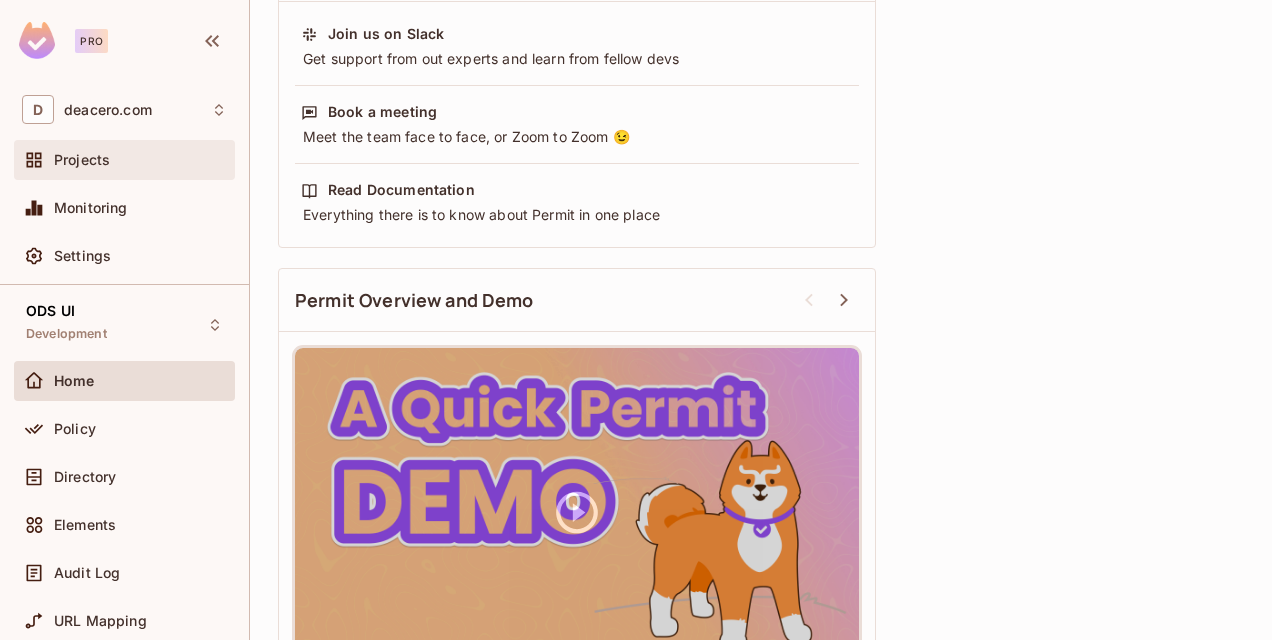click on "Projects" at bounding box center (124, 160) 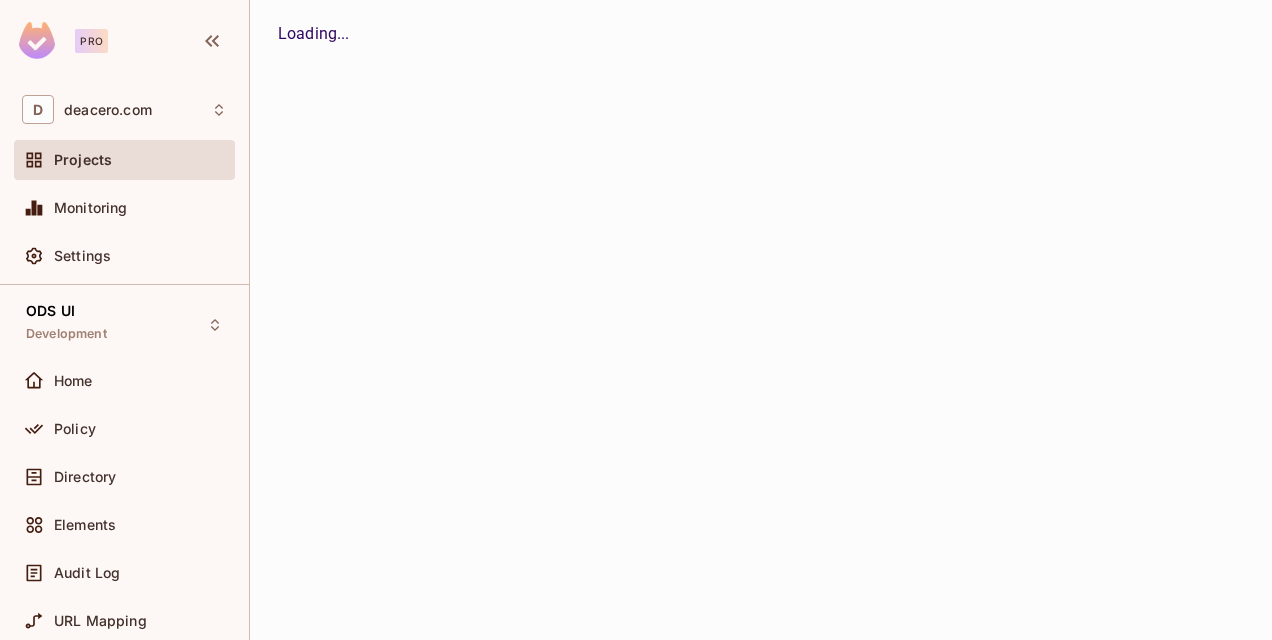 scroll, scrollTop: 0, scrollLeft: 0, axis: both 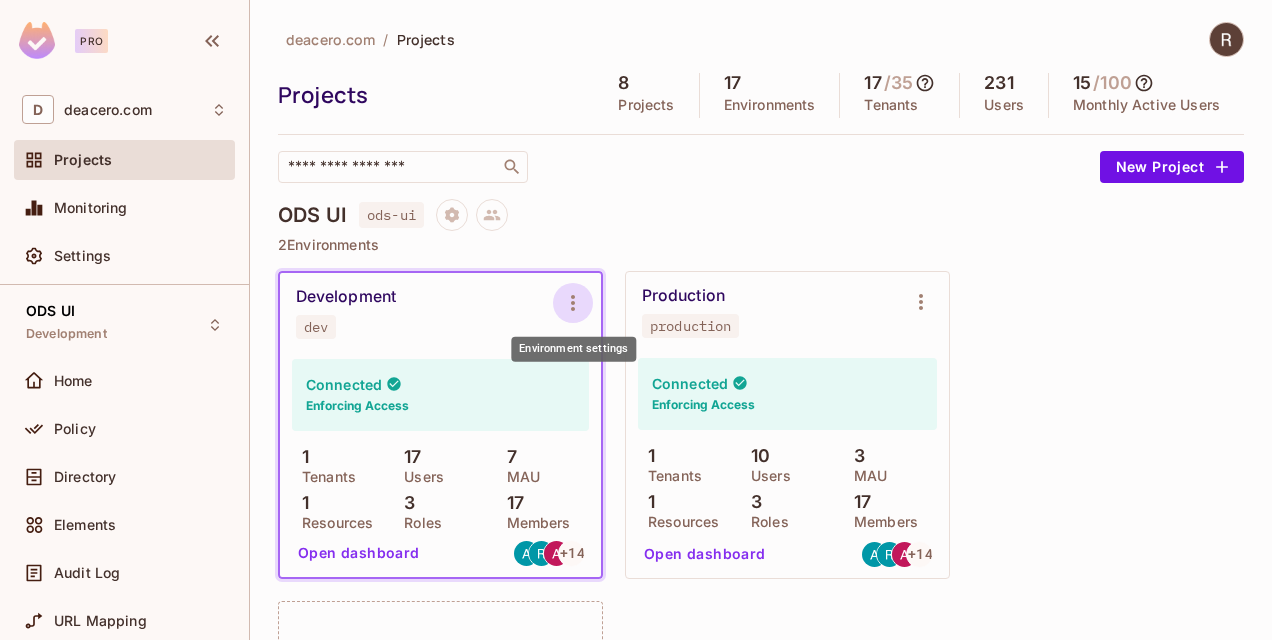 click 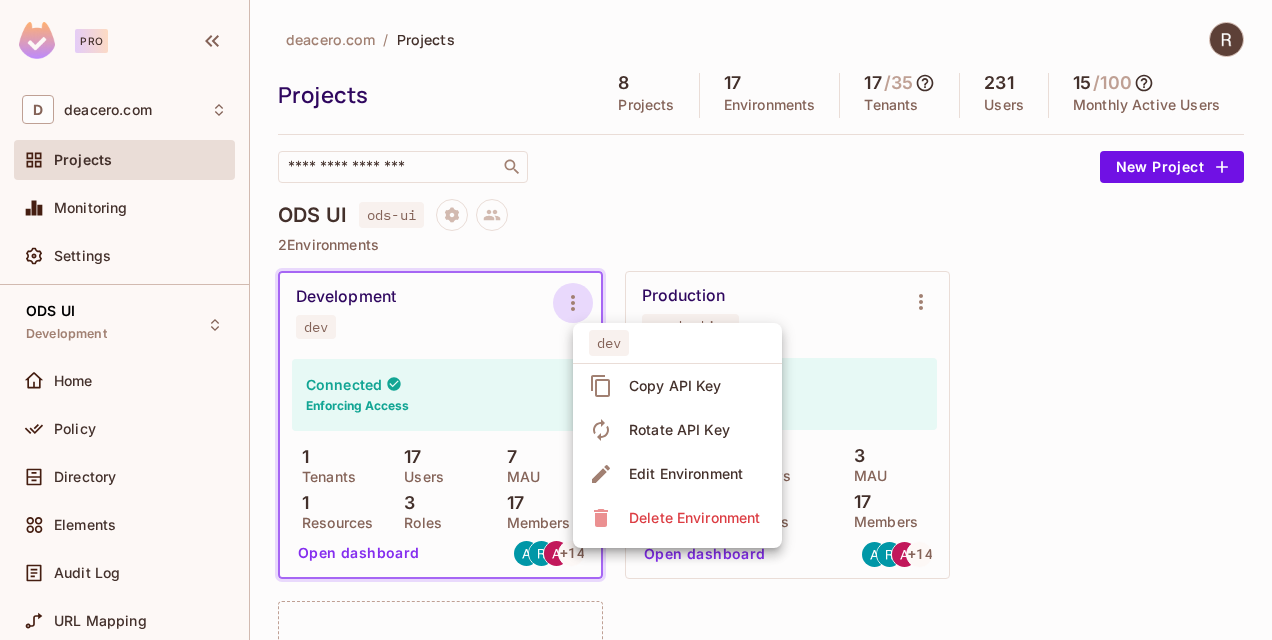 click on "Edit Environment" at bounding box center [686, 474] 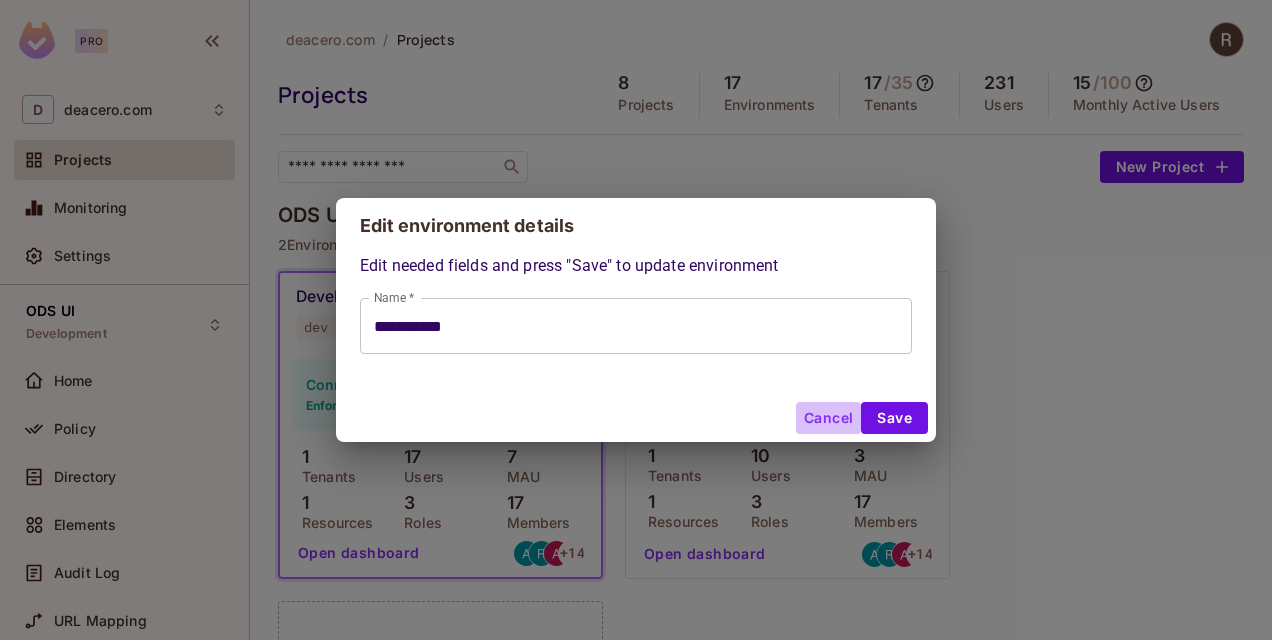 click on "Cancel" at bounding box center [828, 418] 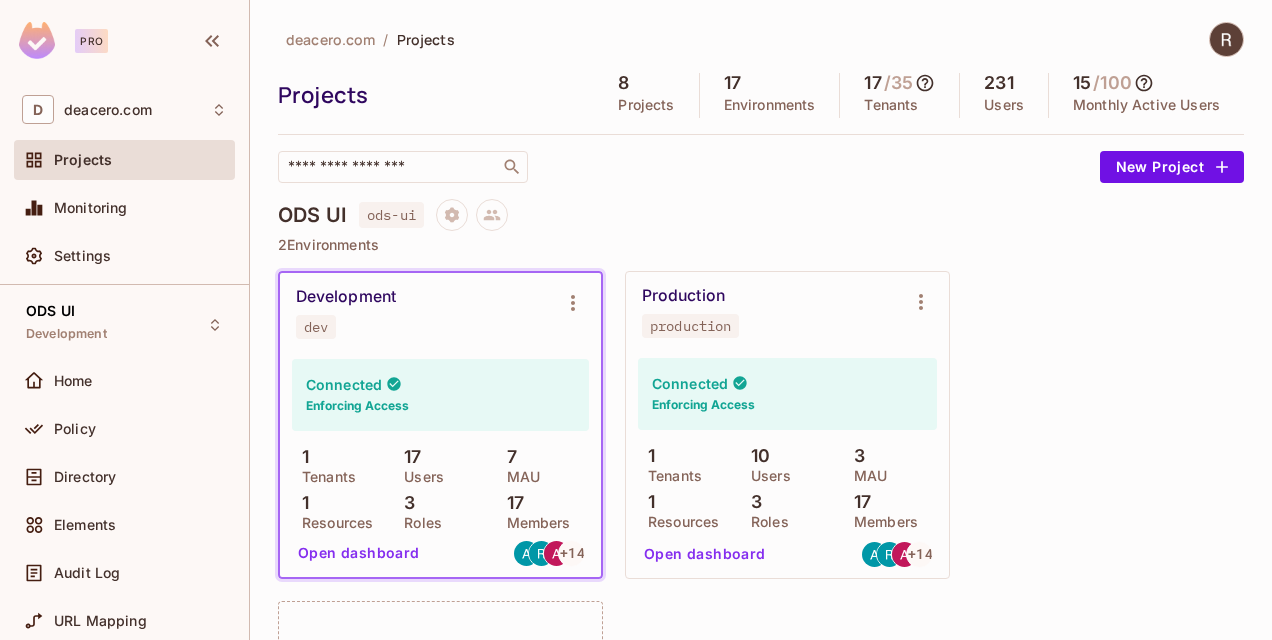 click on "Development dev Connected Enforcing Access 1 Tenants 17 Users 7 MAU 1 Resources 3 Roles 17 Members Open dashboard + 14 Production production Connected Enforcing Access 1 Tenants 10 Users 3 MAU 1 Resources 3 Roles 17 Members Open dashboard + 14 New Environment" at bounding box center (761, 590) 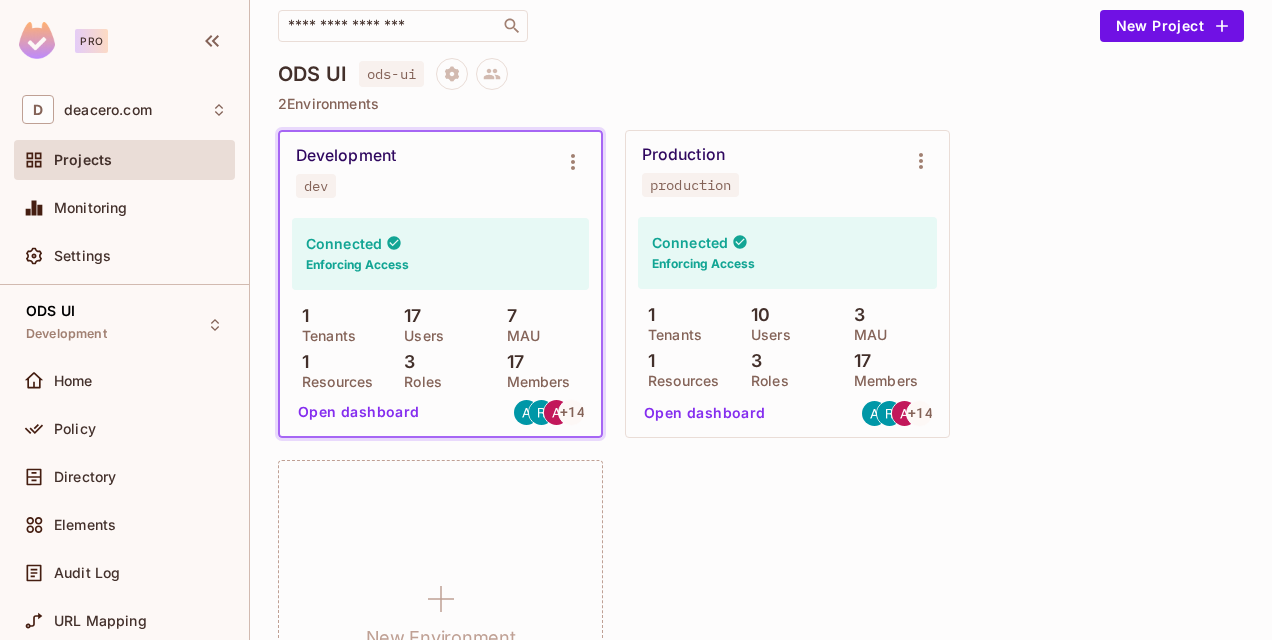 scroll, scrollTop: 100, scrollLeft: 0, axis: vertical 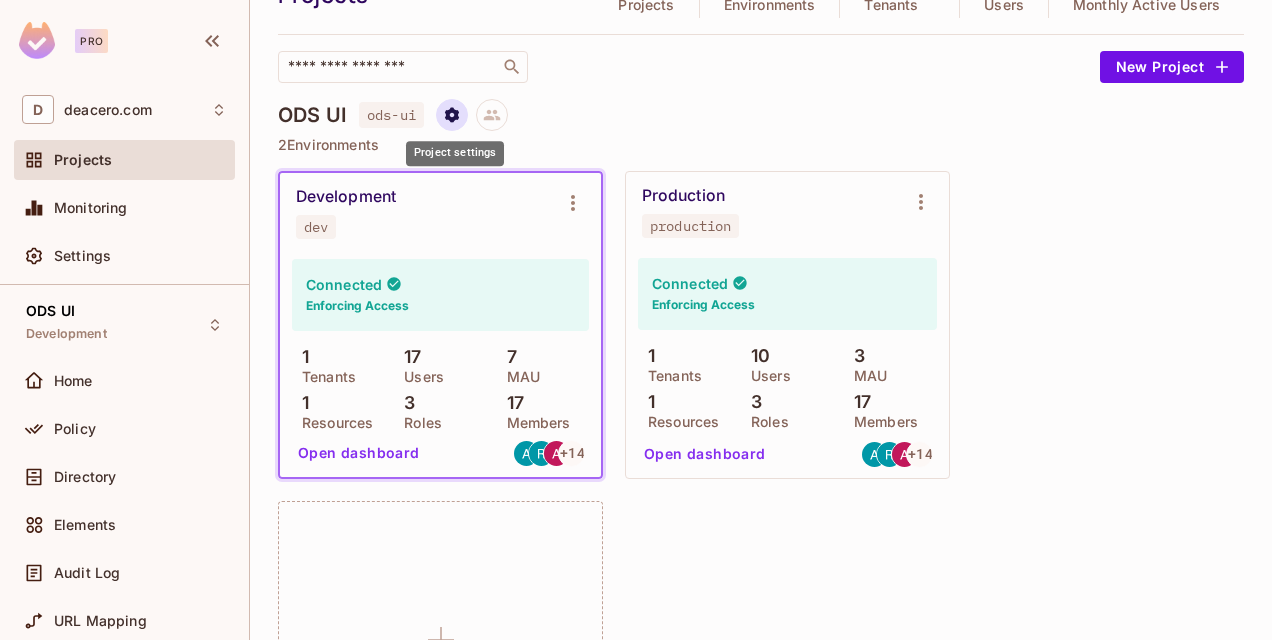 click 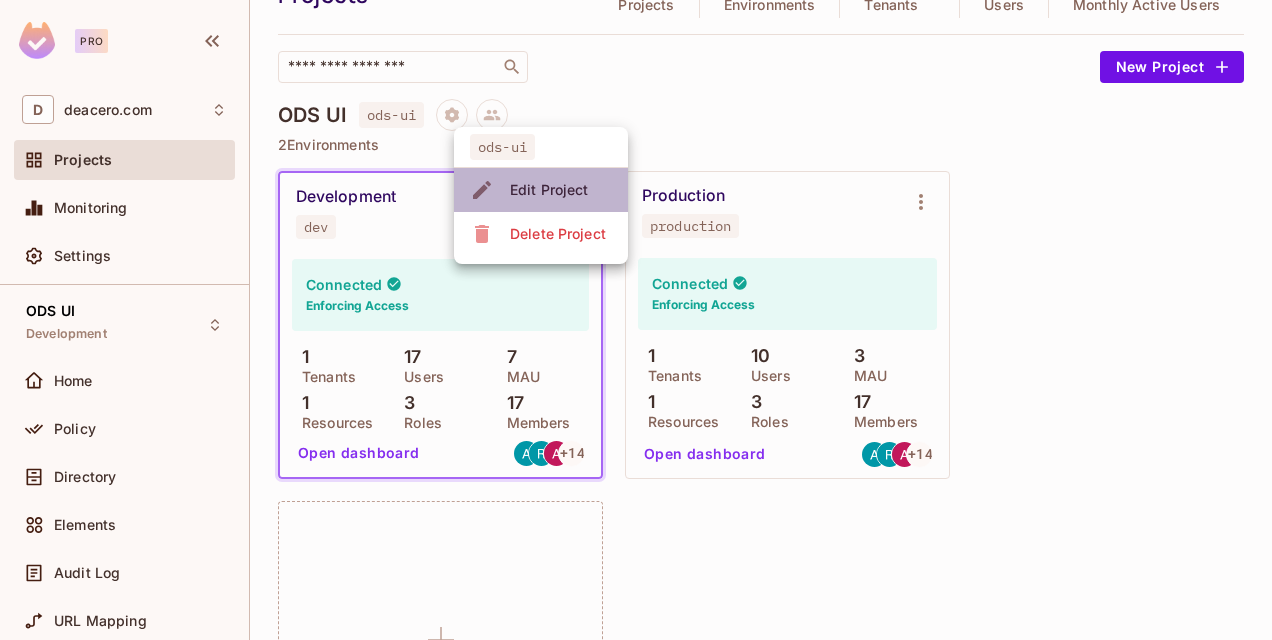 click on "Edit Project" at bounding box center (549, 190) 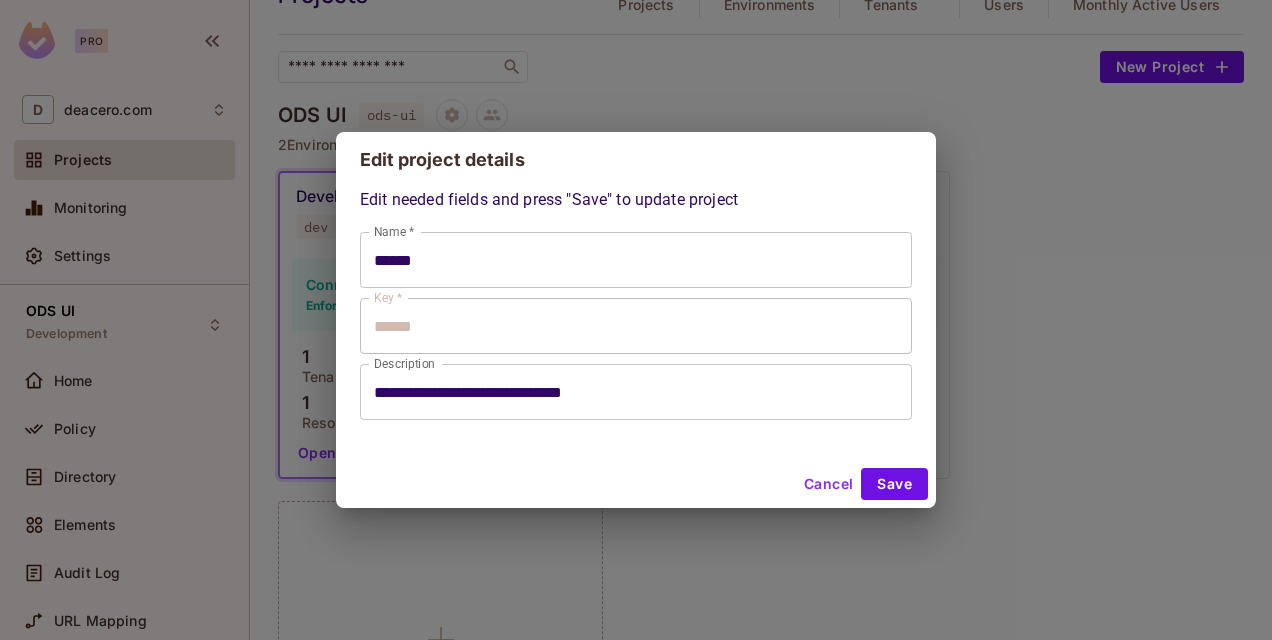 click on "Cancel" at bounding box center (828, 484) 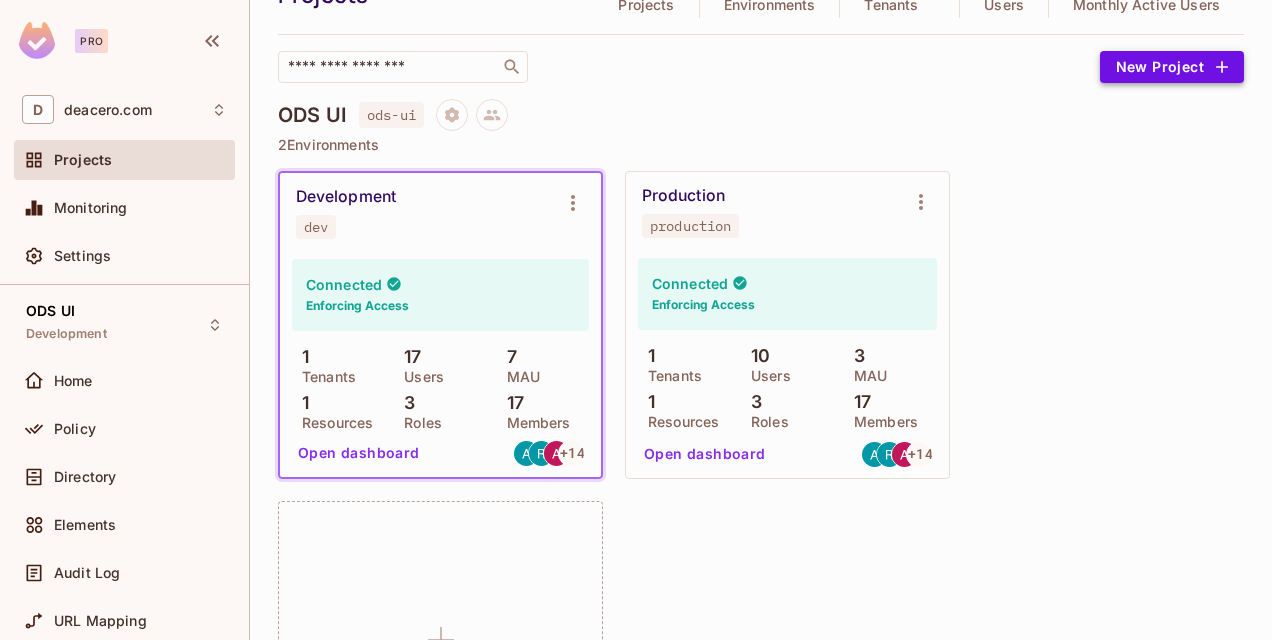 click on "New Project" at bounding box center (1172, 67) 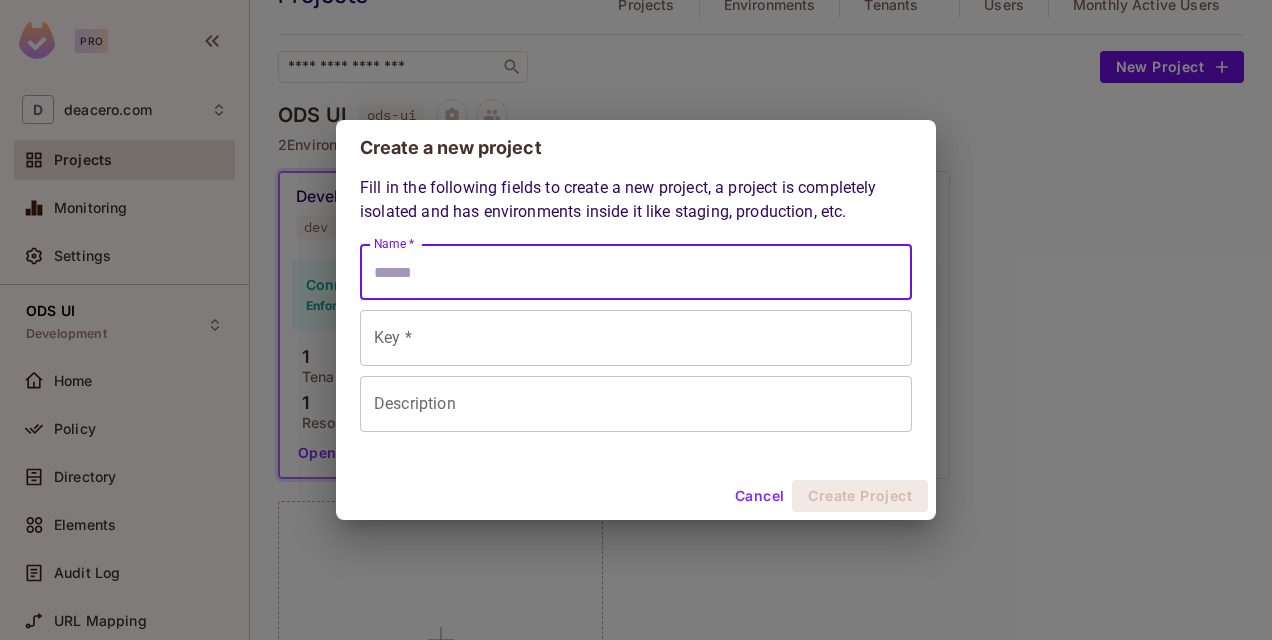 click on "Name *" at bounding box center (636, 272) 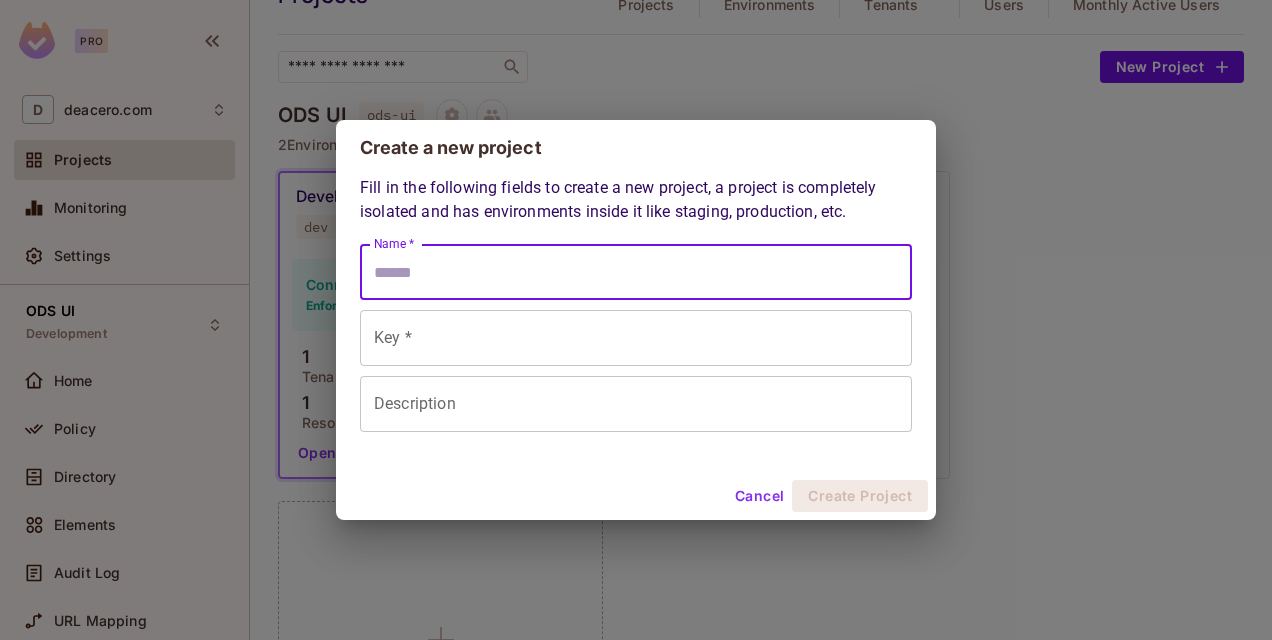 type on "*" 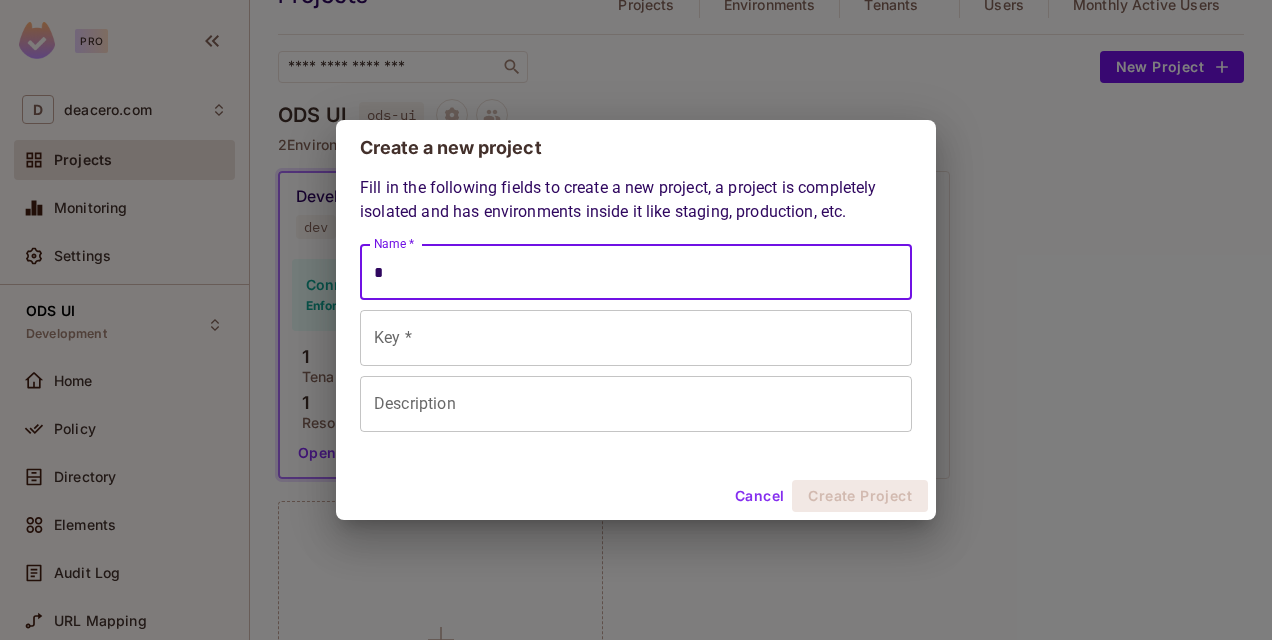 type on "*" 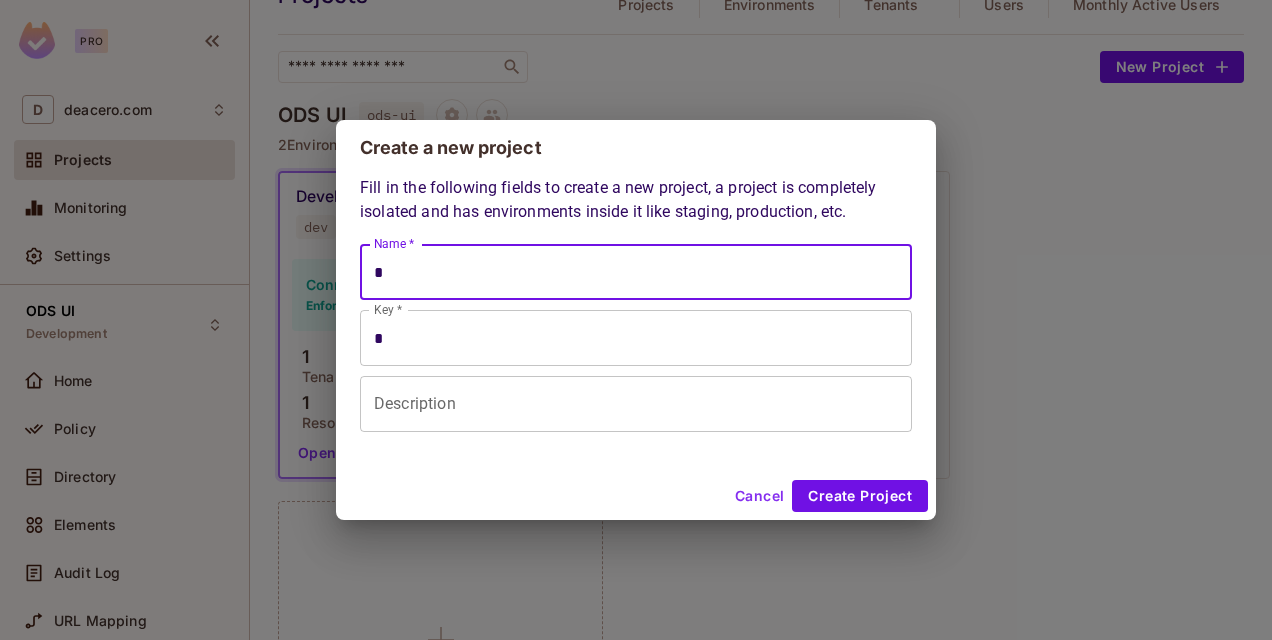 type on "**" 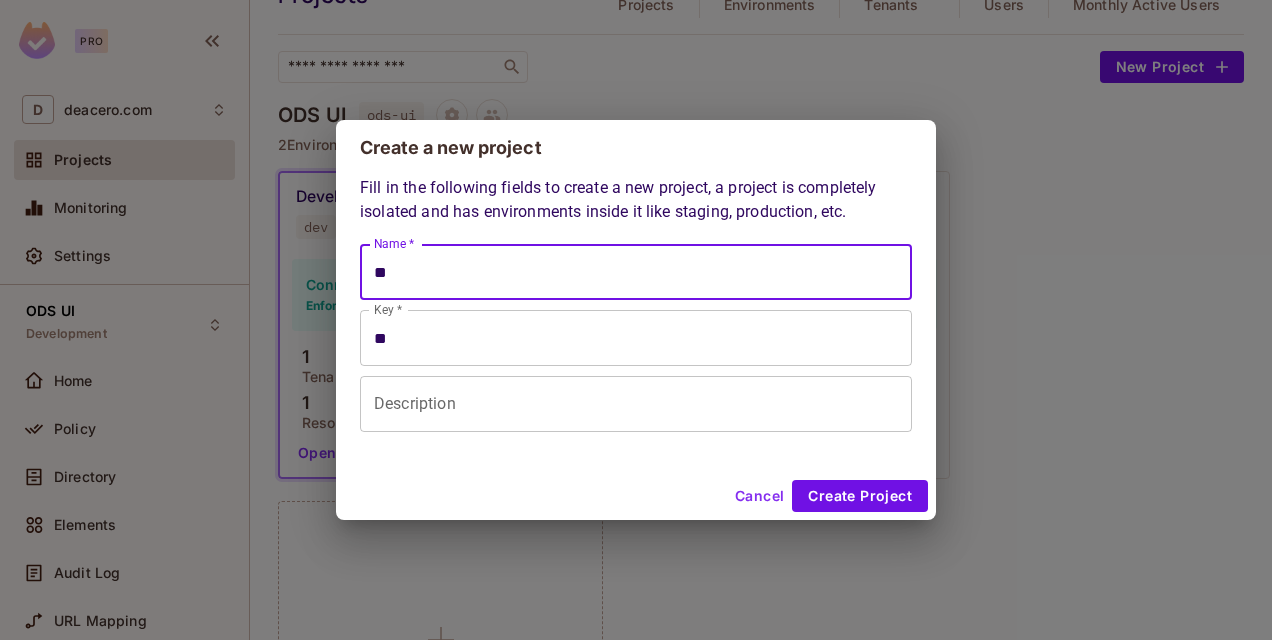 type on "***" 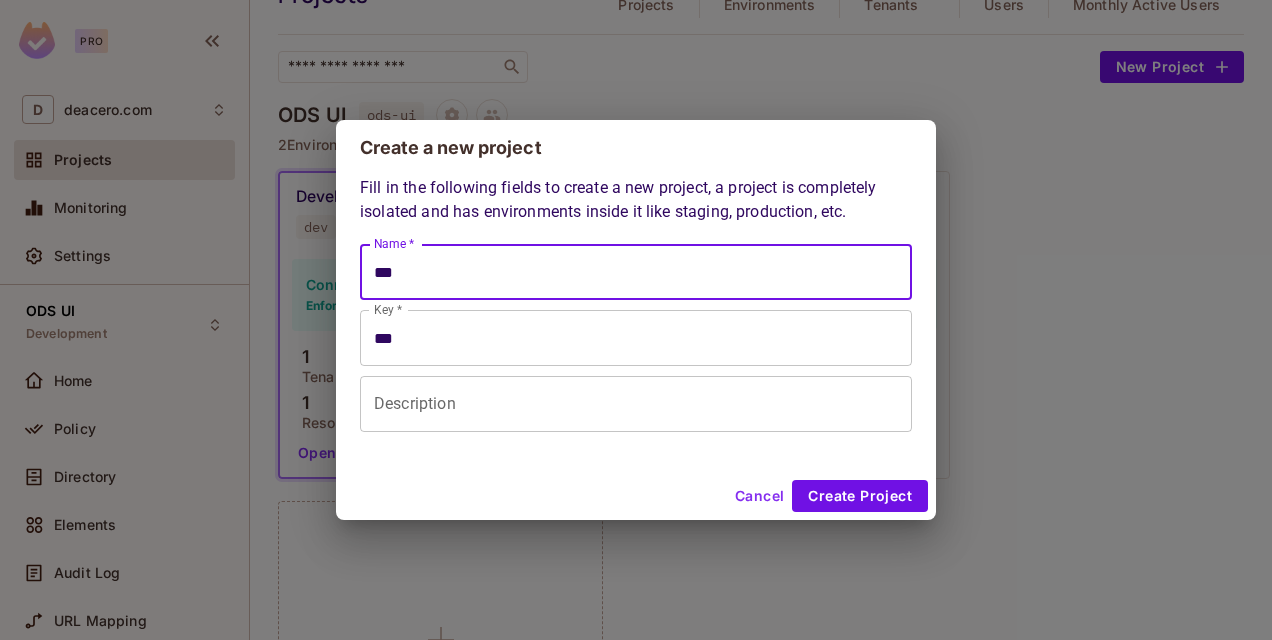 type on "***" 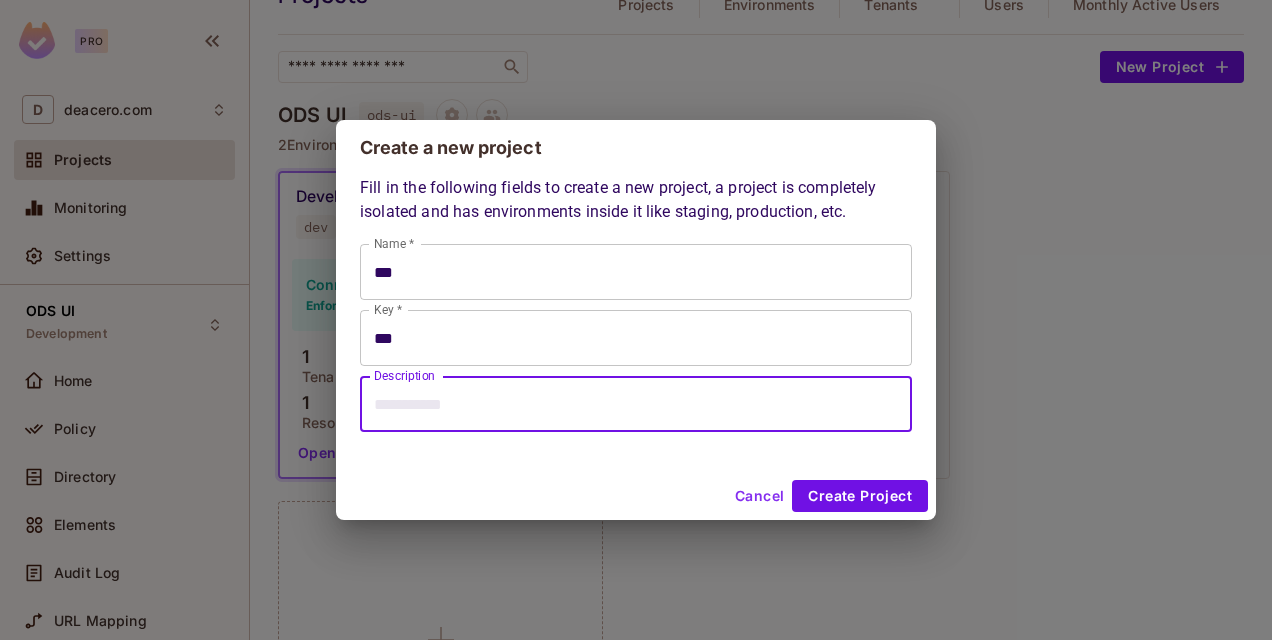 paste on "**********" 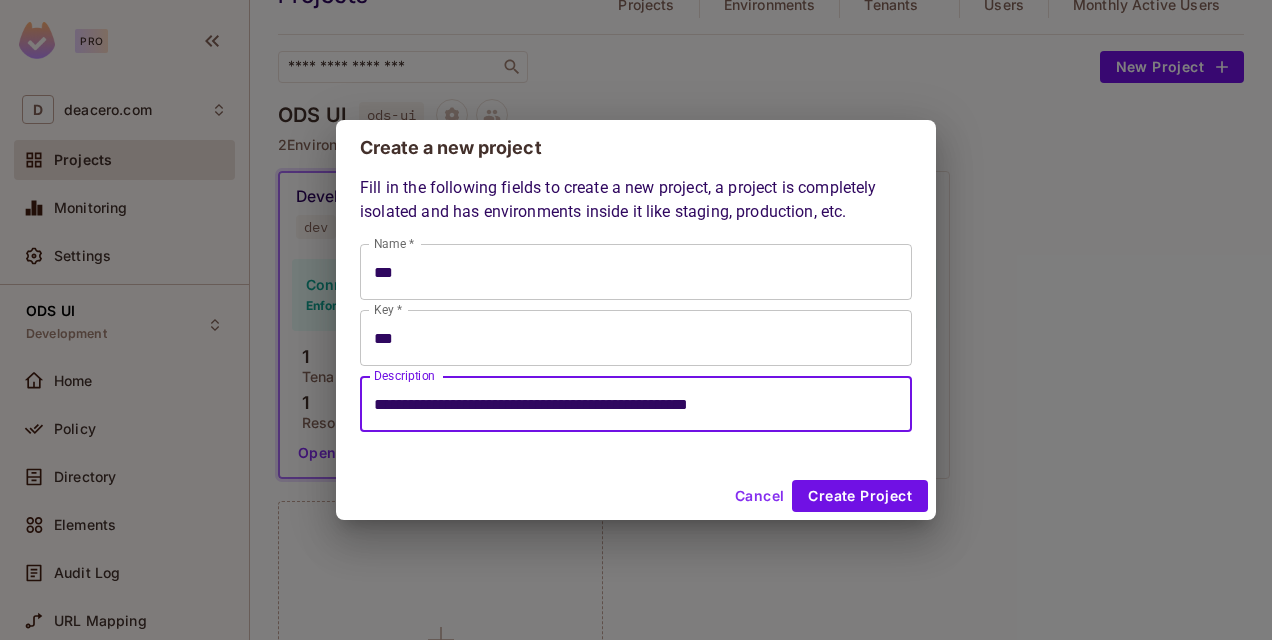 type on "**********" 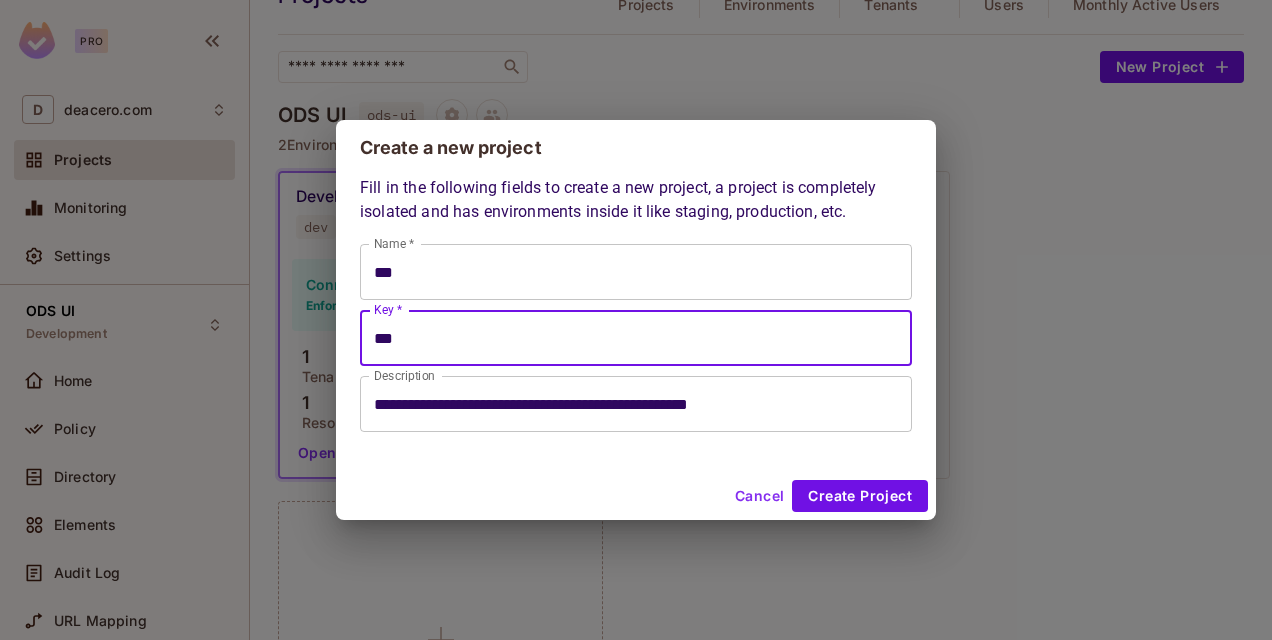 click on "***" at bounding box center [636, 338] 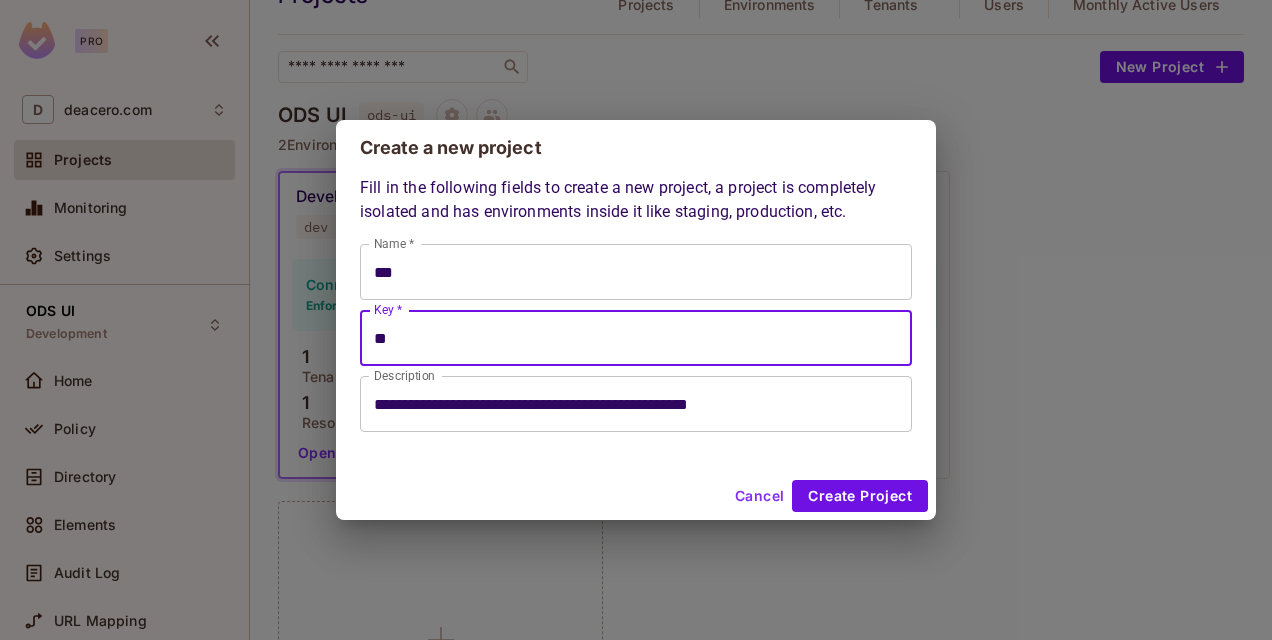 type on "*" 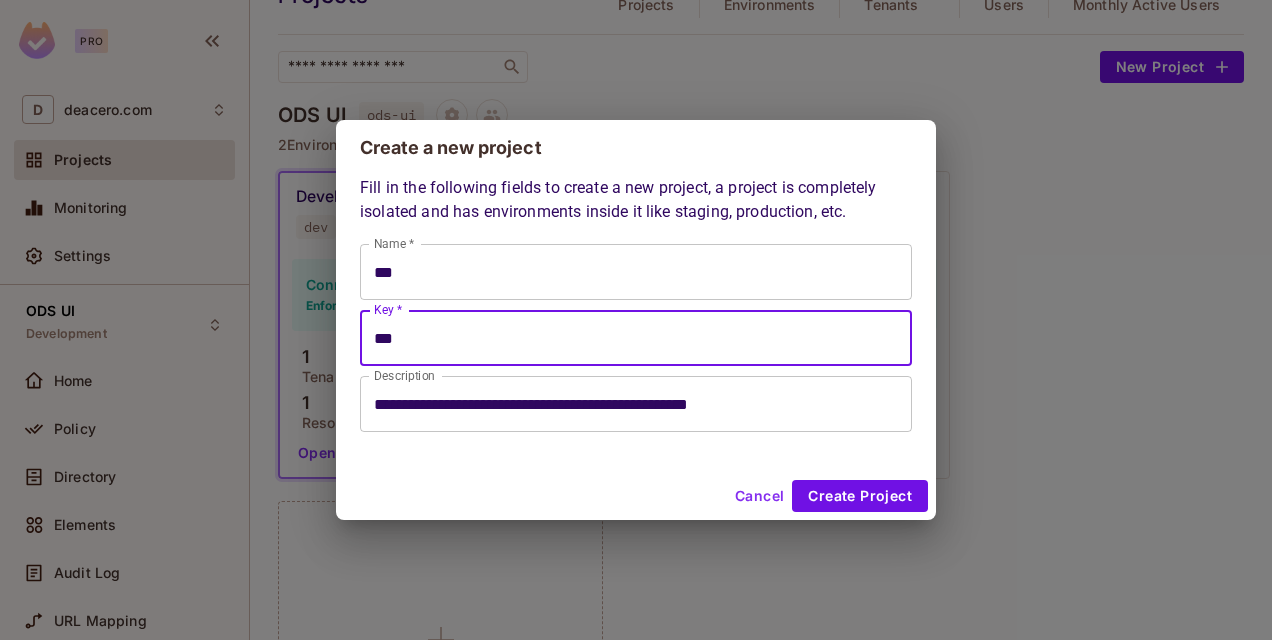 type on "***" 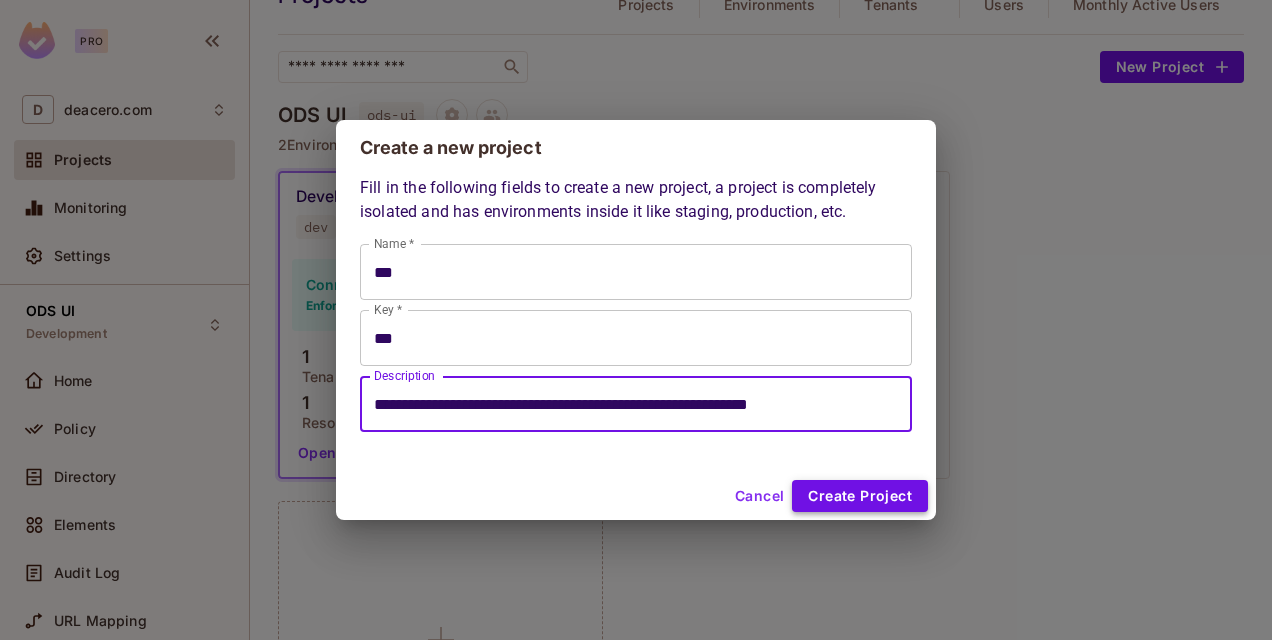 type on "**********" 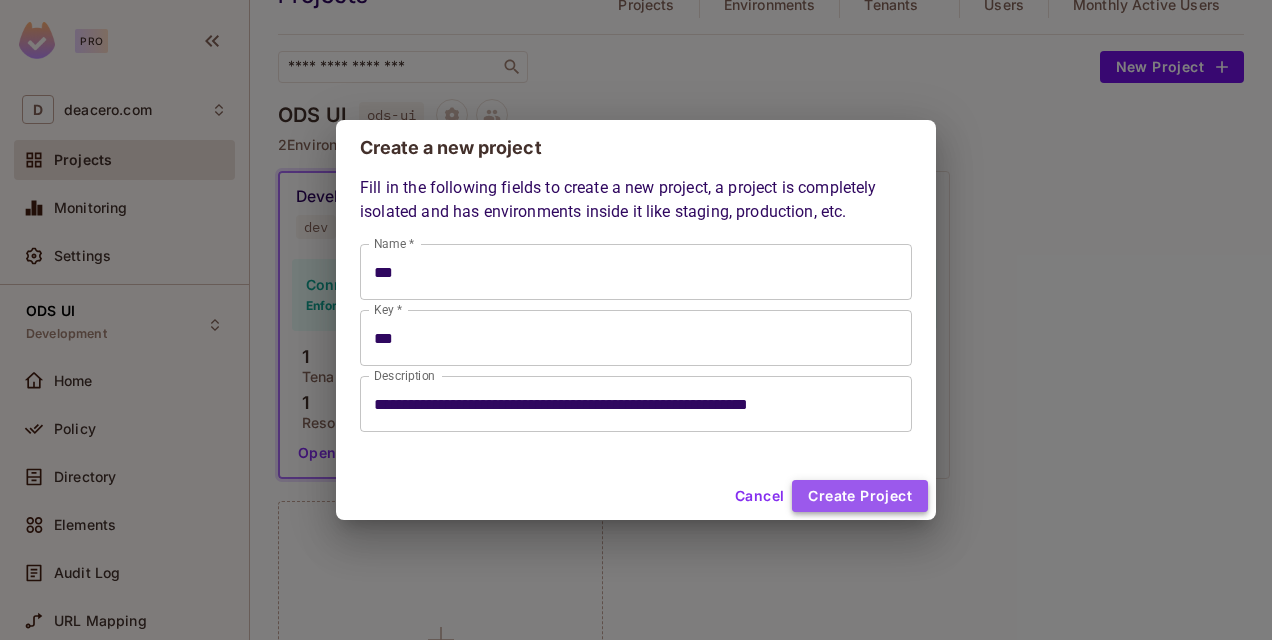 click on "Create Project" at bounding box center (860, 496) 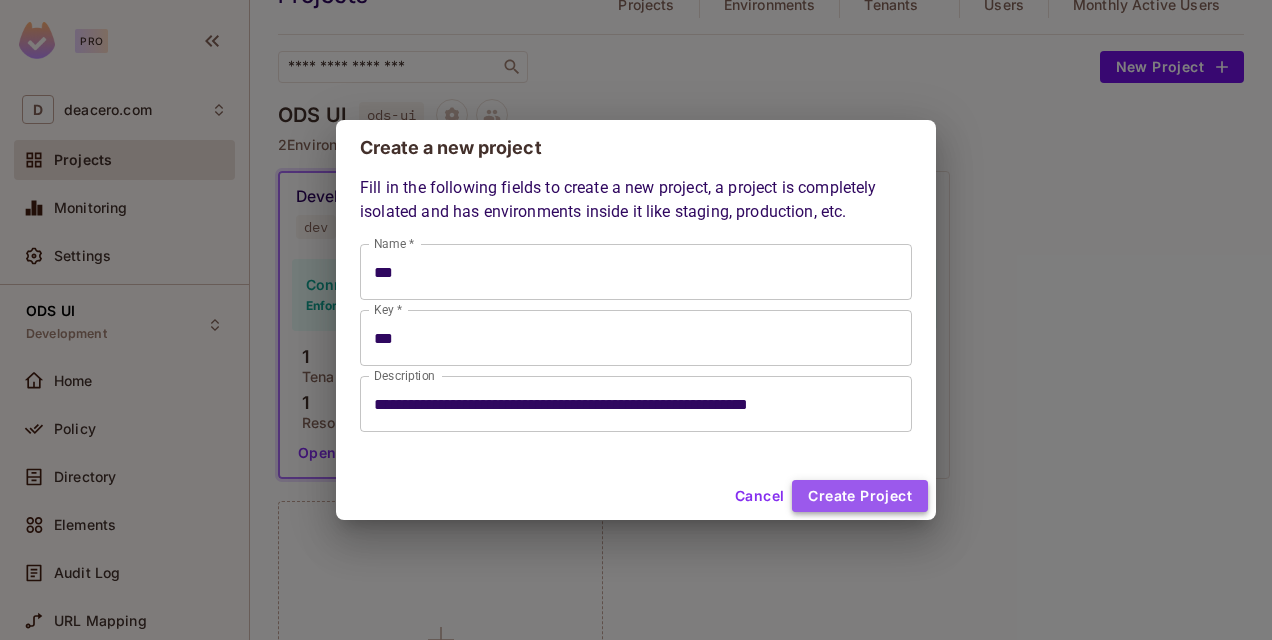 type 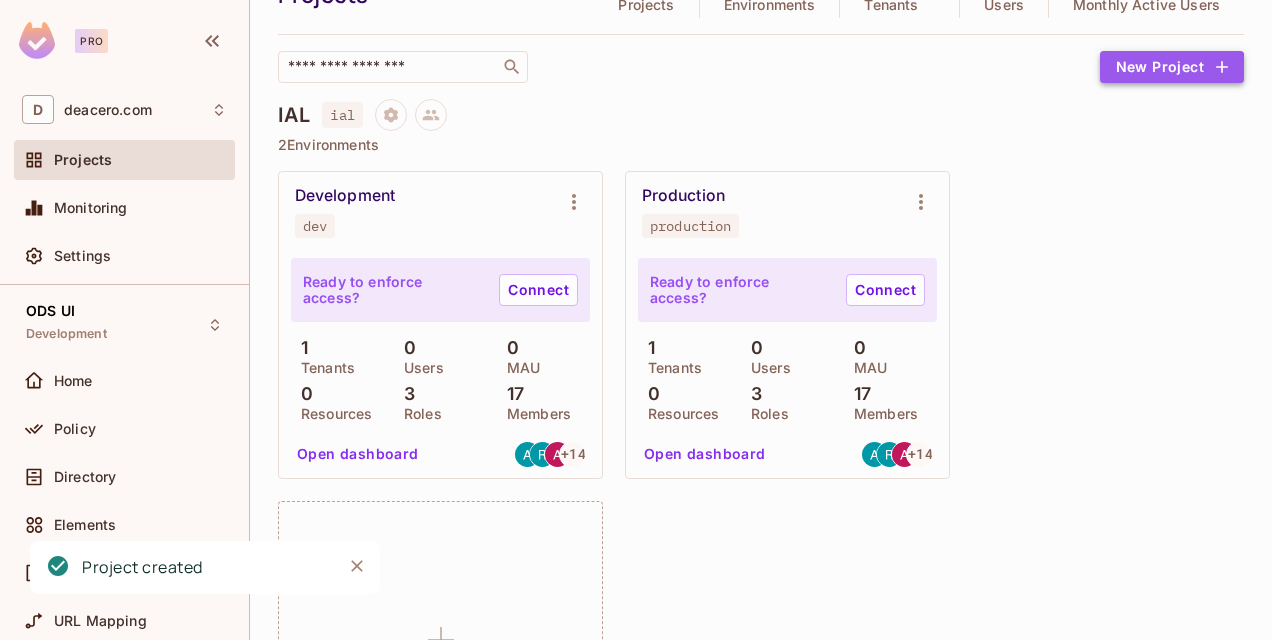 click on "New Project" at bounding box center [1172, 67] 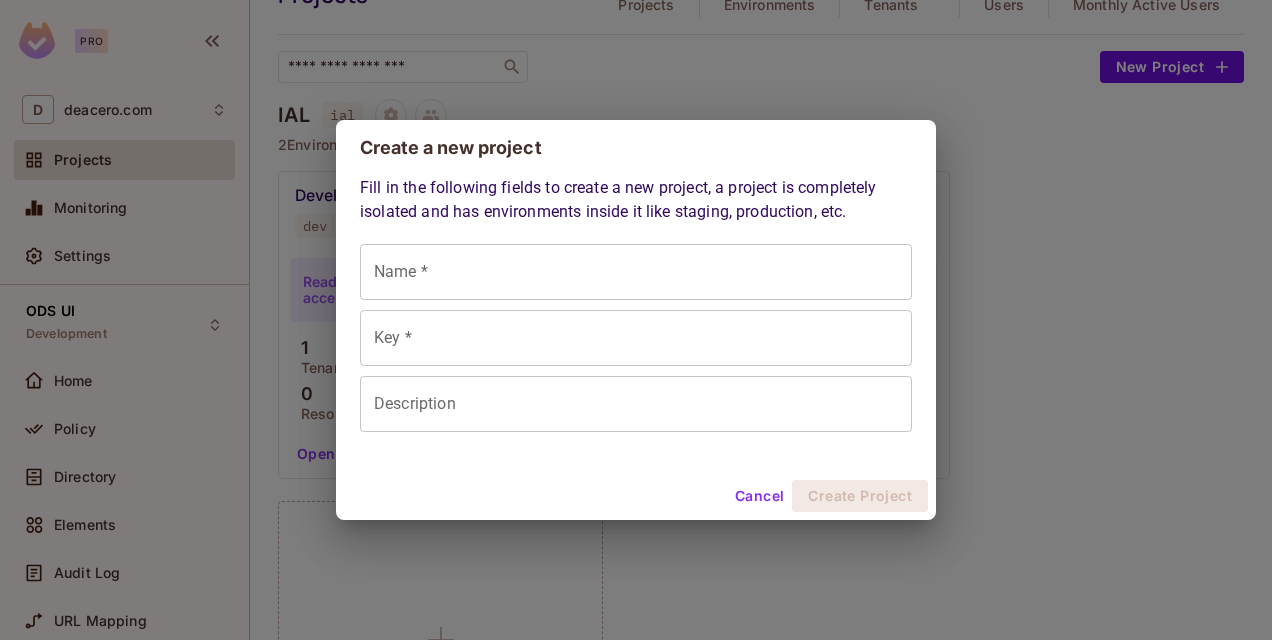 click on "Name *" at bounding box center [636, 272] 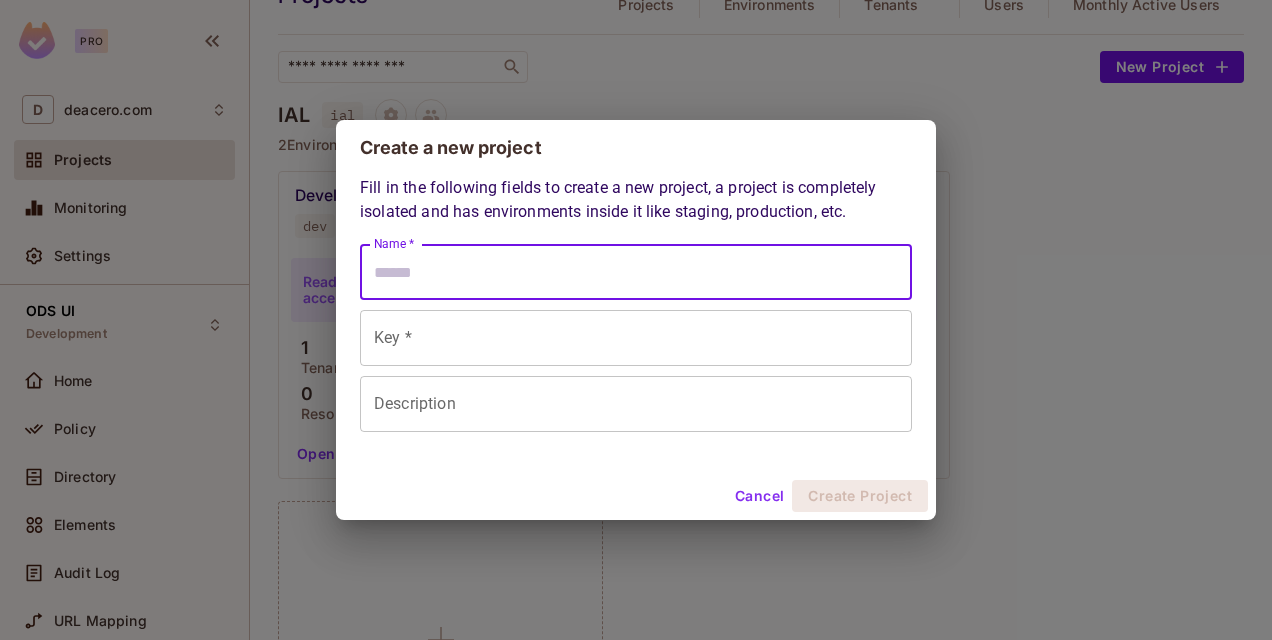 type on "*" 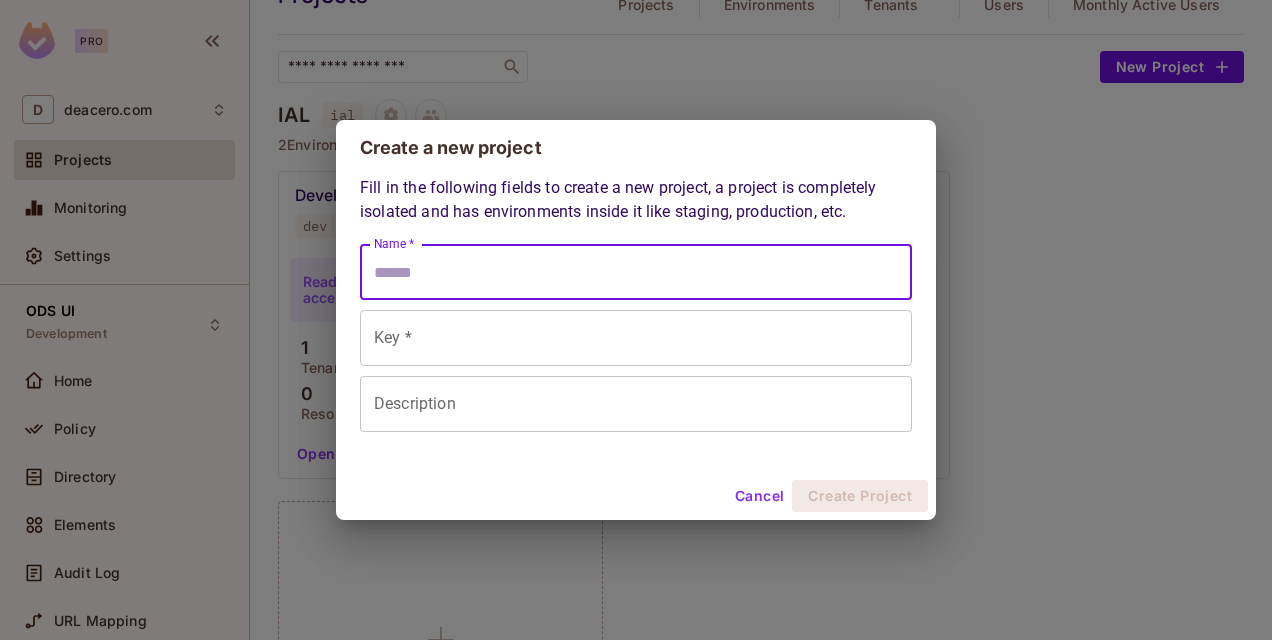 type on "*" 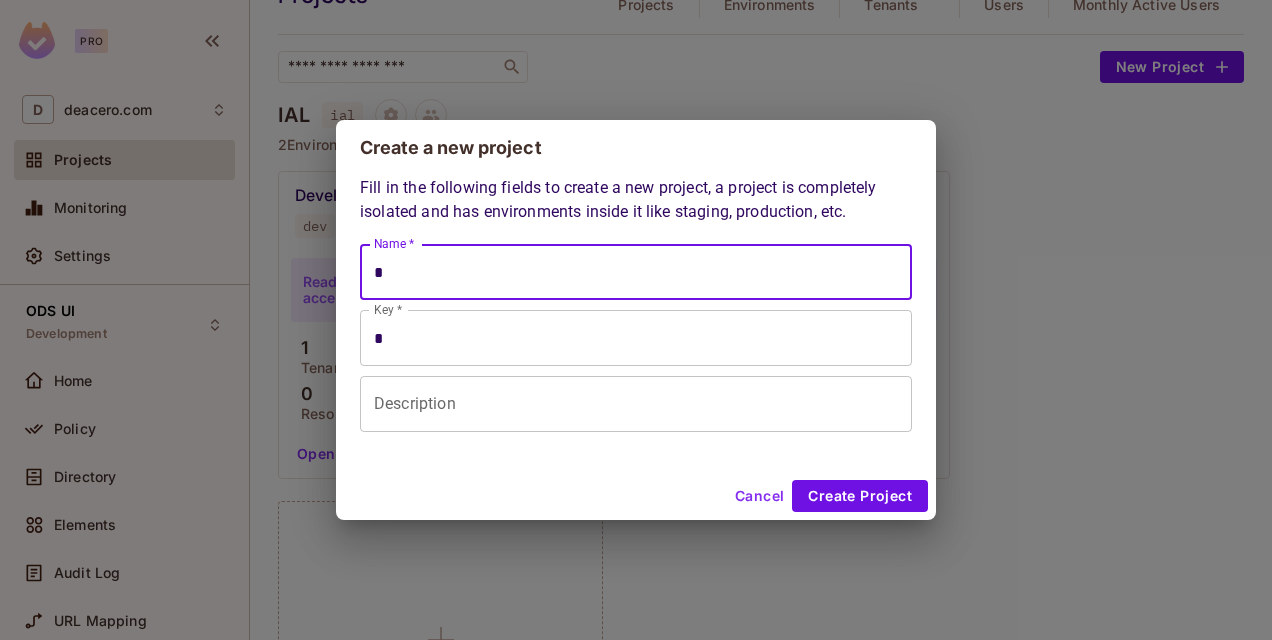 type on "**" 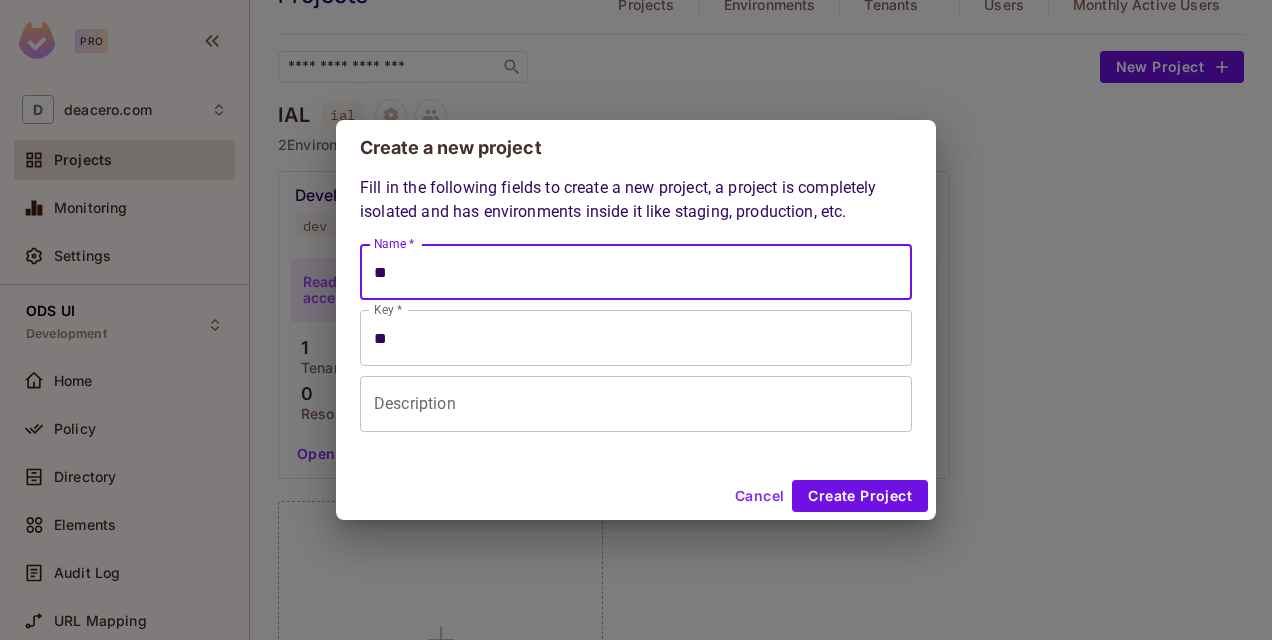 type on "***" 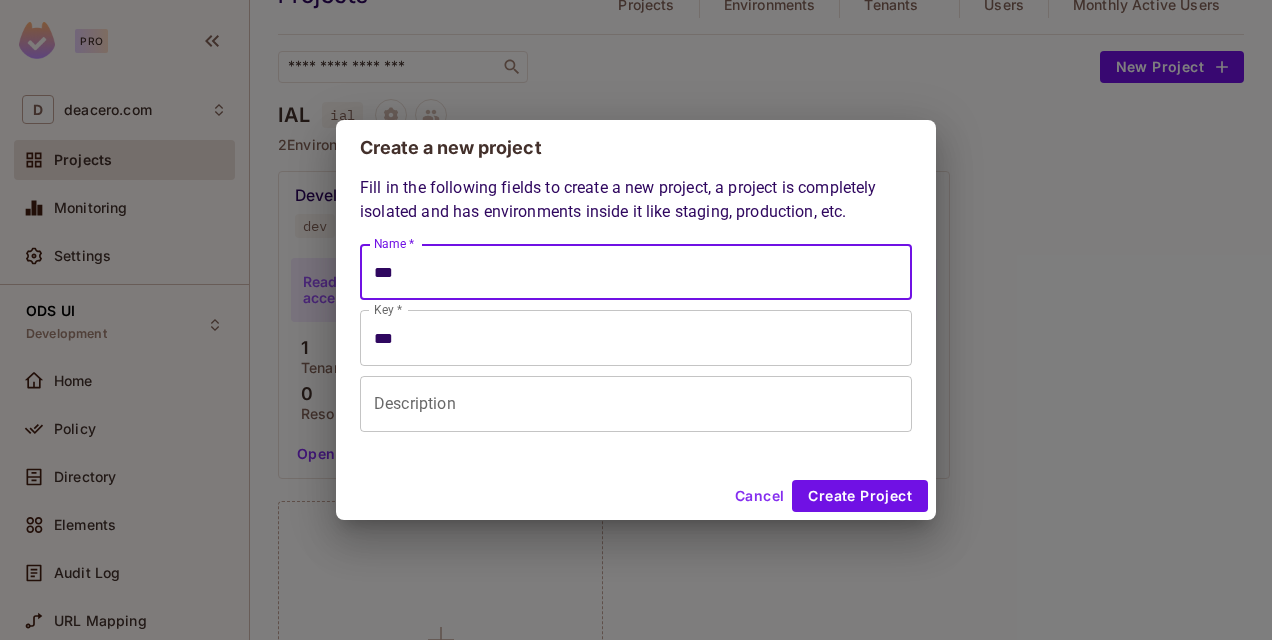 type on "***" 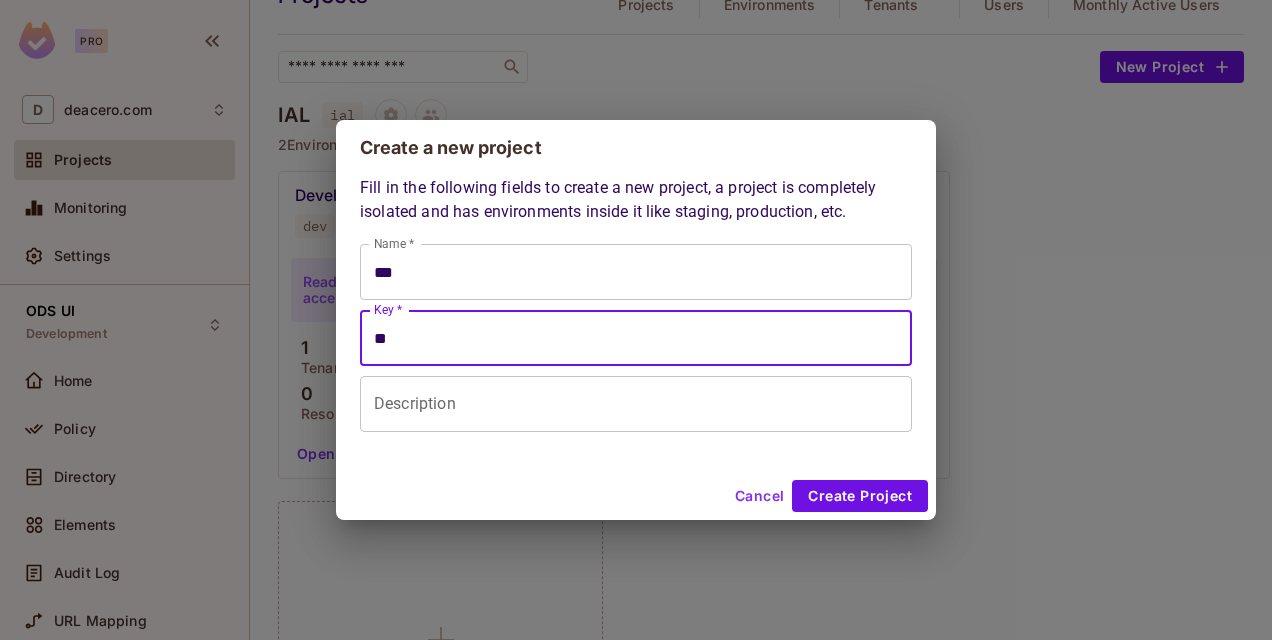 type on "***" 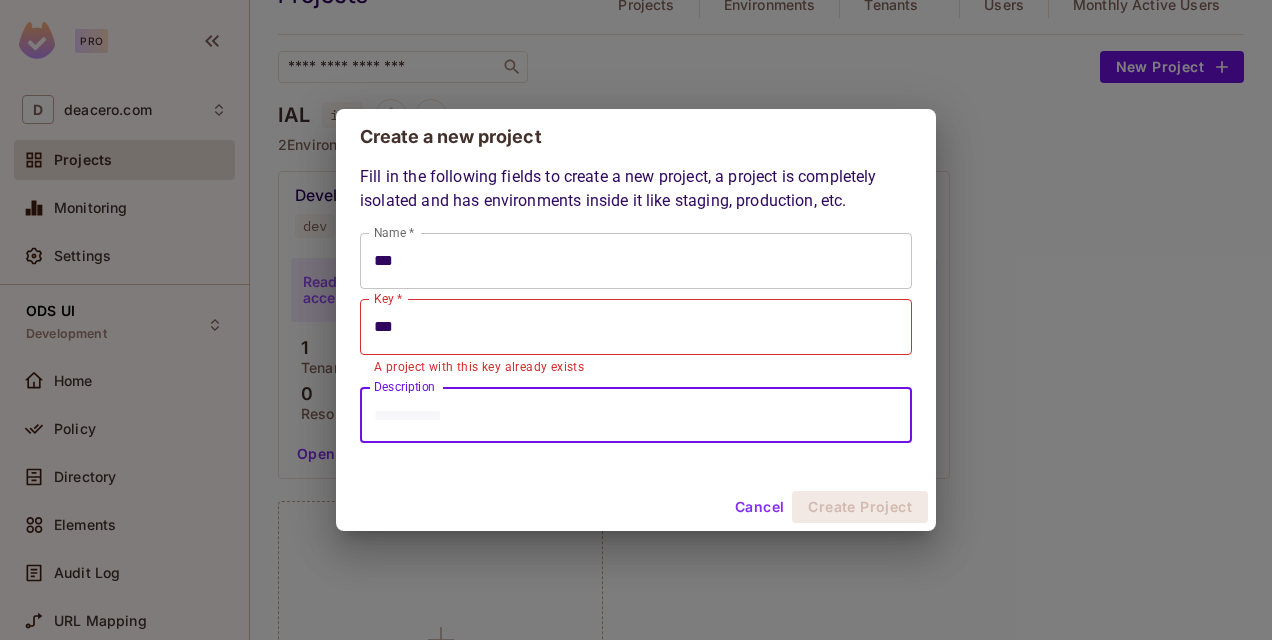 paste on "**********" 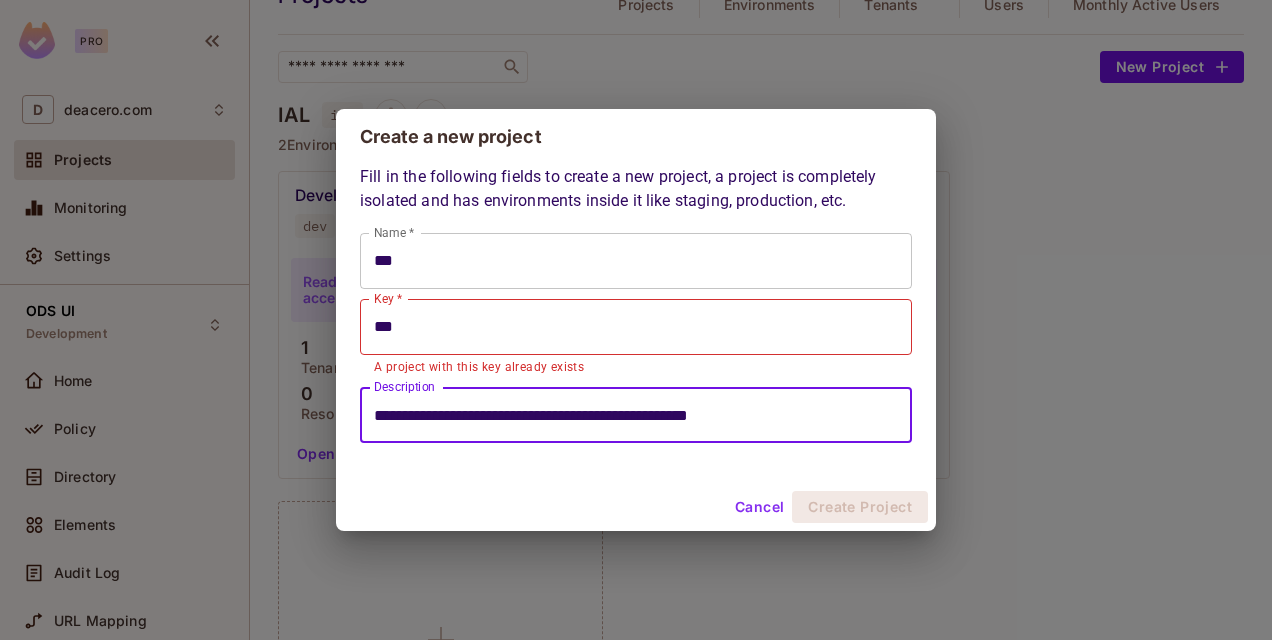 click on "**********" at bounding box center (636, 415) 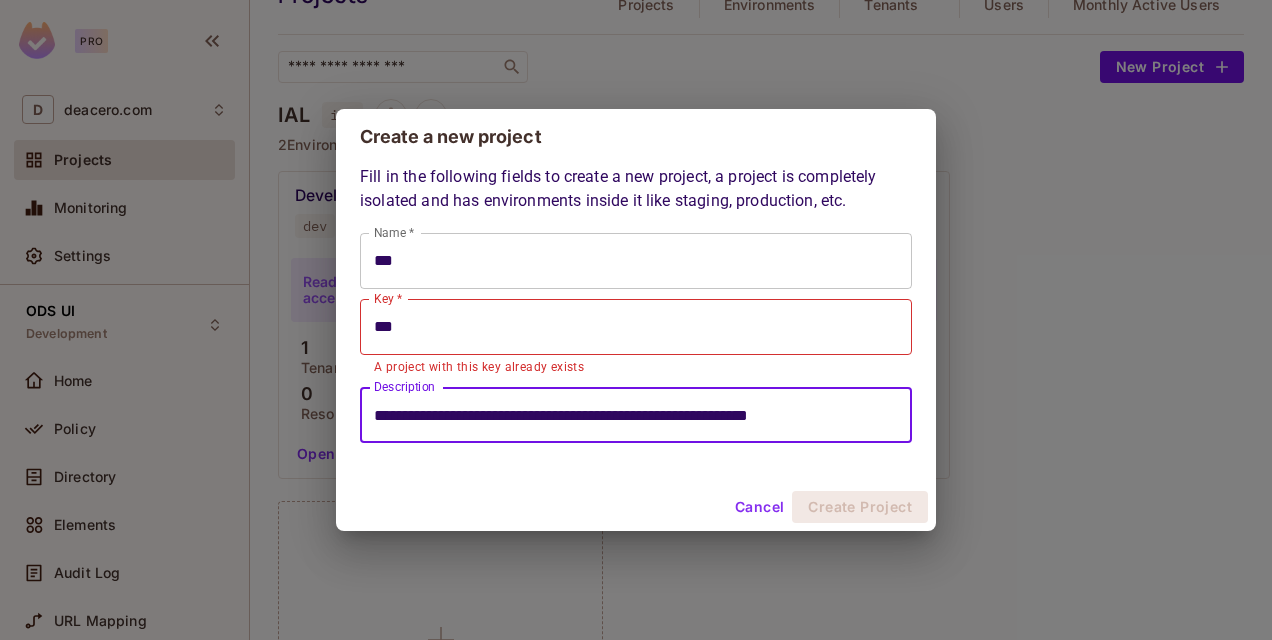 type on "**********" 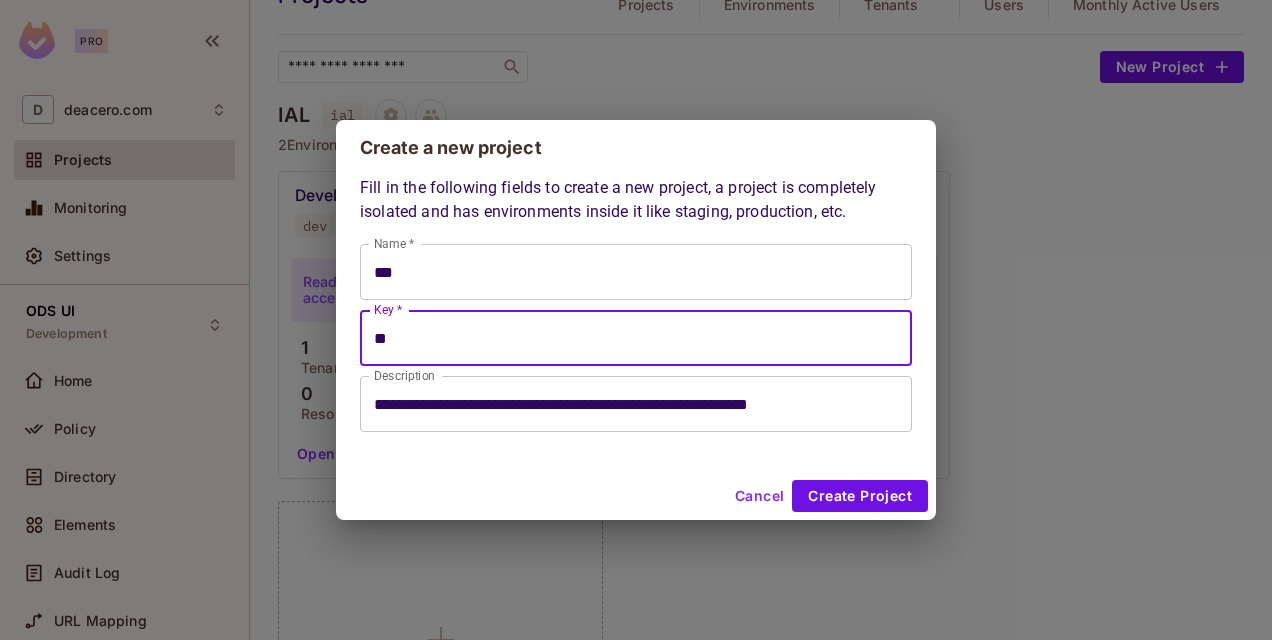 type on "*" 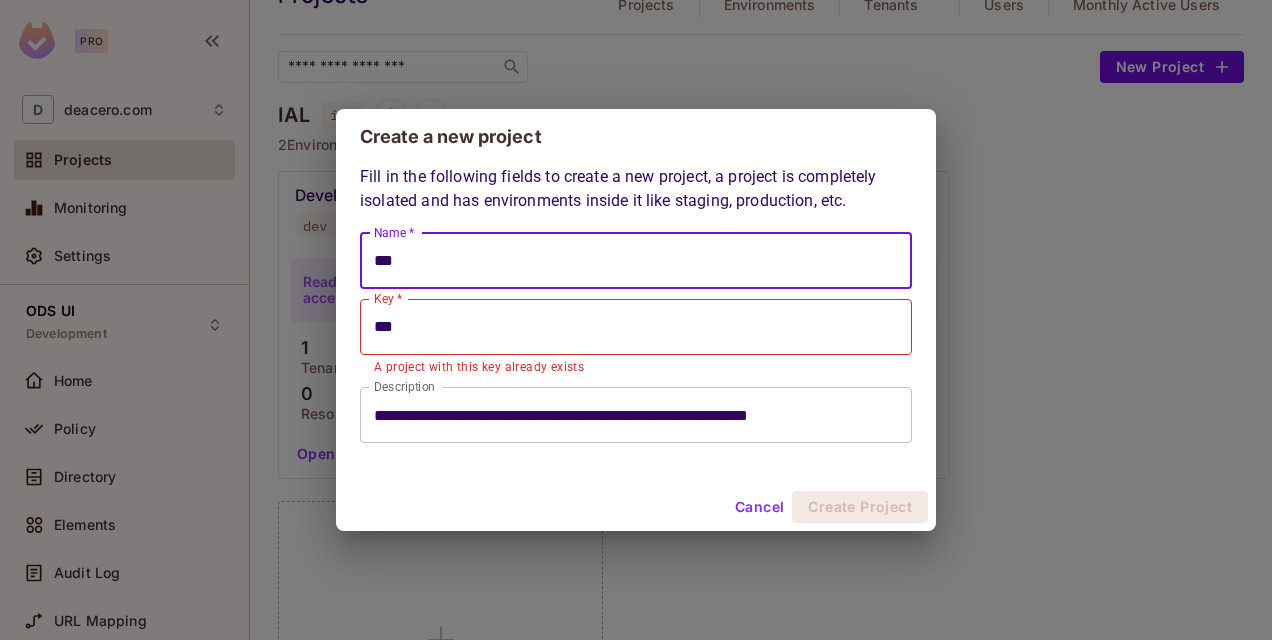 click on "***" at bounding box center [636, 261] 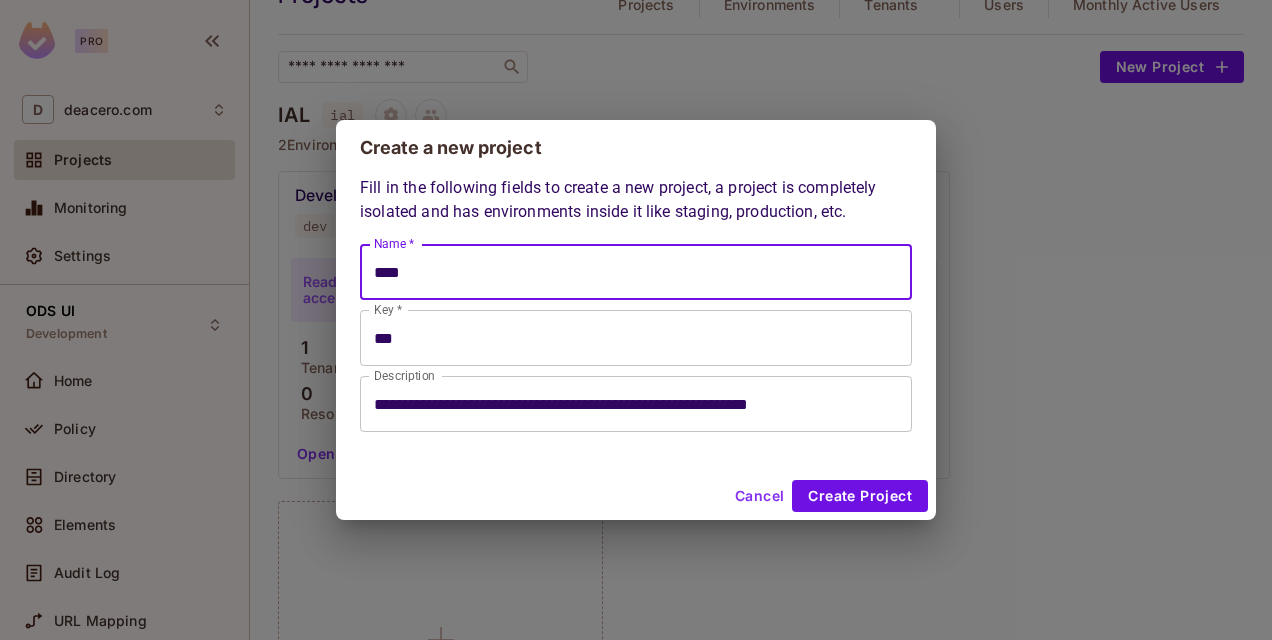type on "***" 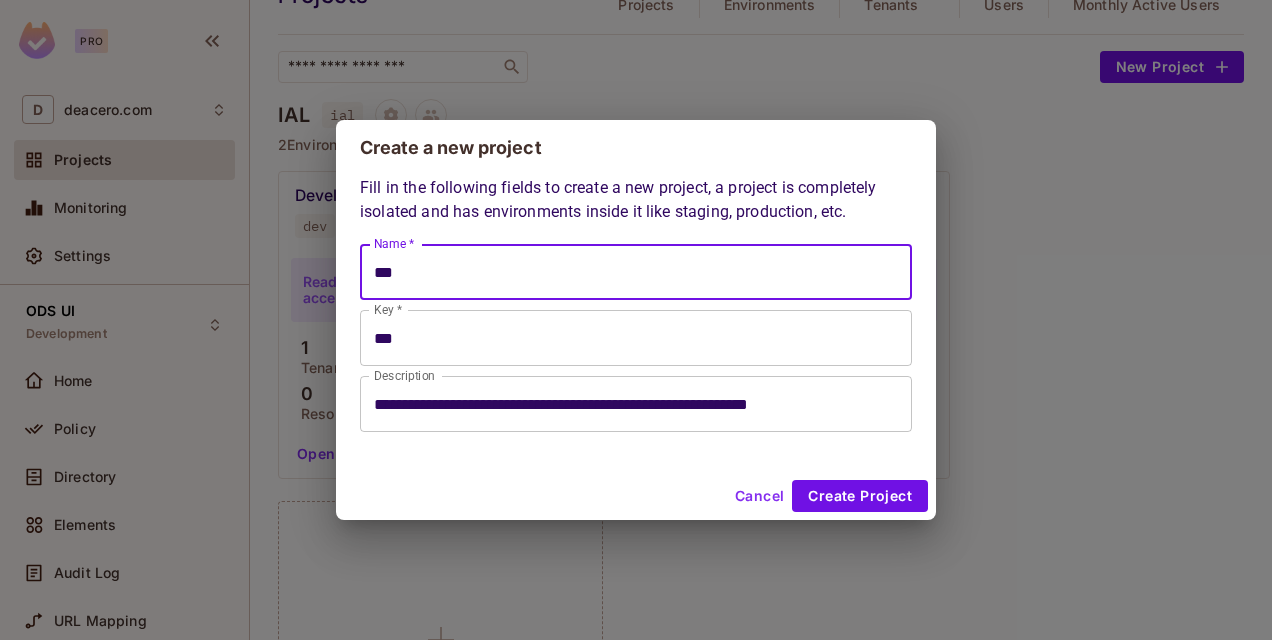 click on "***" at bounding box center [636, 338] 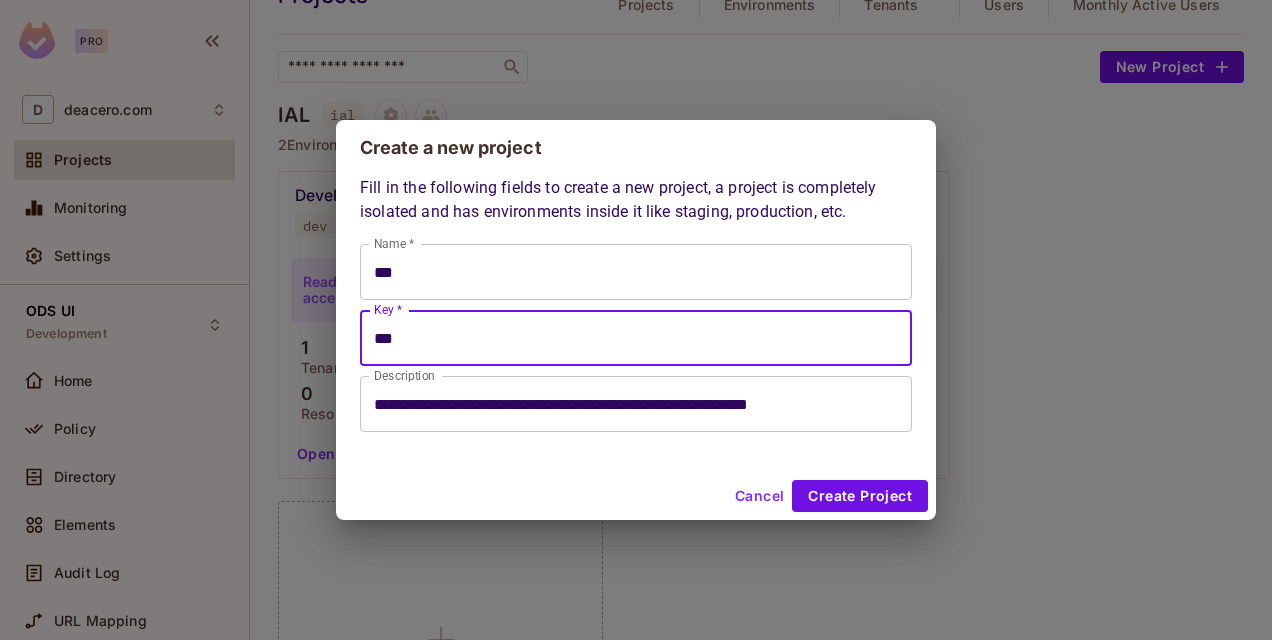 type on "***" 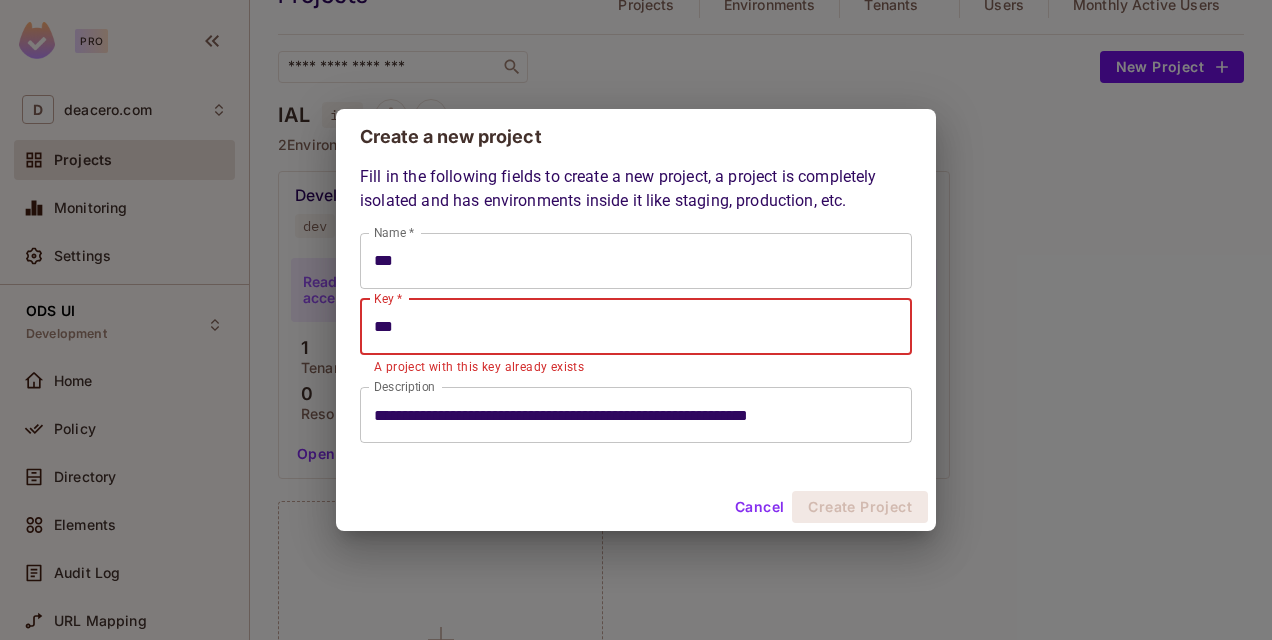 click on "Cancel" at bounding box center [759, 507] 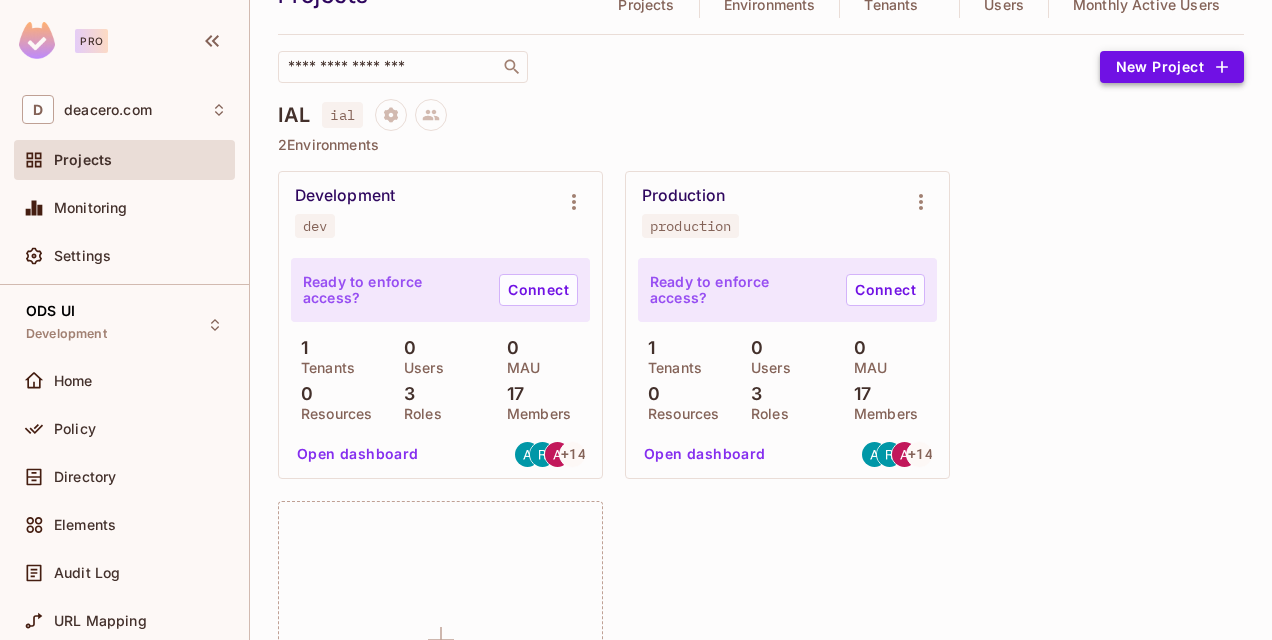click on "New Project" at bounding box center [1172, 67] 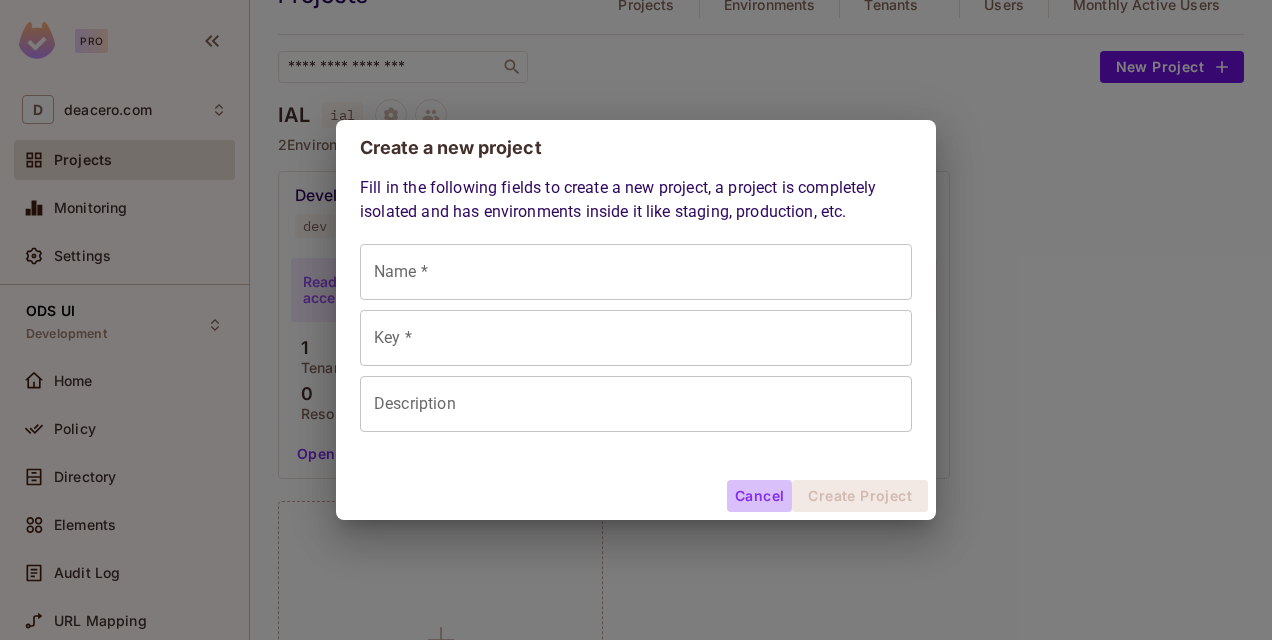 click on "Cancel" at bounding box center [759, 496] 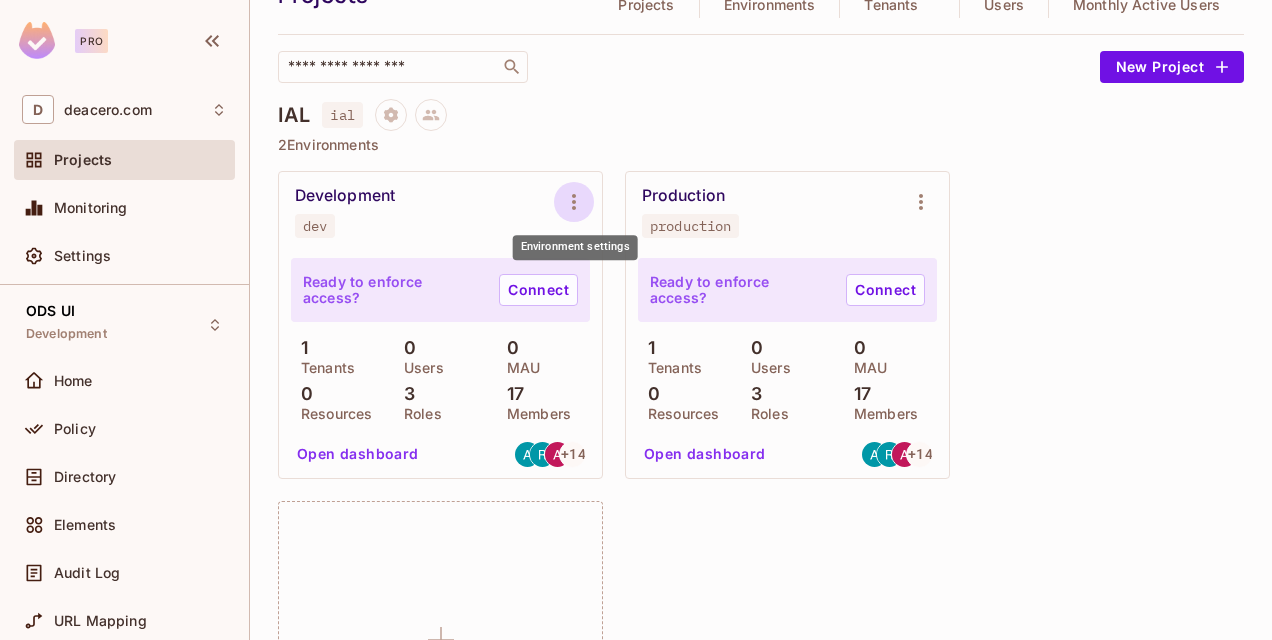 click 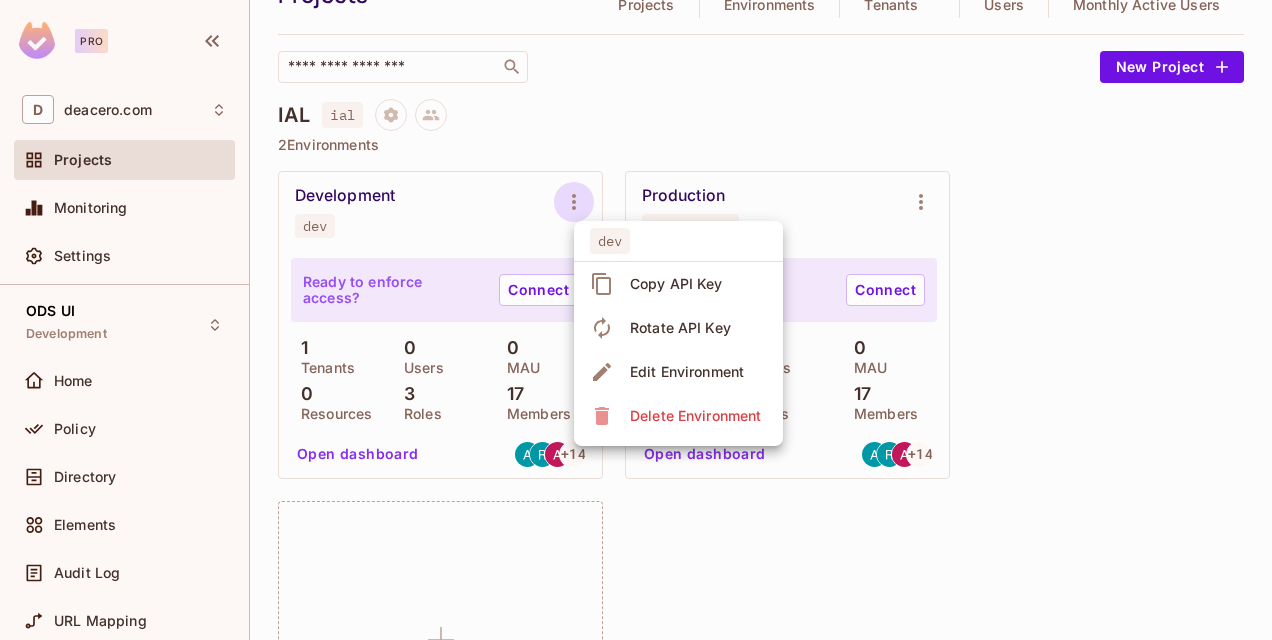click at bounding box center (636, 320) 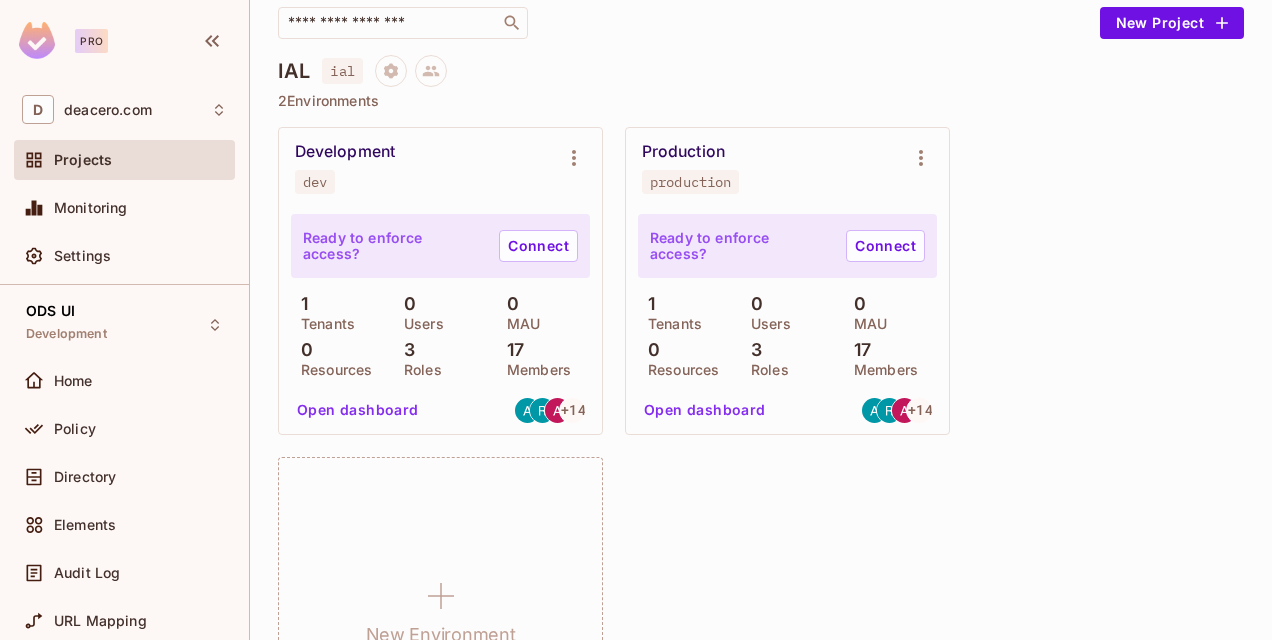 scroll, scrollTop: 100, scrollLeft: 0, axis: vertical 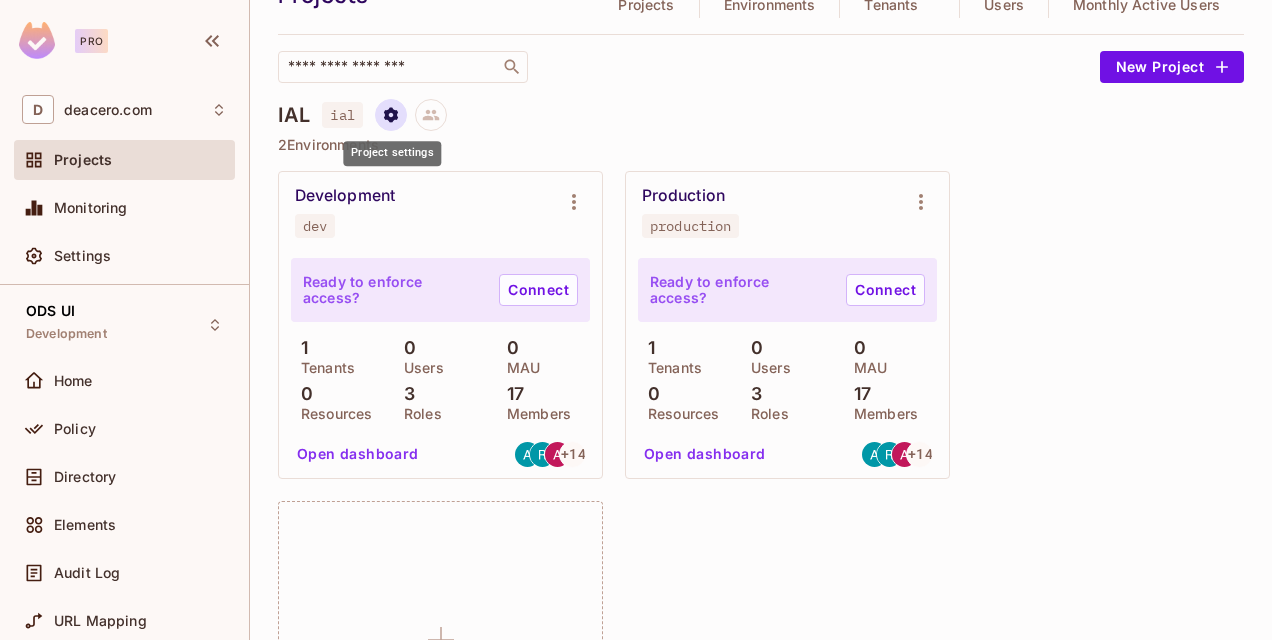 click 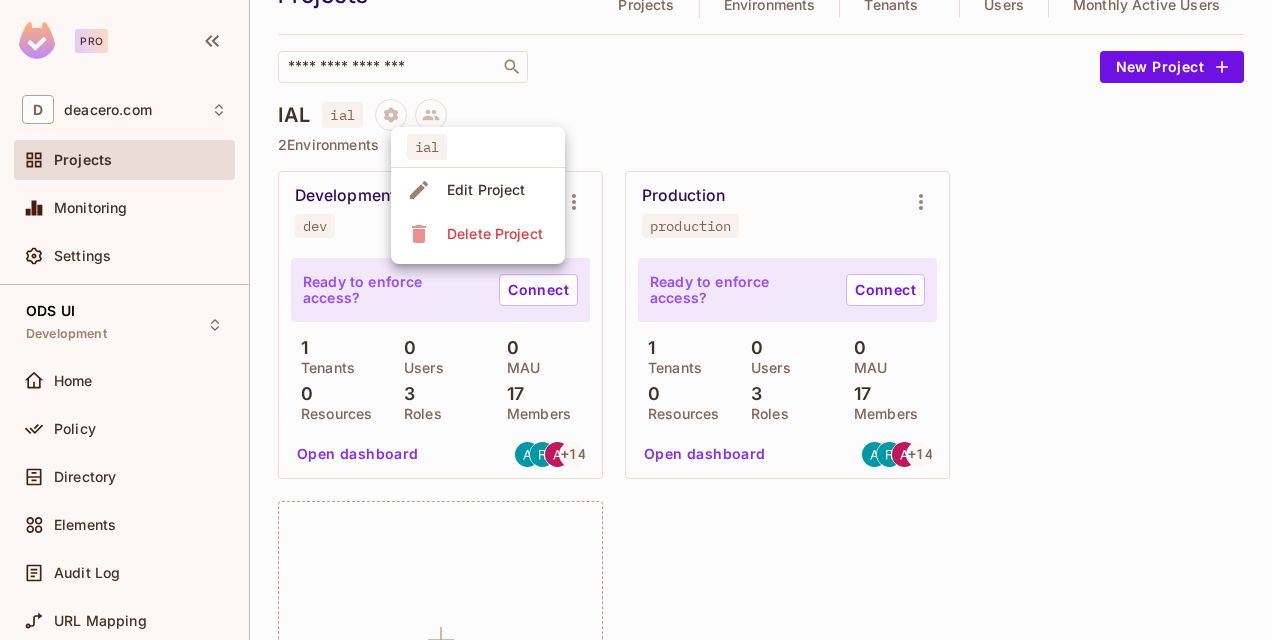click on "Delete Project" at bounding box center (495, 234) 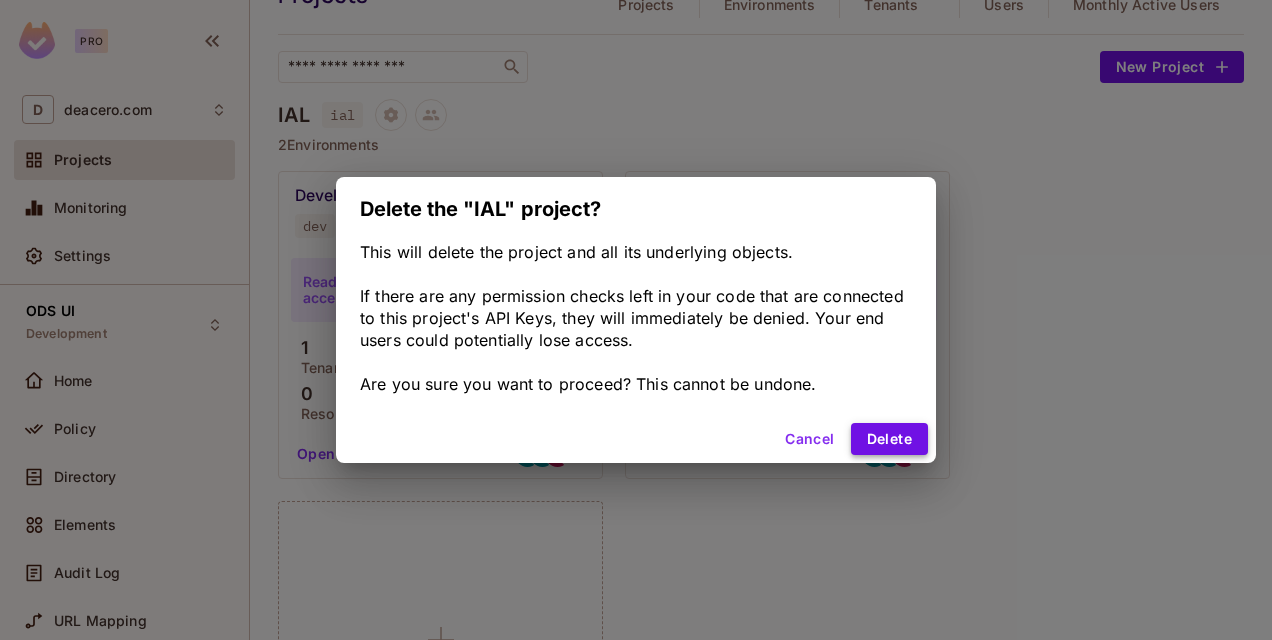 click on "Delete" at bounding box center [889, 439] 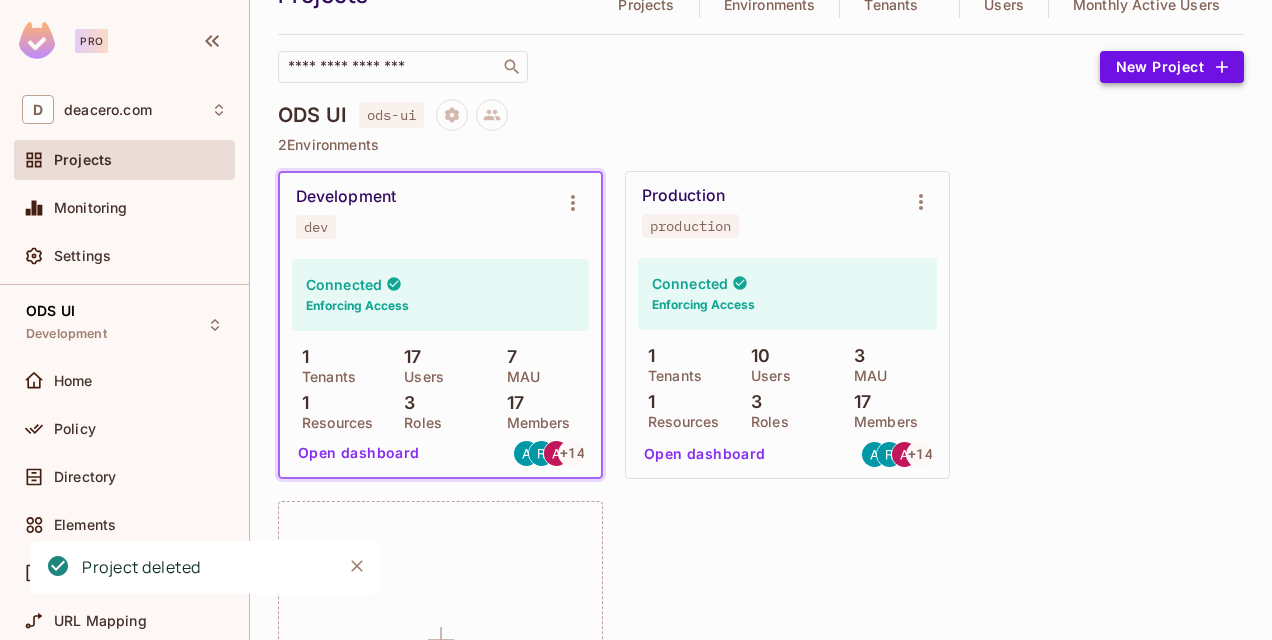 click on "New Project" at bounding box center [1172, 67] 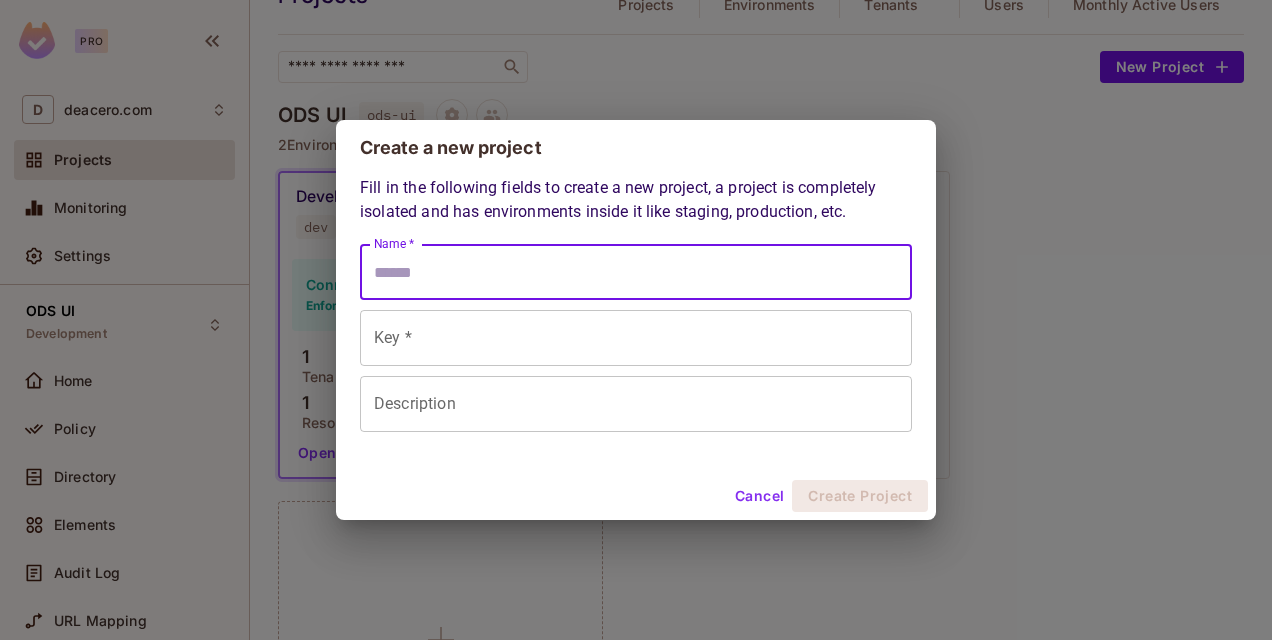 click on "Name *" at bounding box center (636, 272) 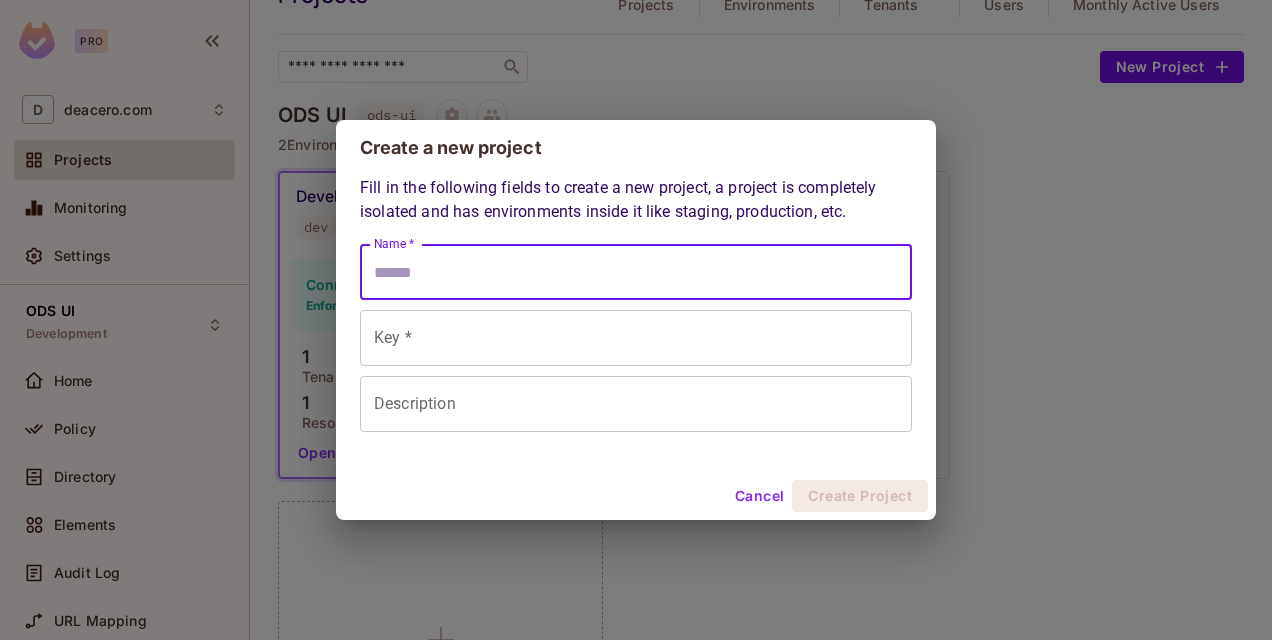 type on "*" 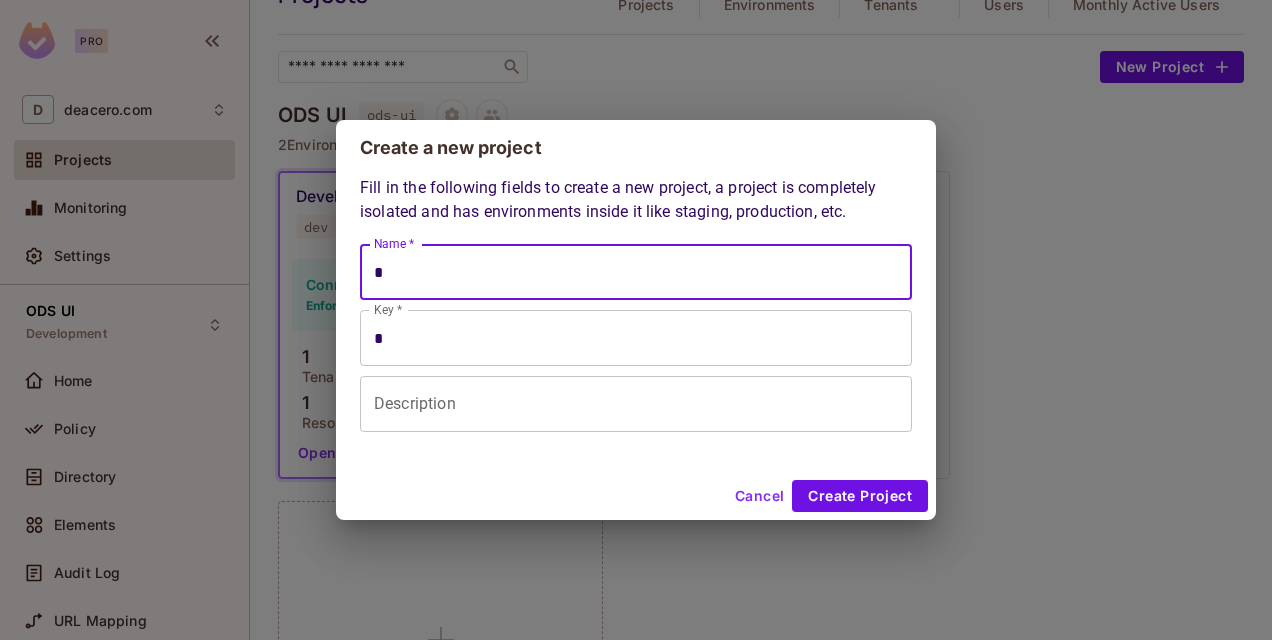 type on "**" 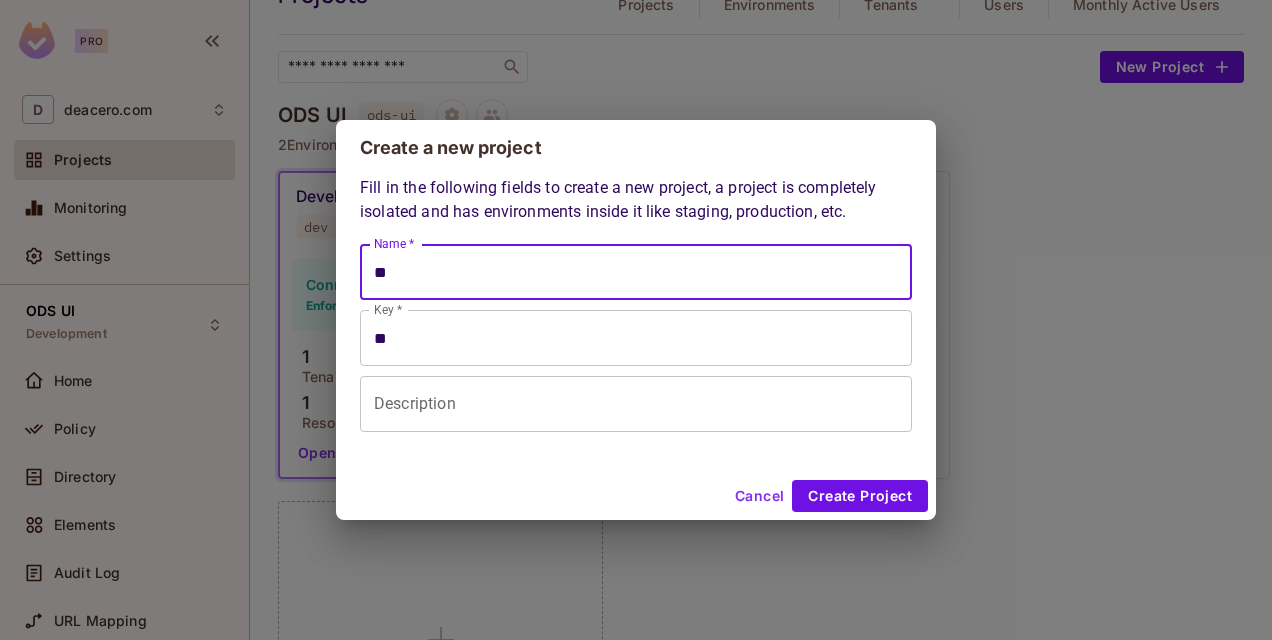 type on "***" 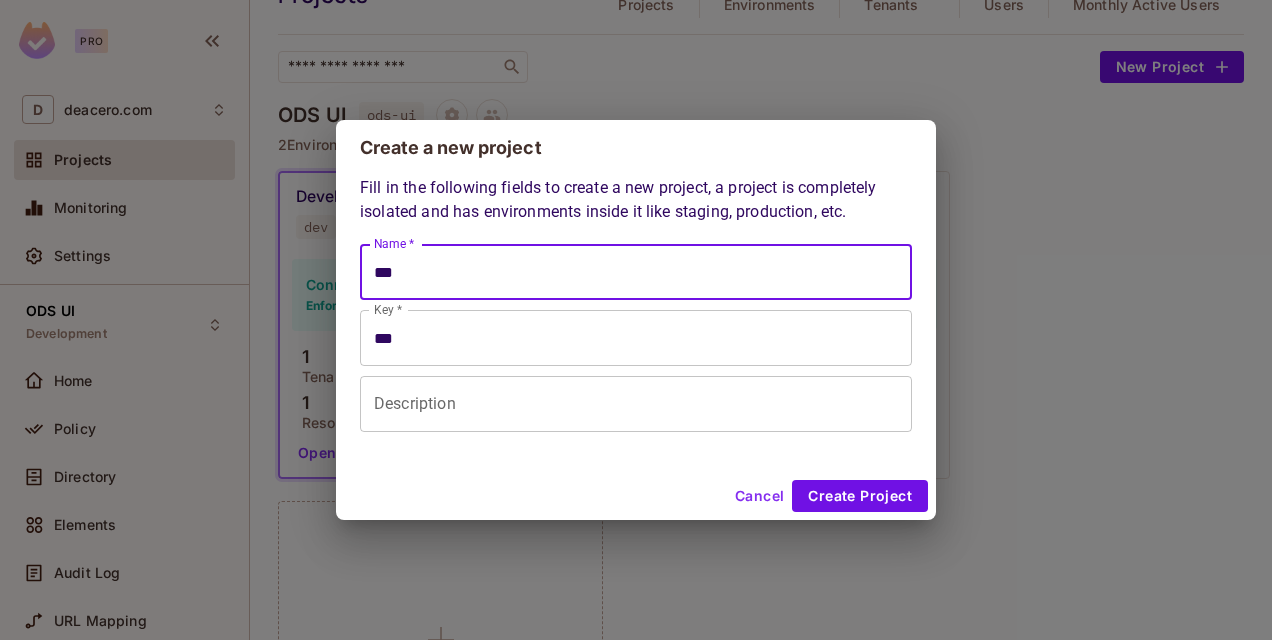 type on "***" 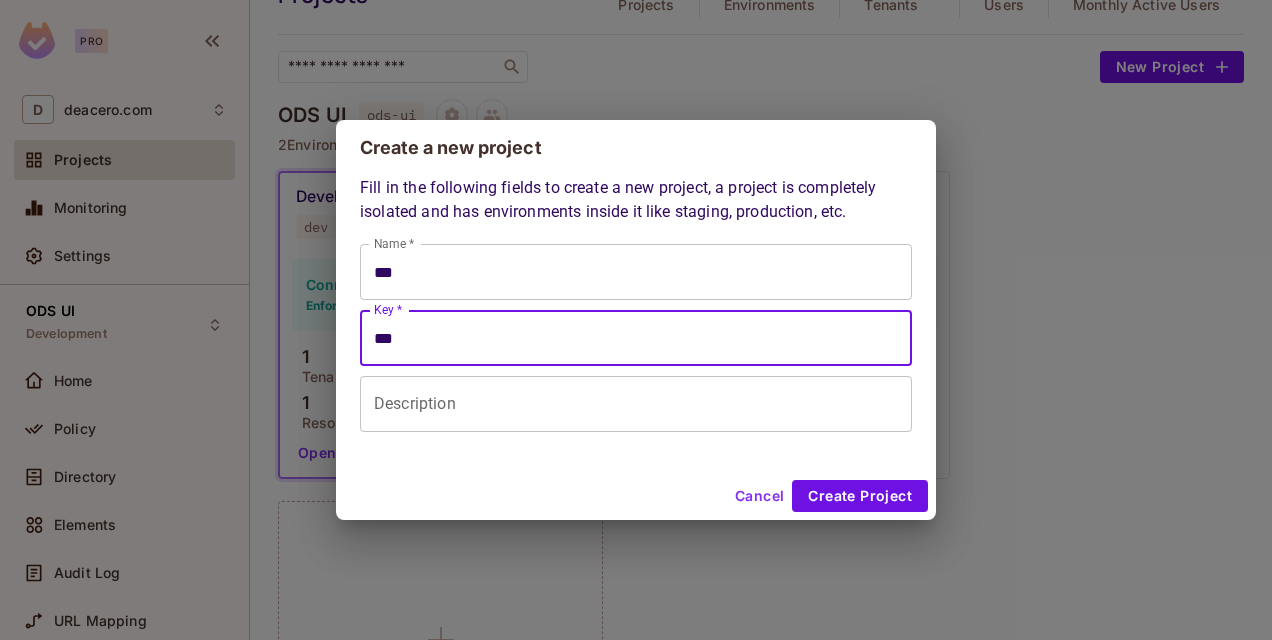 type on "***" 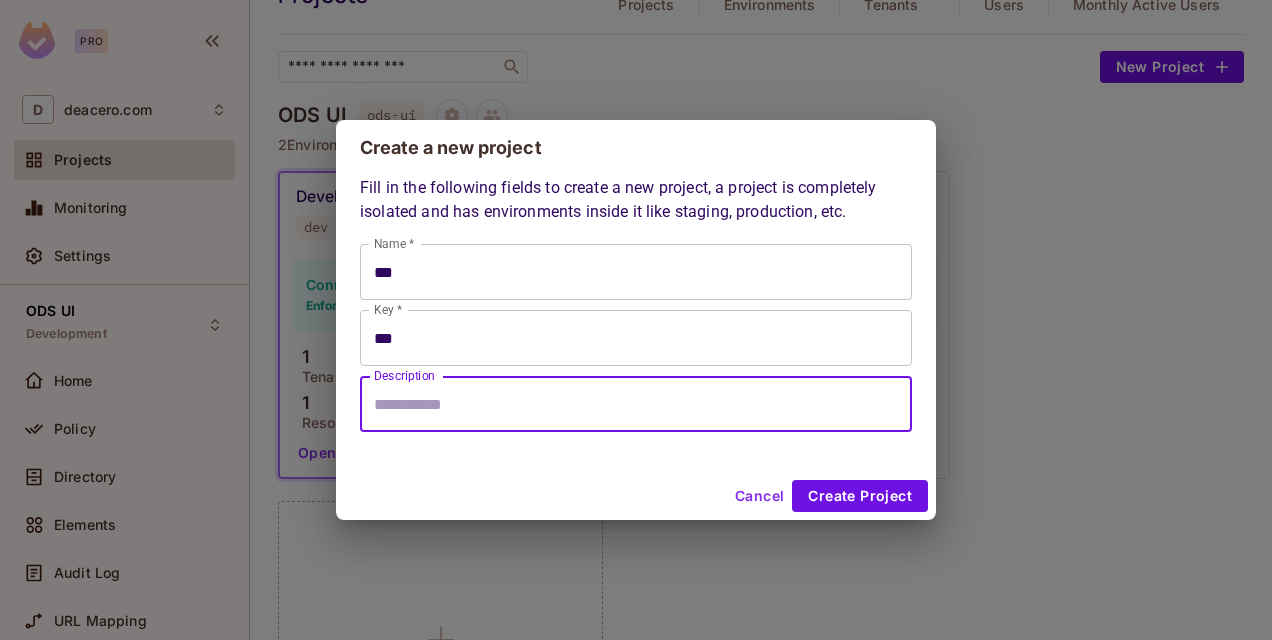 paste on "**********" 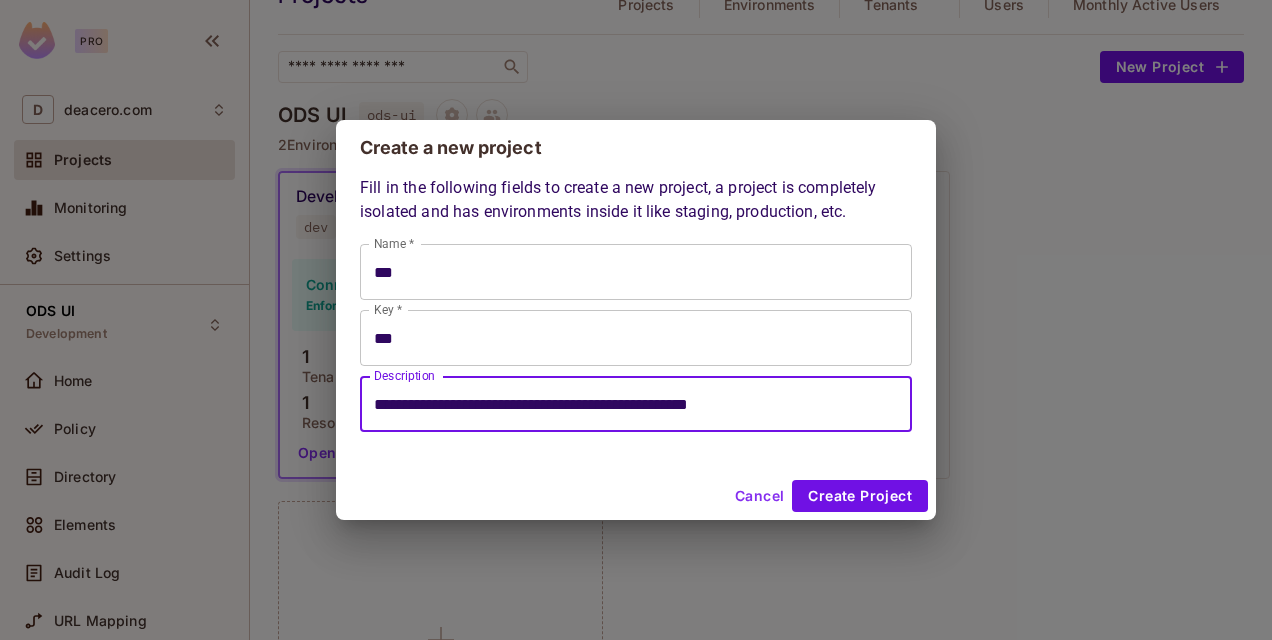 click on "**********" at bounding box center (636, 404) 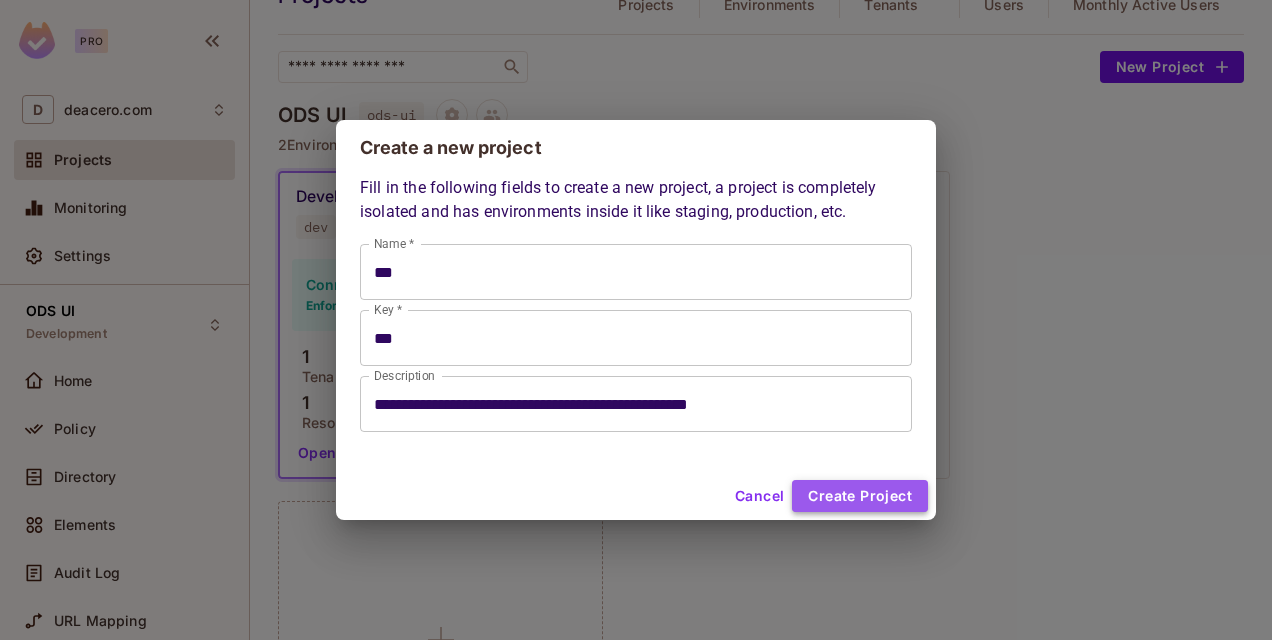 click on "Create Project" at bounding box center (860, 496) 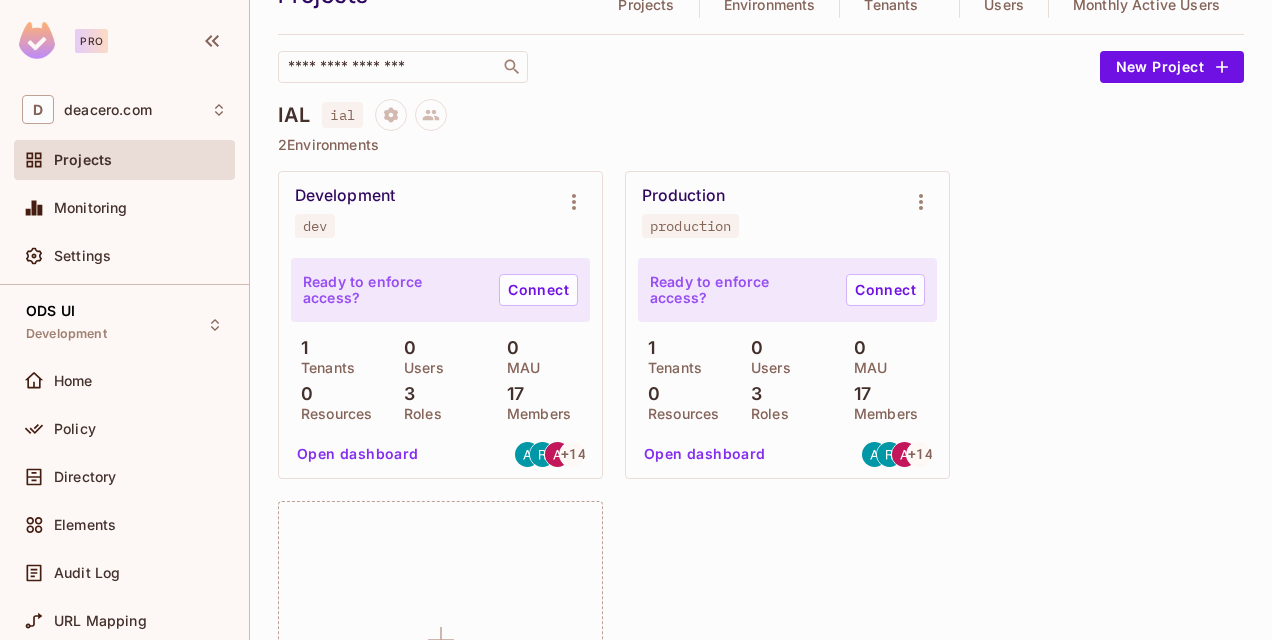 scroll, scrollTop: 0, scrollLeft: 0, axis: both 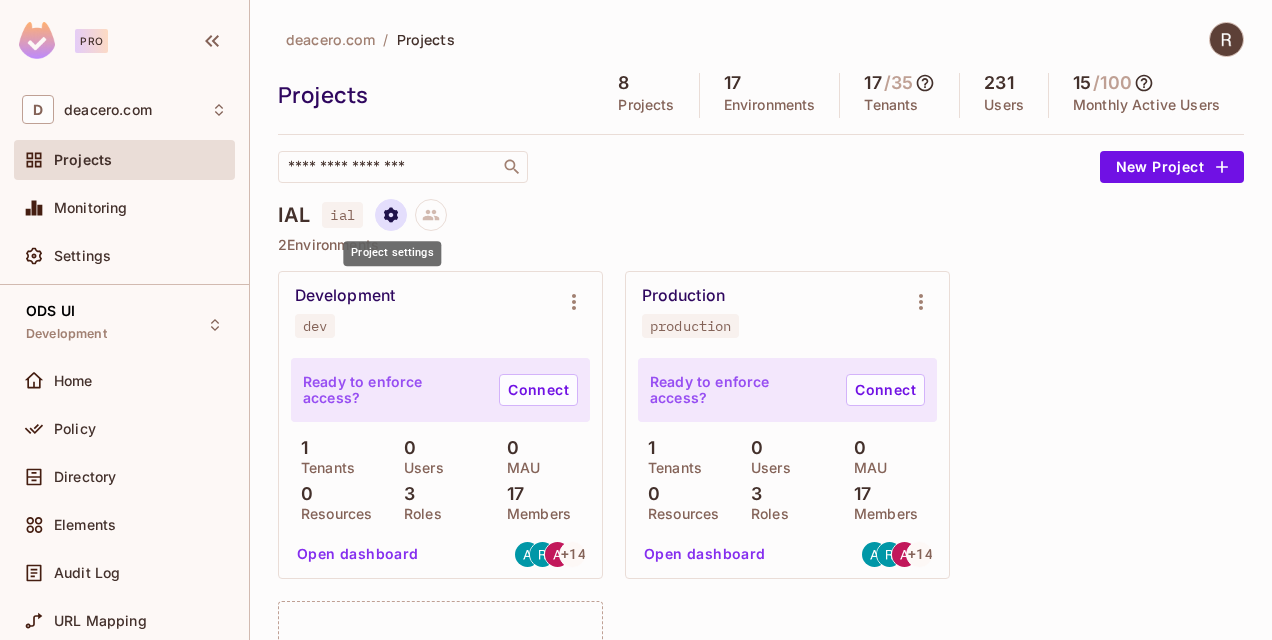 click 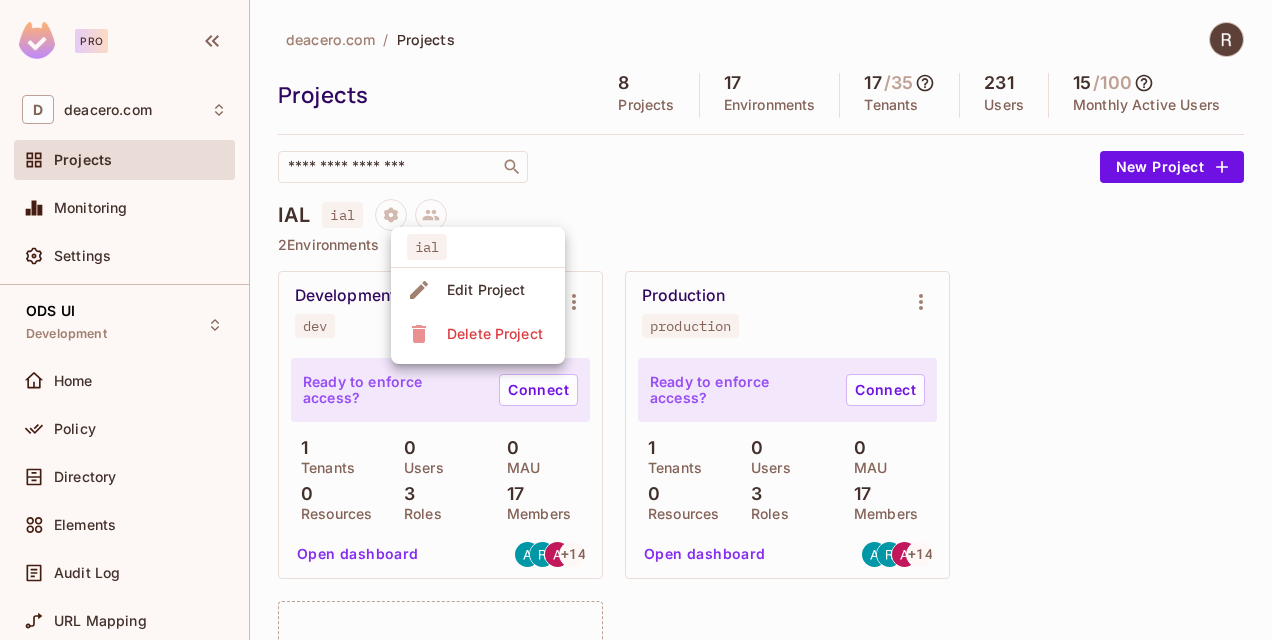 click on "Edit Project" at bounding box center [486, 290] 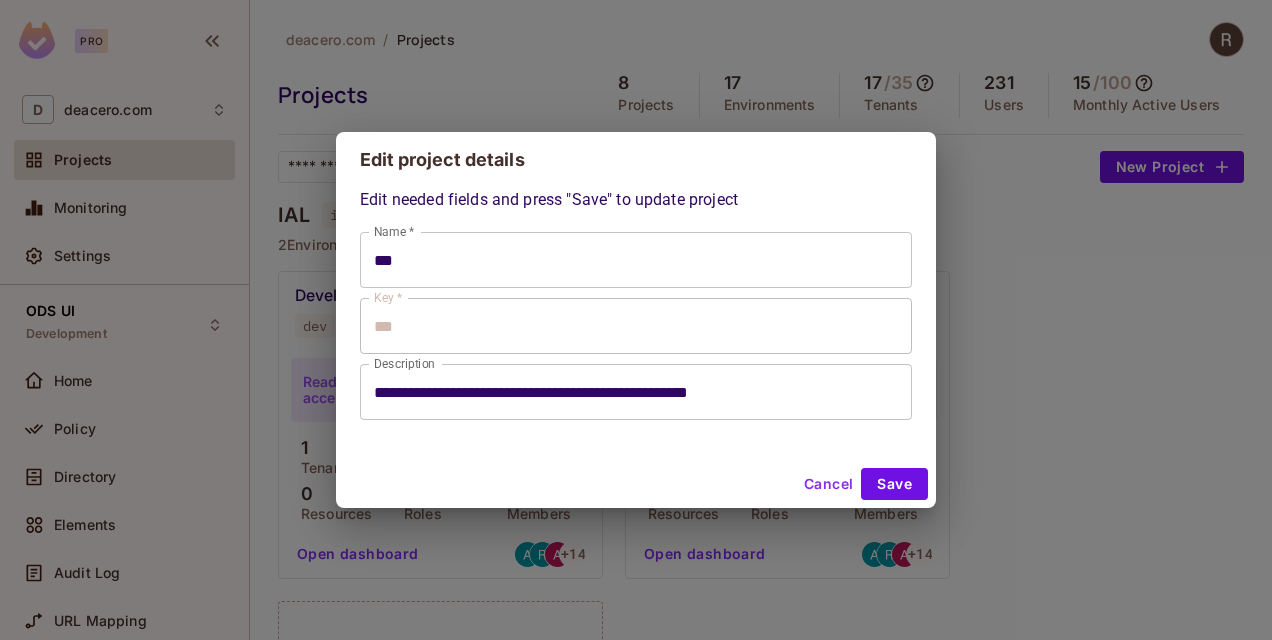 click on "Cancel" at bounding box center [828, 484] 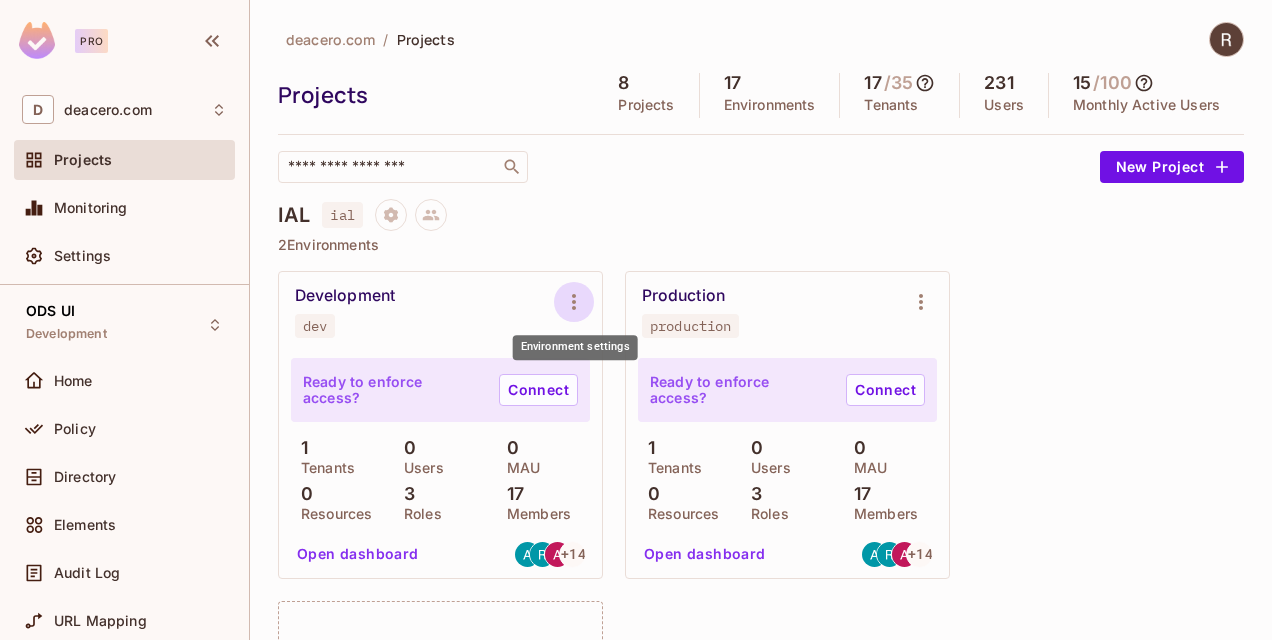 click 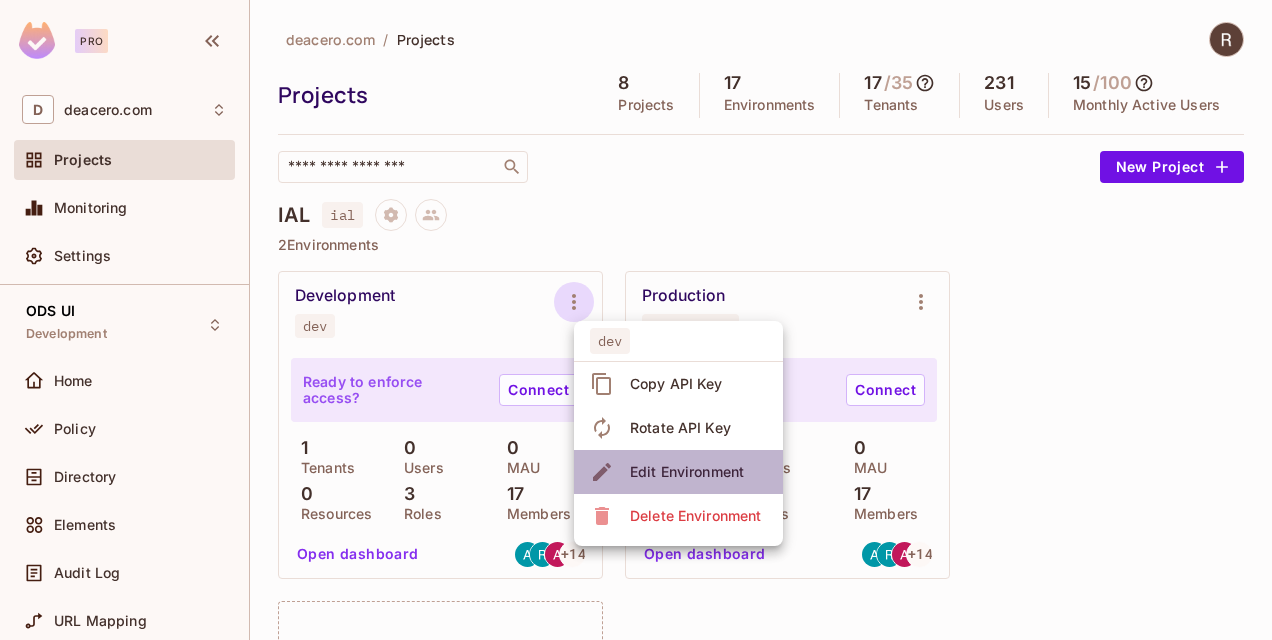click on "Edit Environment" at bounding box center [687, 472] 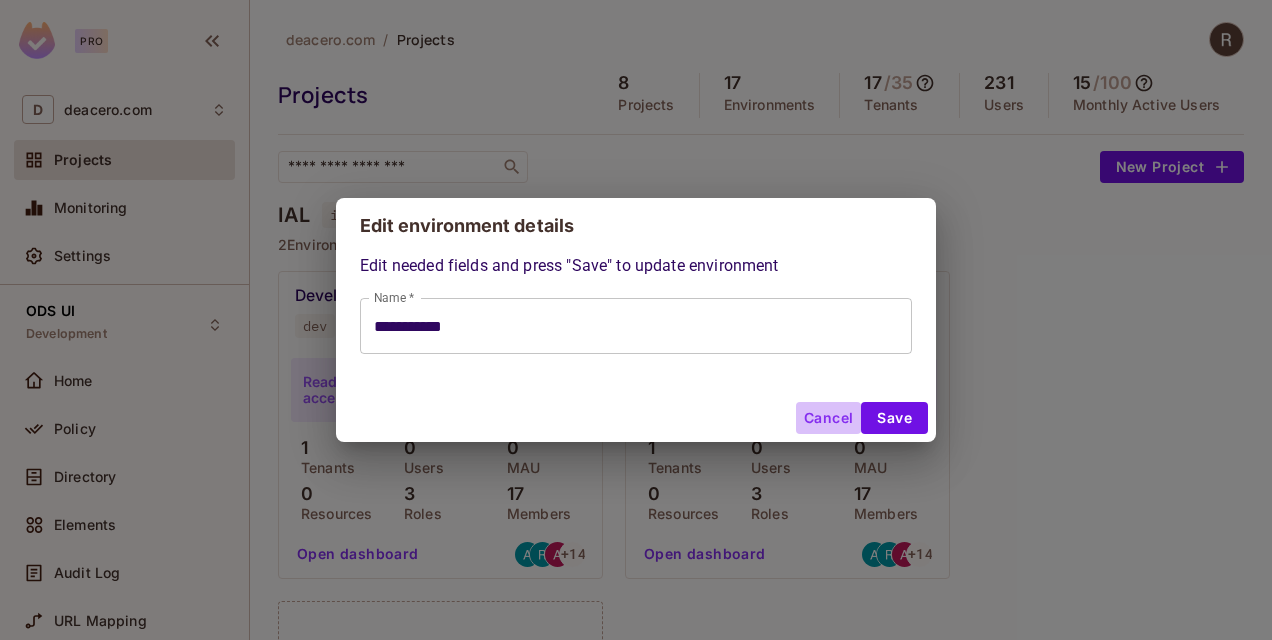 click on "Cancel" at bounding box center [828, 418] 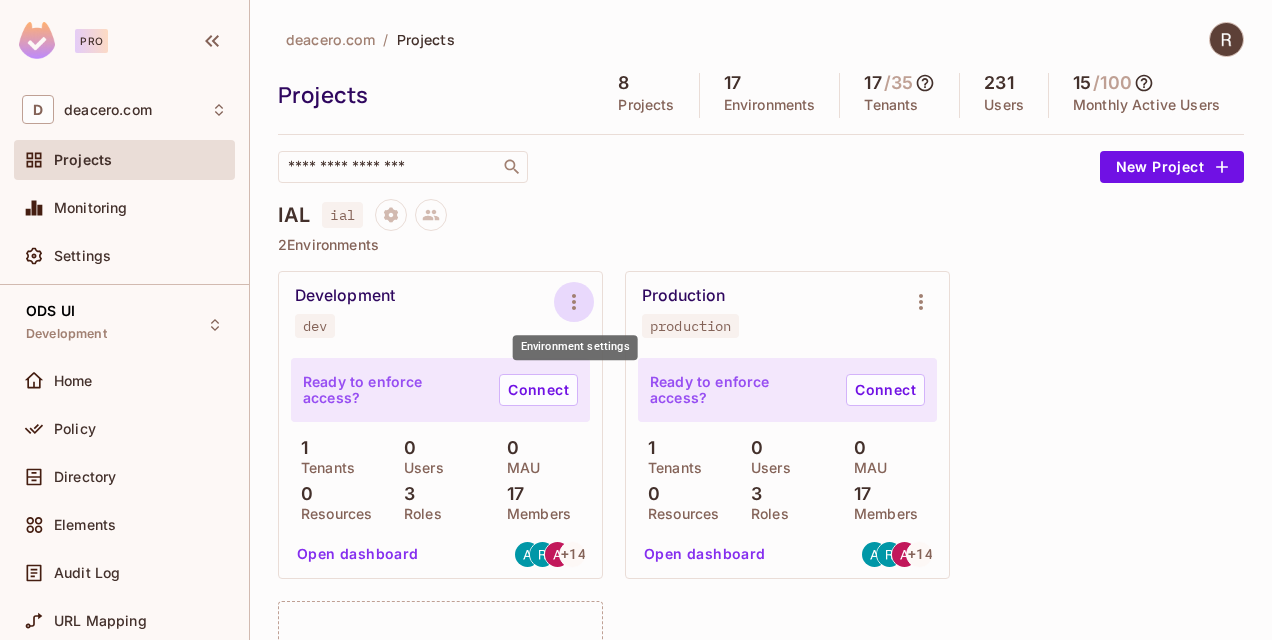 click 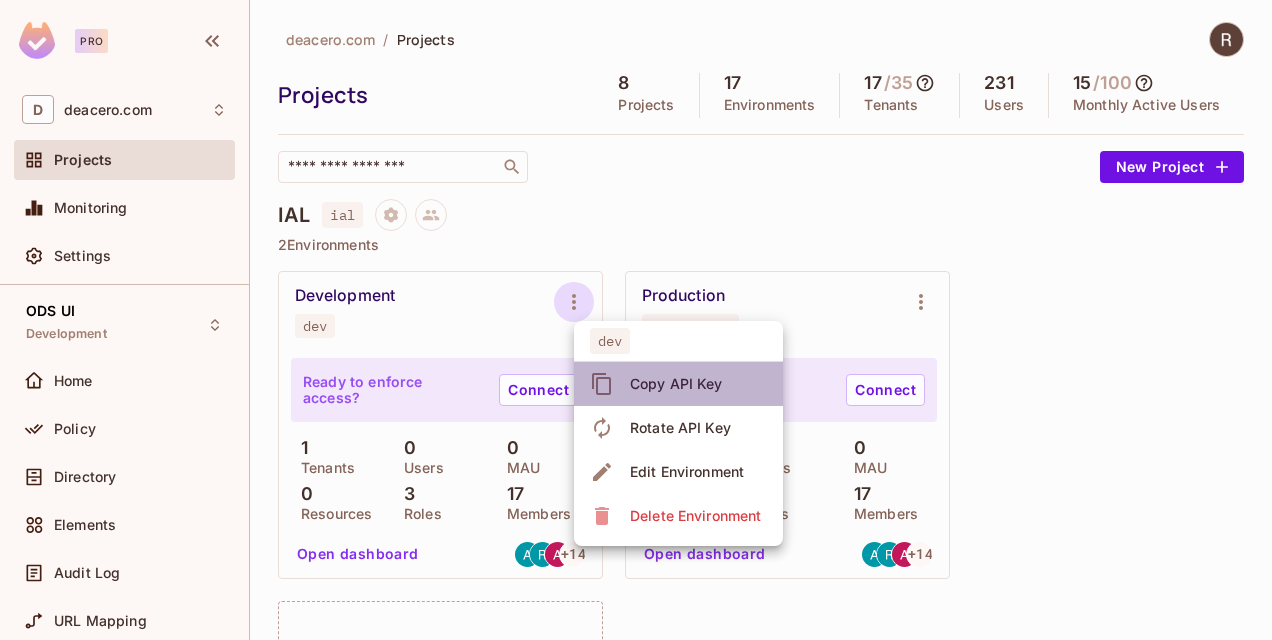click on "Copy API Key" at bounding box center [676, 384] 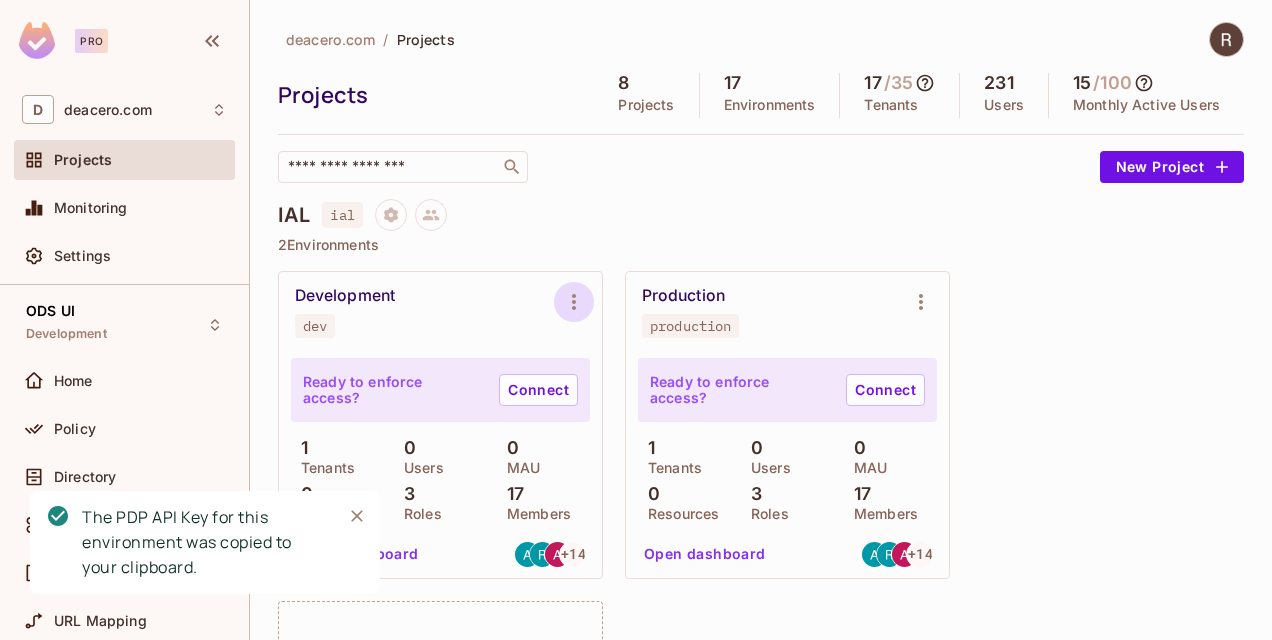 click 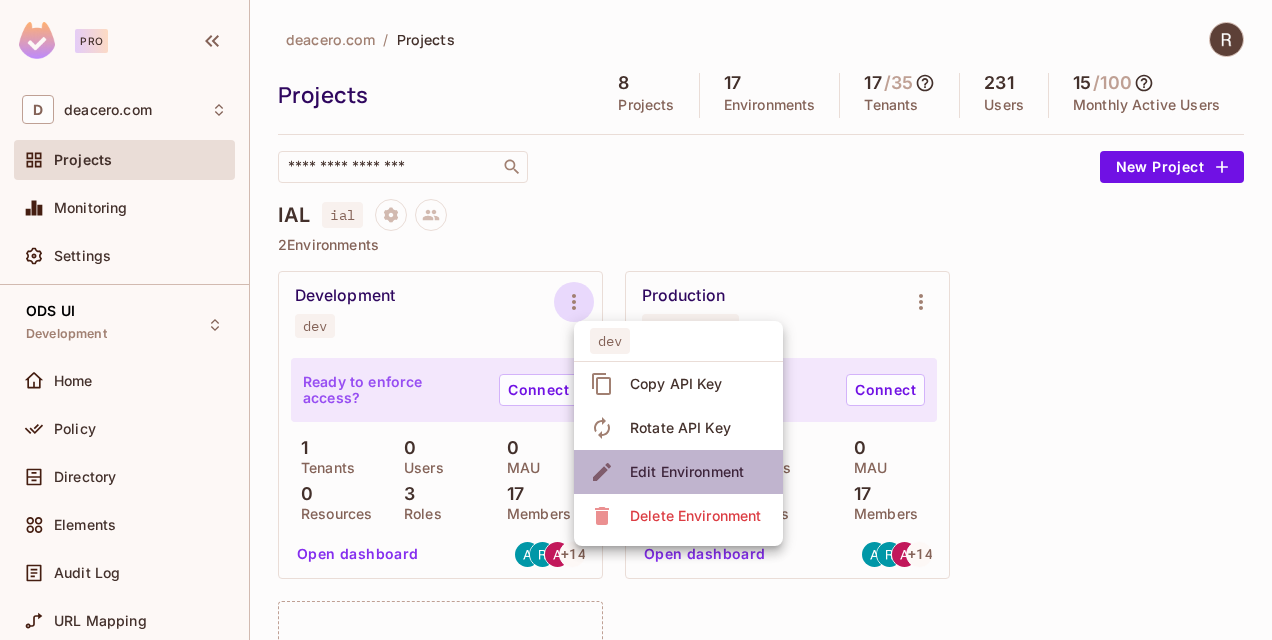 click on "Edit Environment" at bounding box center [687, 472] 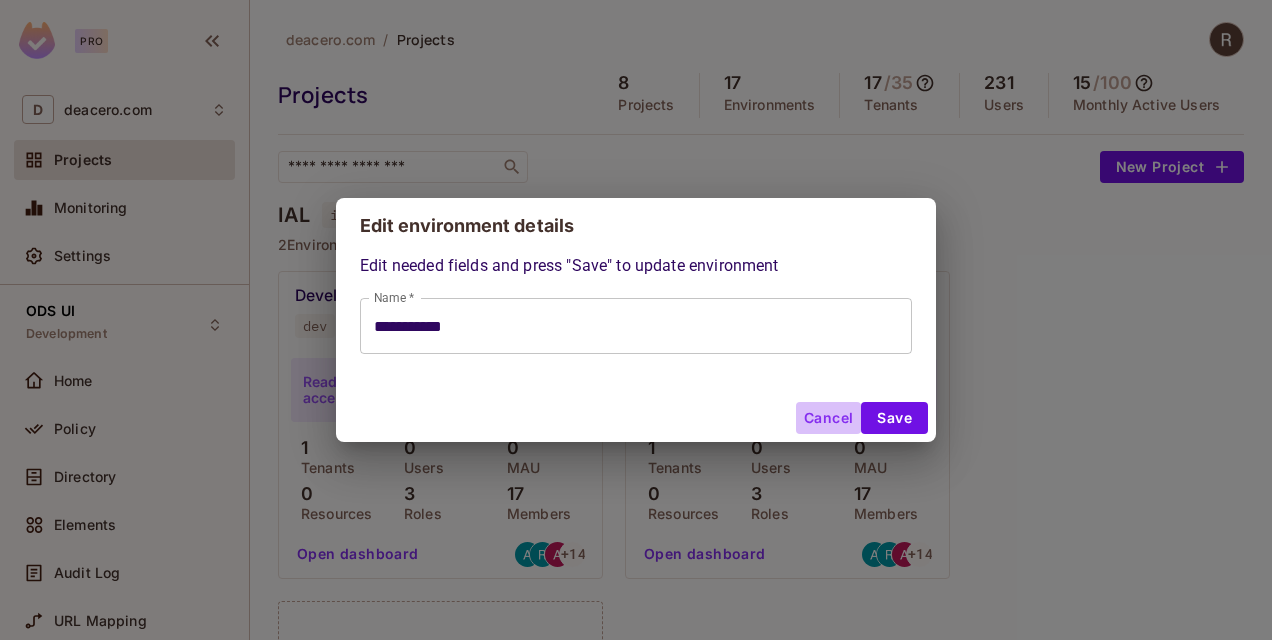 click on "Cancel" at bounding box center (828, 418) 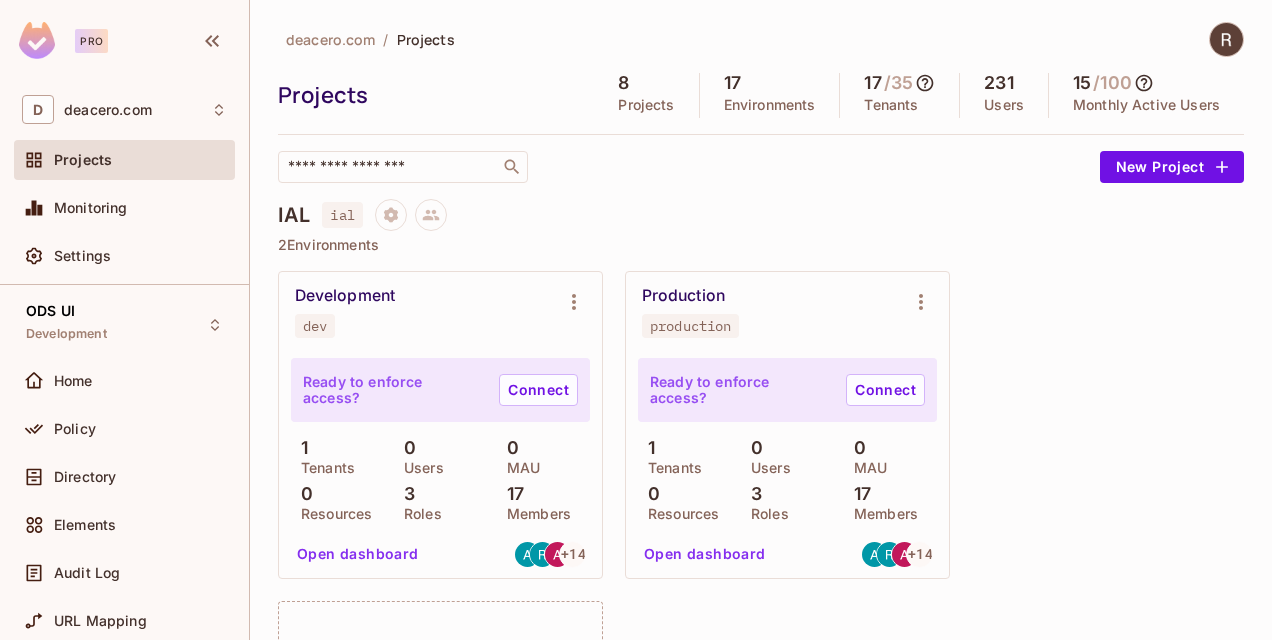 click on "Development dev Ready to enforce access? Connect 1 Tenants 0 Users 0 MAU 0 Resources 3 Roles 17 Members Open dashboard + 14 Production production Ready to enforce access? Connect 1 Tenants 0 Users 0 MAU 0 Resources 3 Roles 17 Members Open dashboard + 14 New Environment" at bounding box center (761, 590) 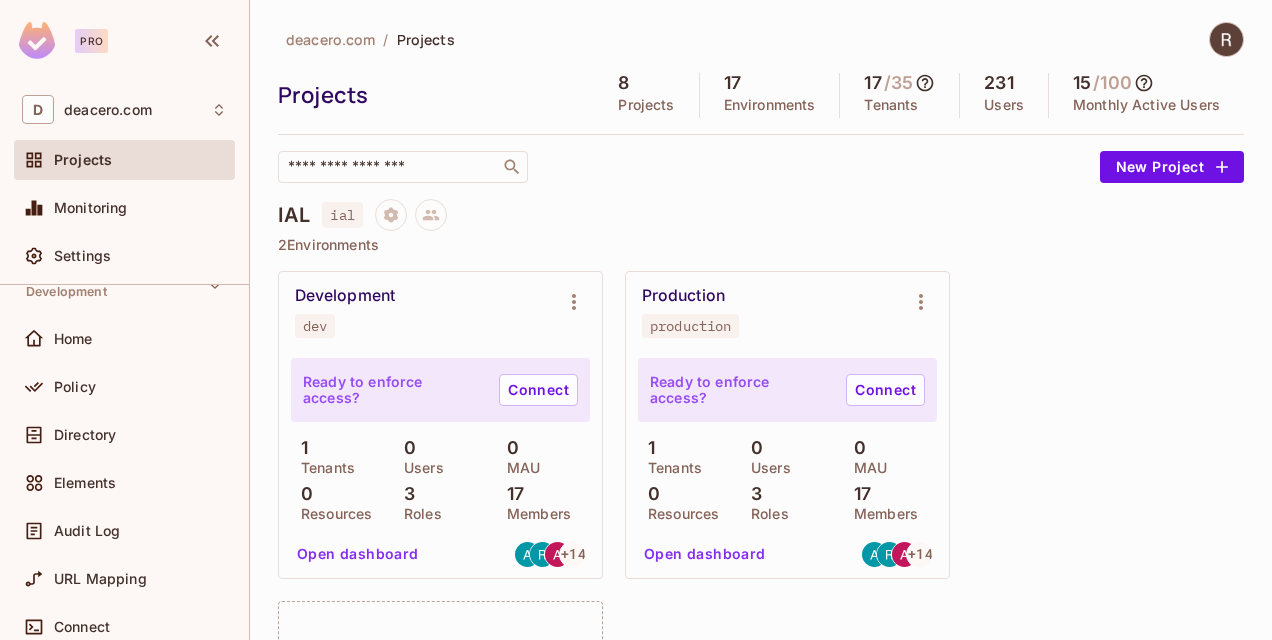 scroll, scrollTop: 0, scrollLeft: 0, axis: both 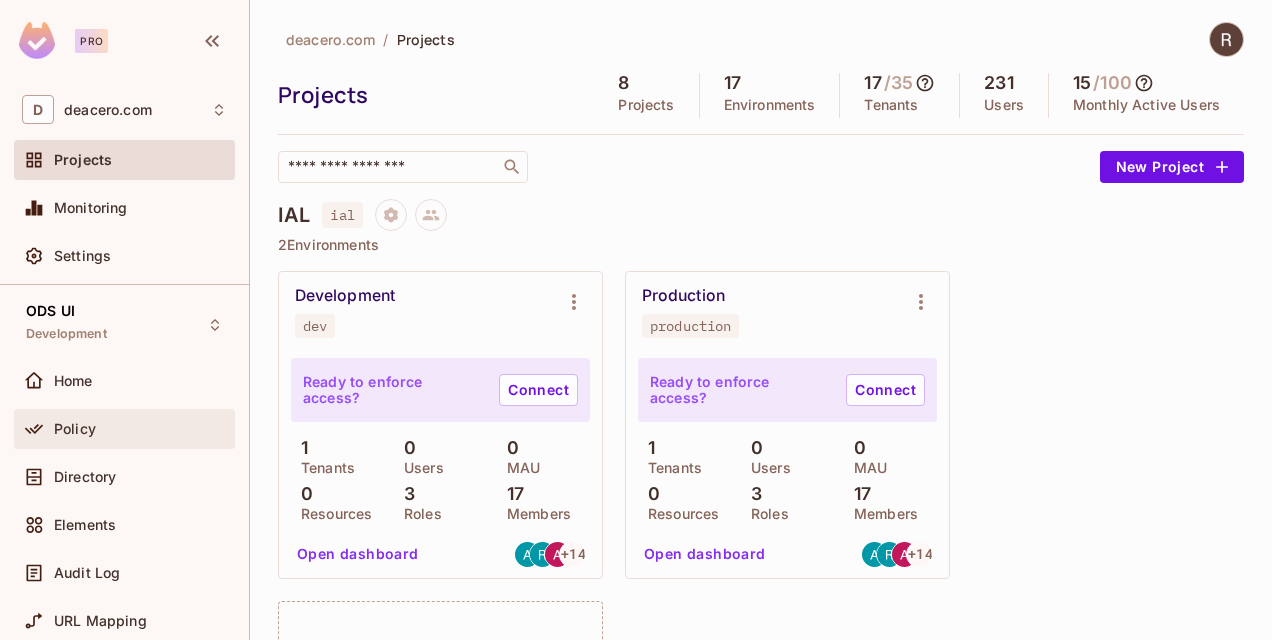 click on "Policy" at bounding box center [75, 429] 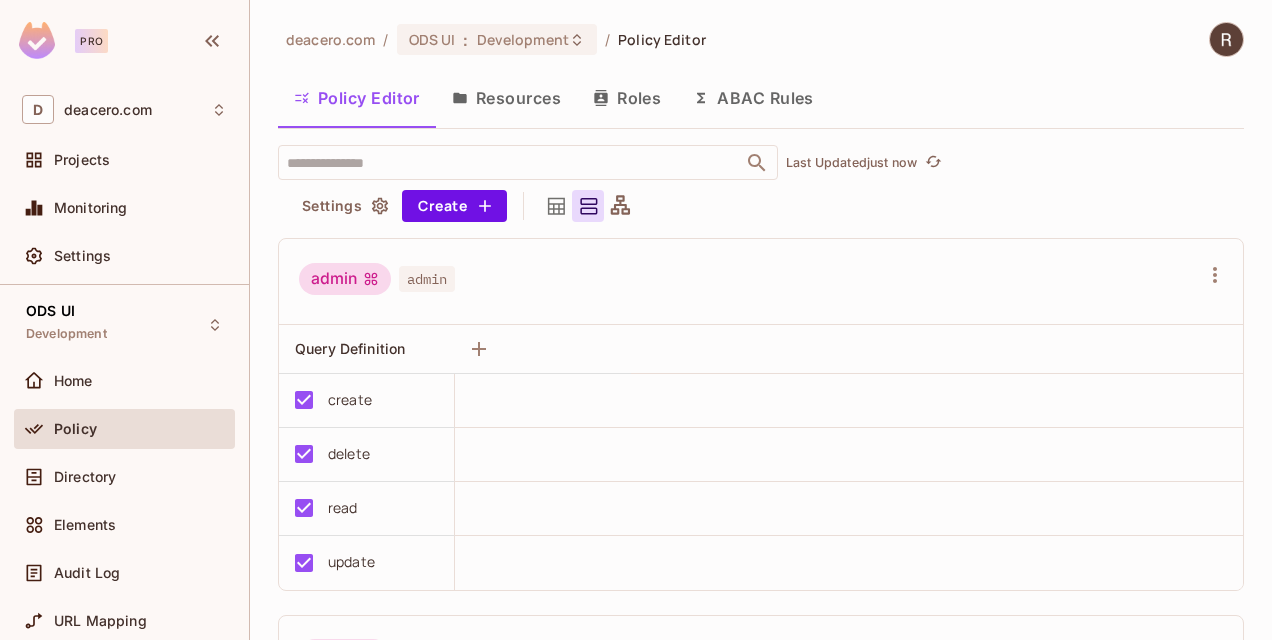 click on "deacero.com / ODS UI : Development / Policy Editor Policy Editor Resources Roles ABAC Rules Last Updated just now Settings Create admin admin Query Definition create delete read update editor editor Query Definition create delete read update viewer viewer Query Definition create delete read update" at bounding box center (761, 320) 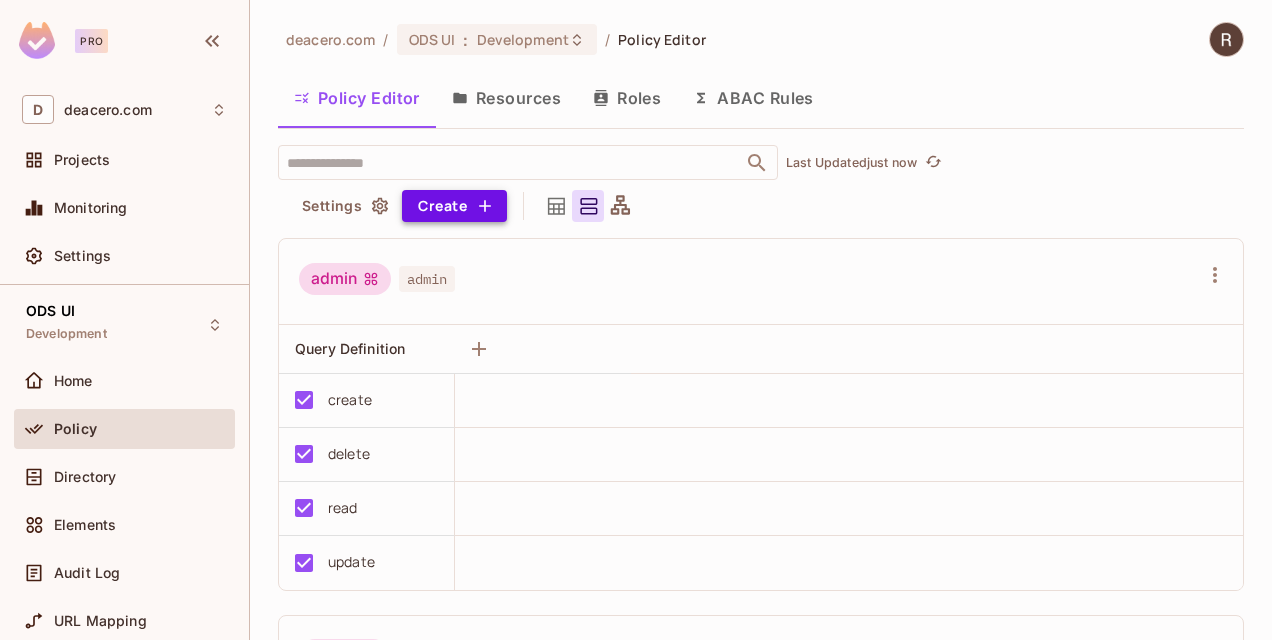 click on "Create" at bounding box center [454, 206] 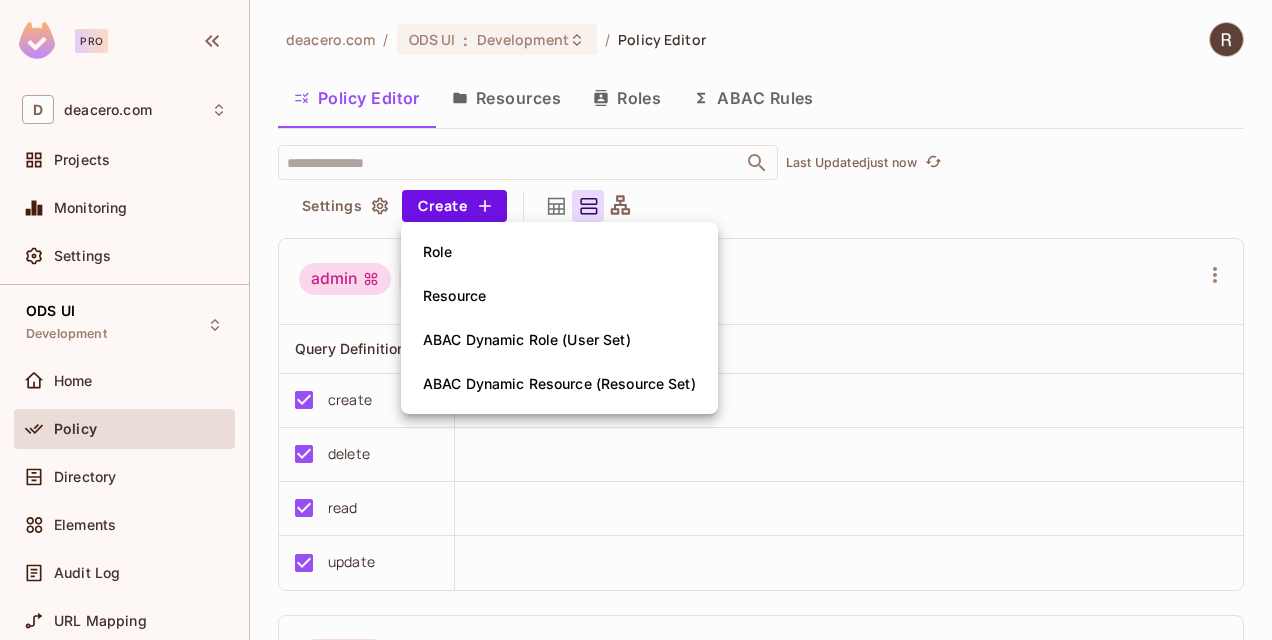 click at bounding box center [636, 320] 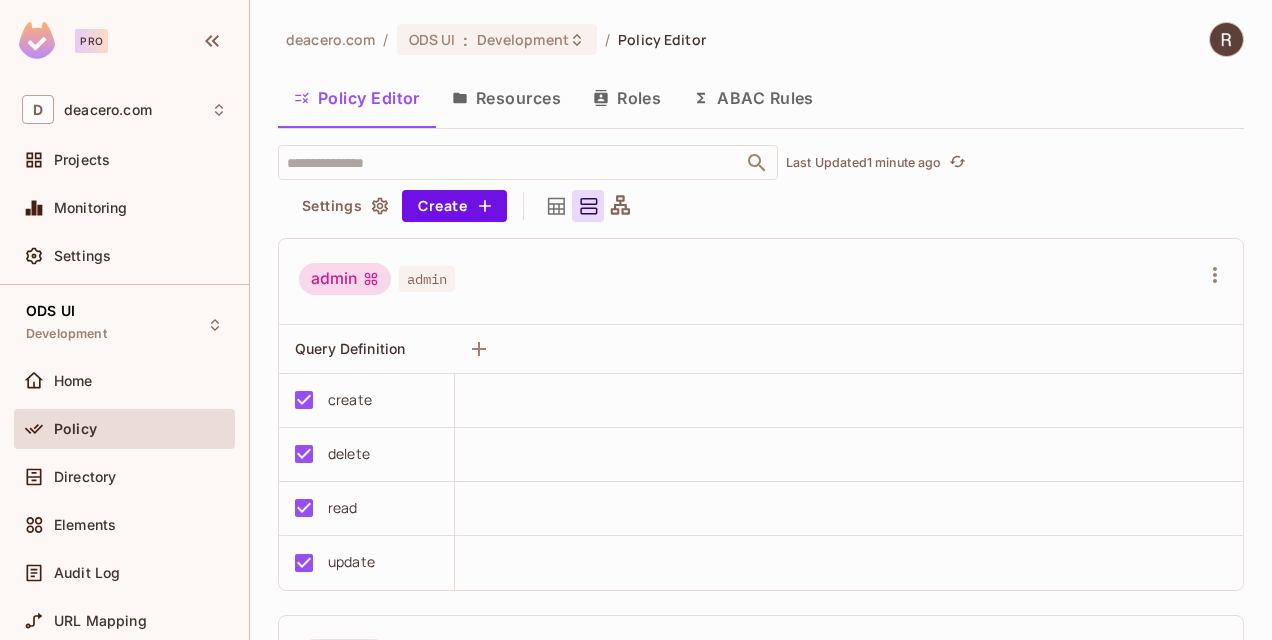 click on "Policy" at bounding box center (124, 429) 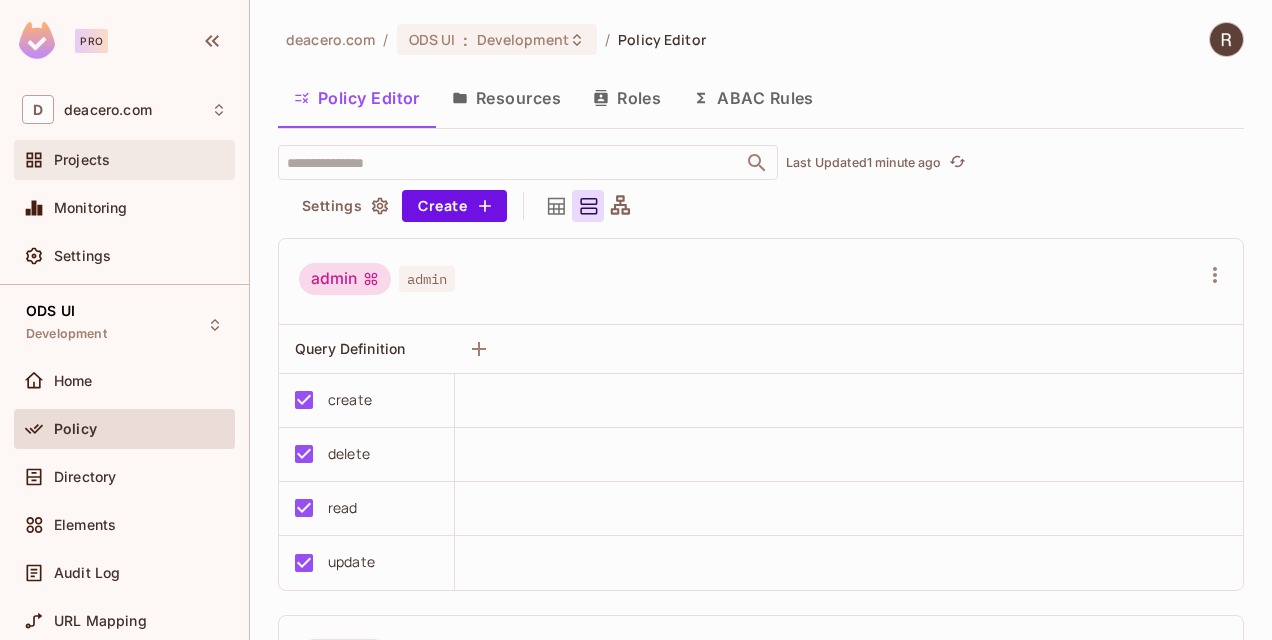 click on "Projects" at bounding box center [82, 160] 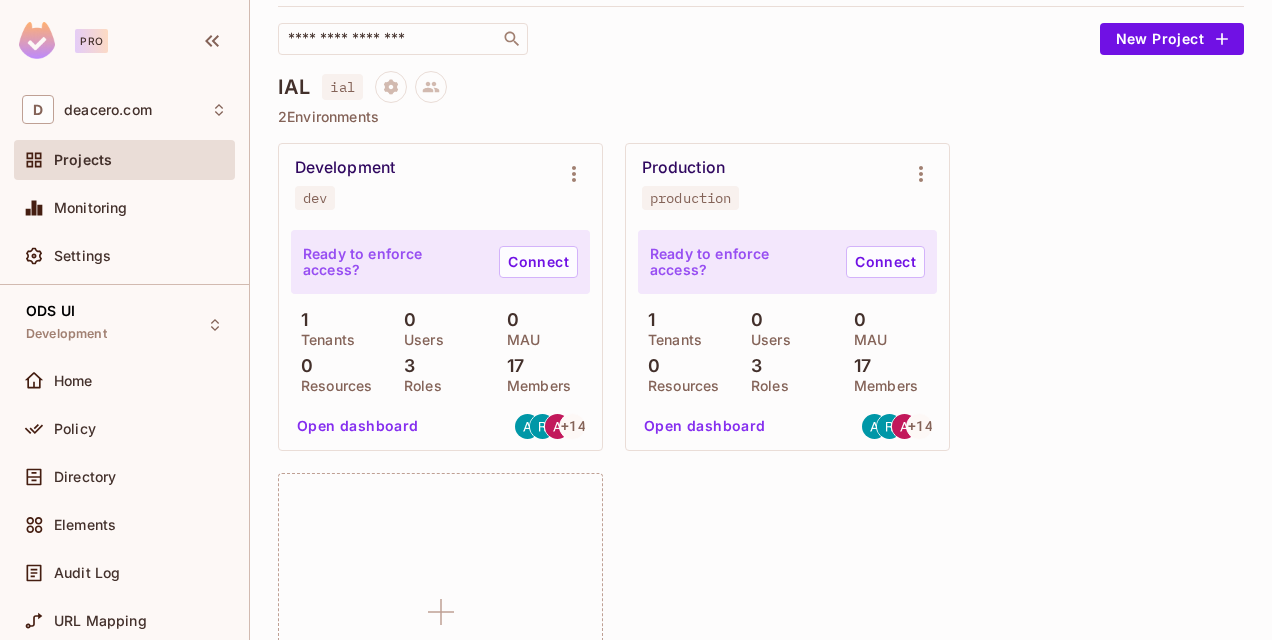 scroll, scrollTop: 200, scrollLeft: 0, axis: vertical 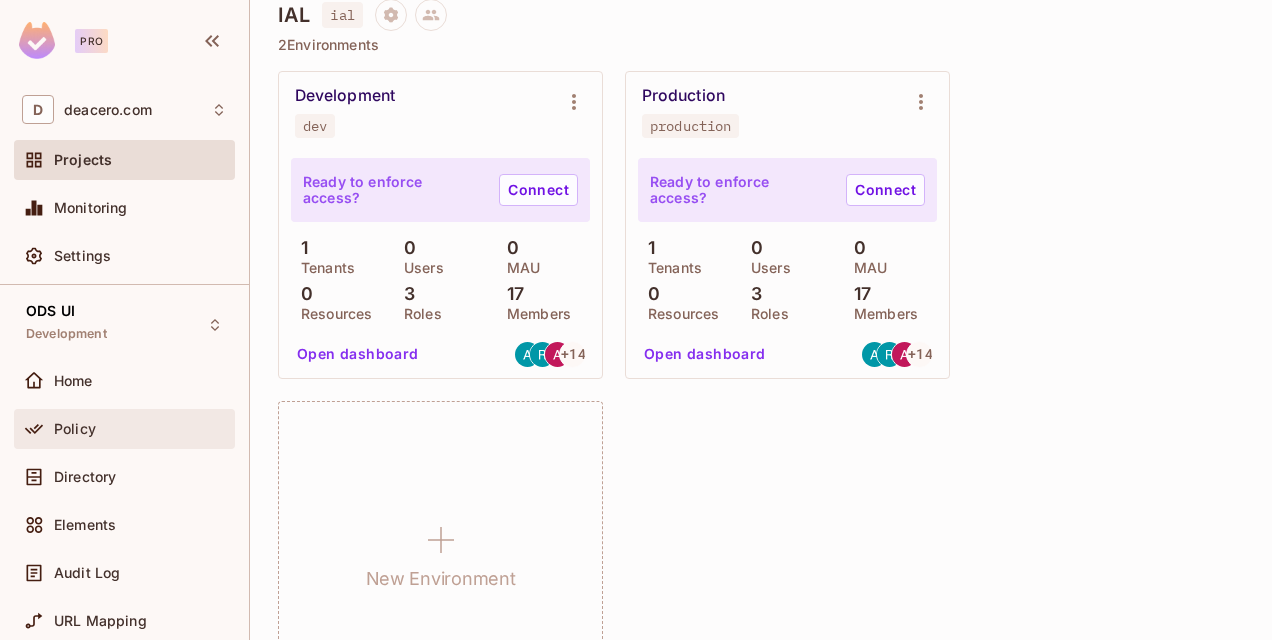 click on "Policy" at bounding box center [75, 429] 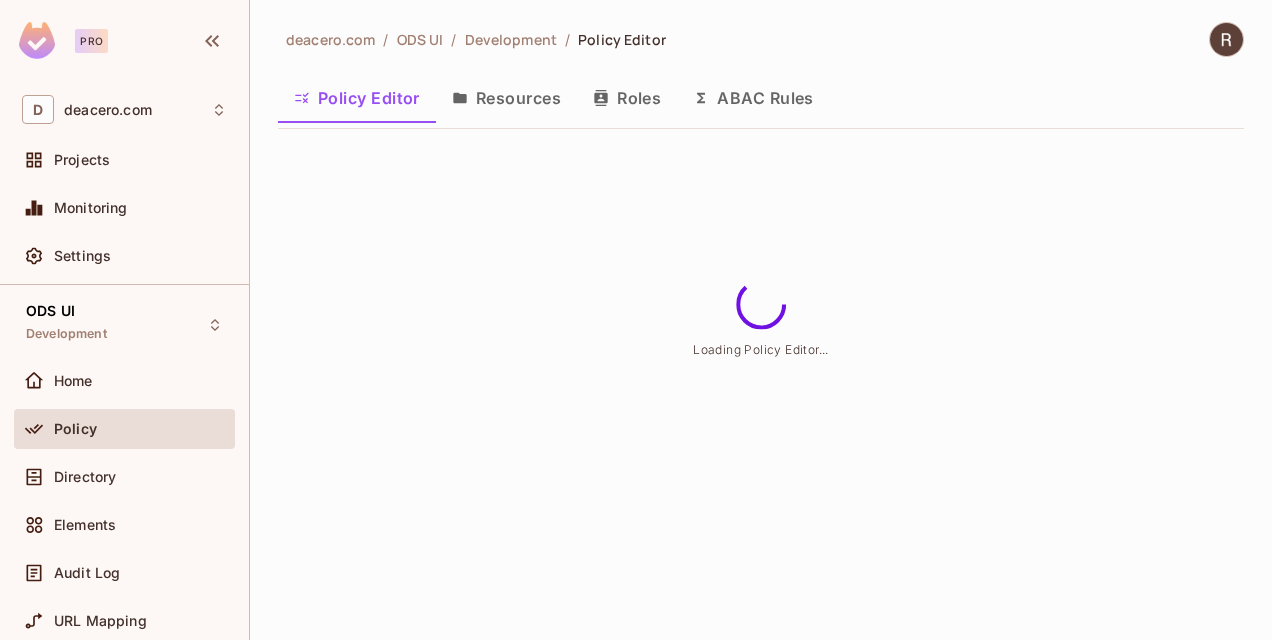 scroll, scrollTop: 0, scrollLeft: 0, axis: both 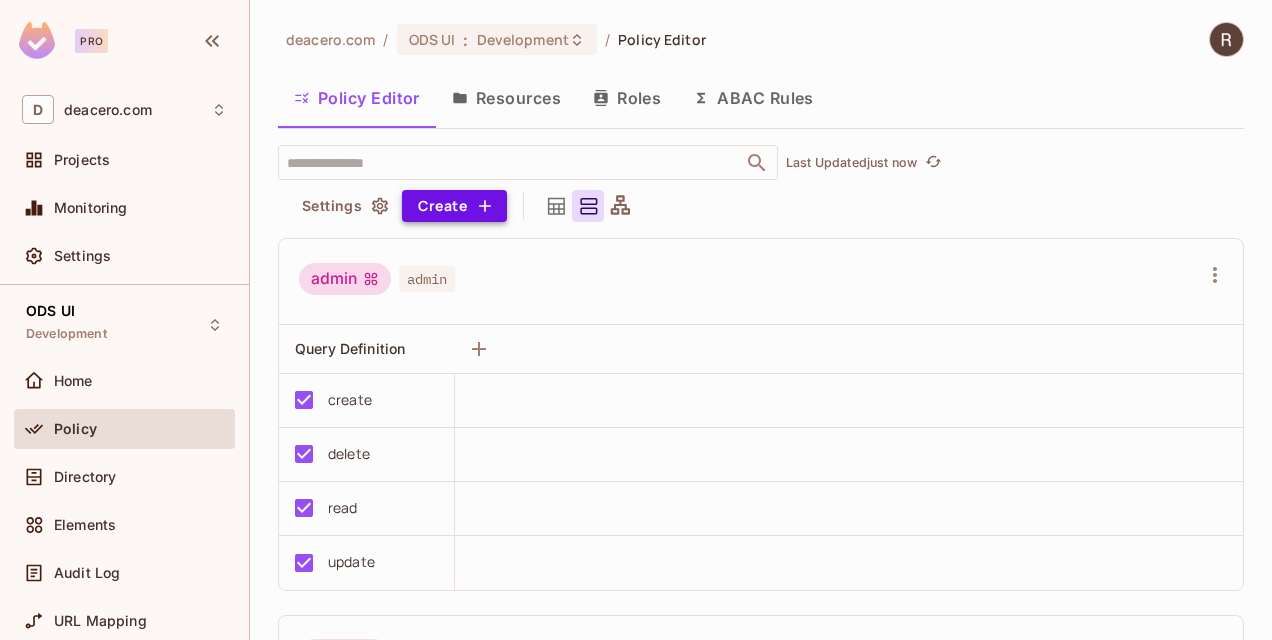 click 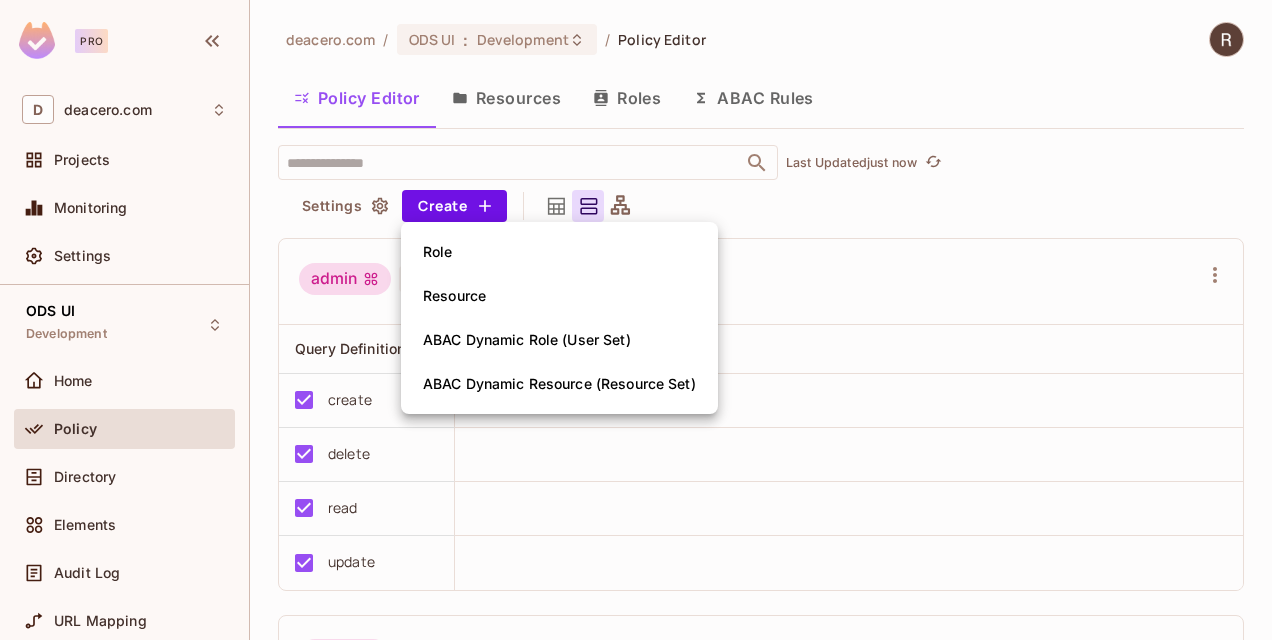 click at bounding box center (636, 320) 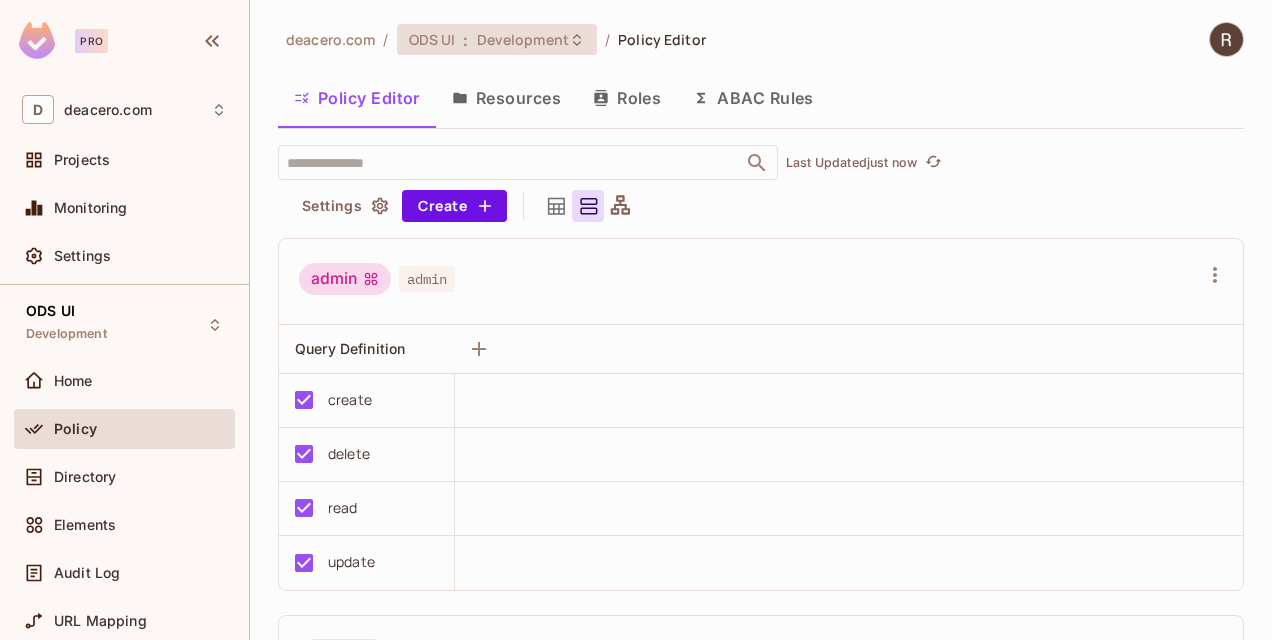 click 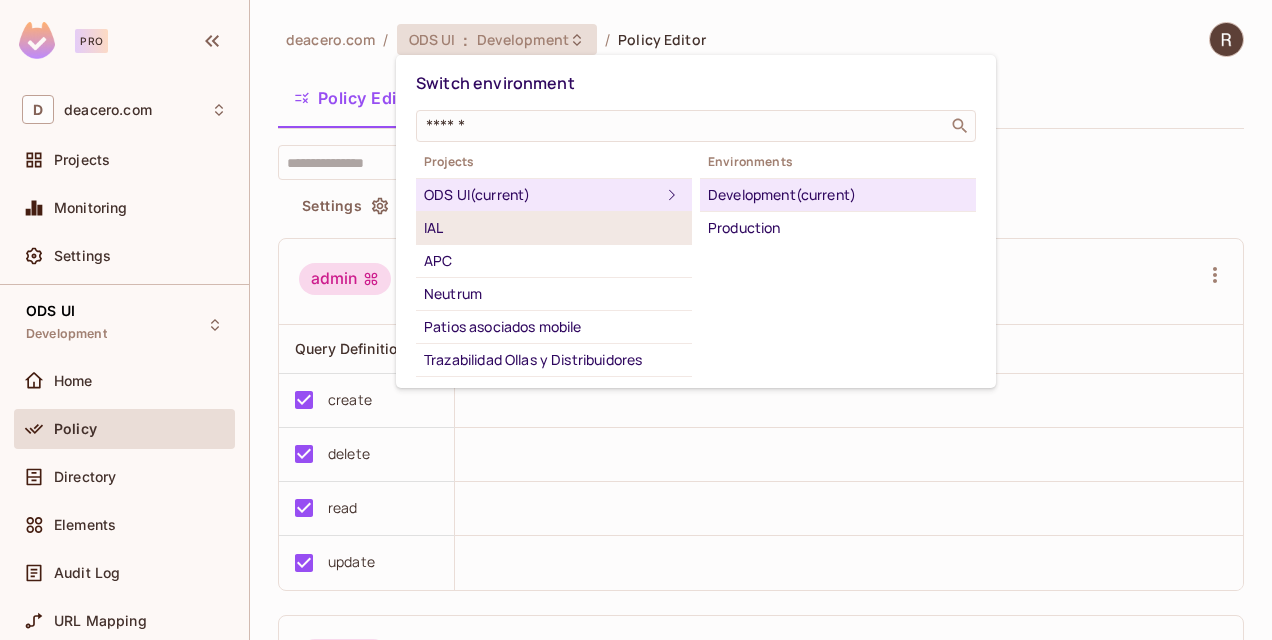 click on "IAL" at bounding box center (554, 228) 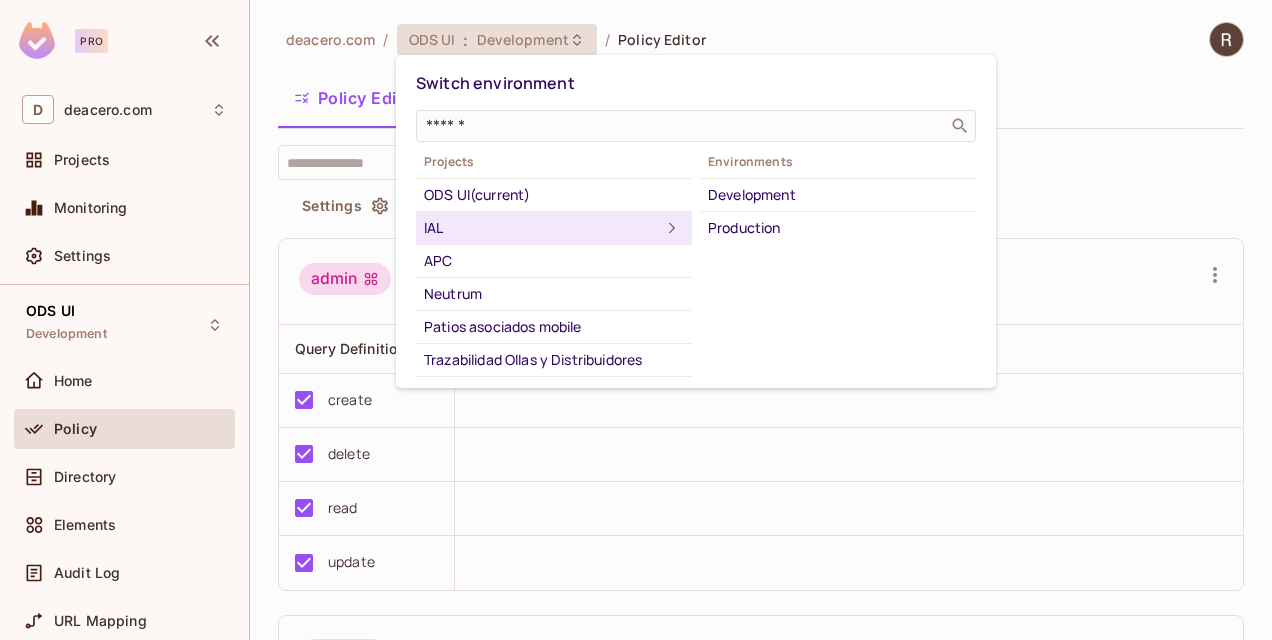click on "IAL" at bounding box center (542, 228) 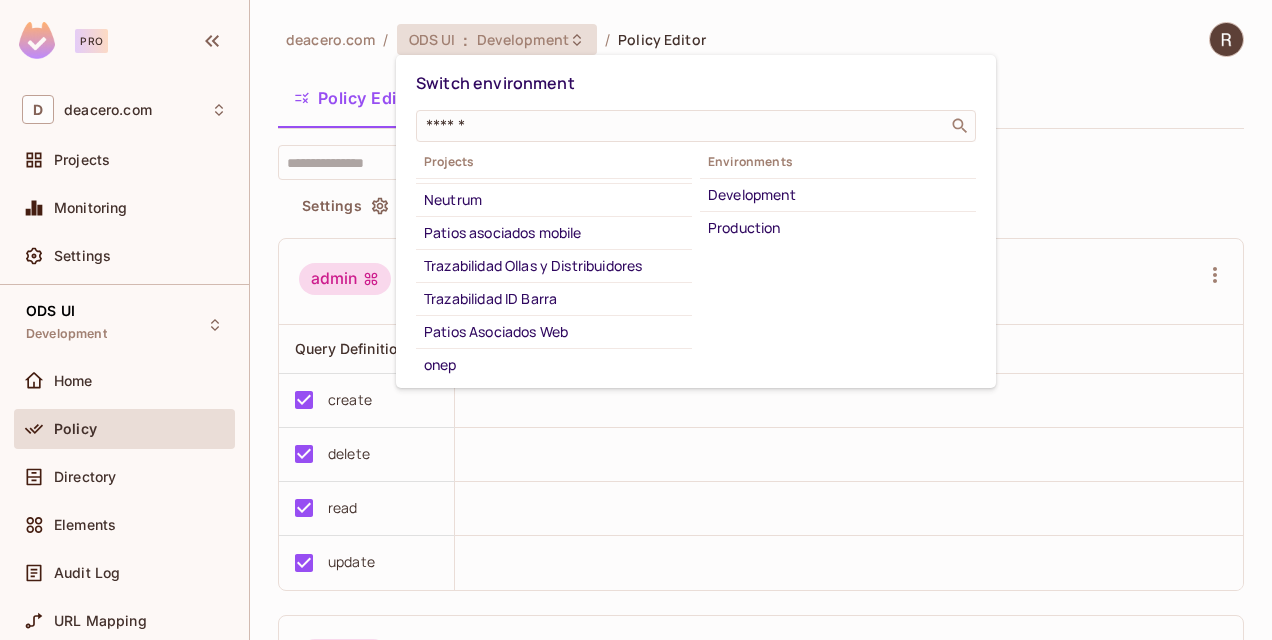scroll, scrollTop: 0, scrollLeft: 0, axis: both 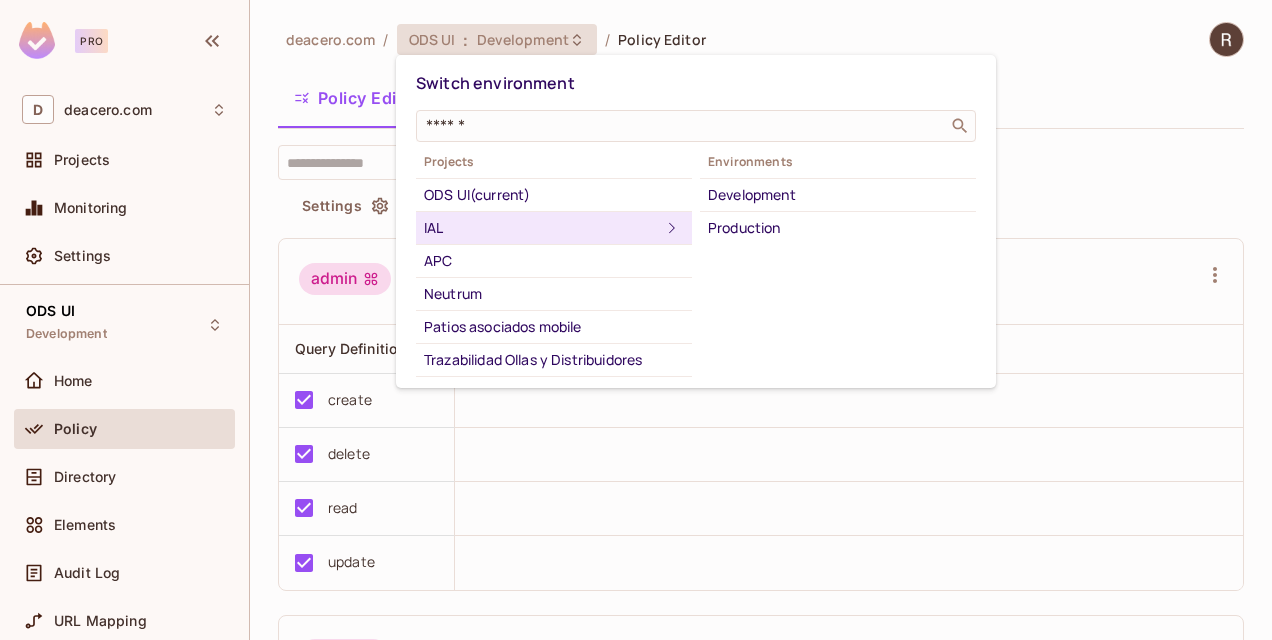 click on "IAL" at bounding box center (542, 228) 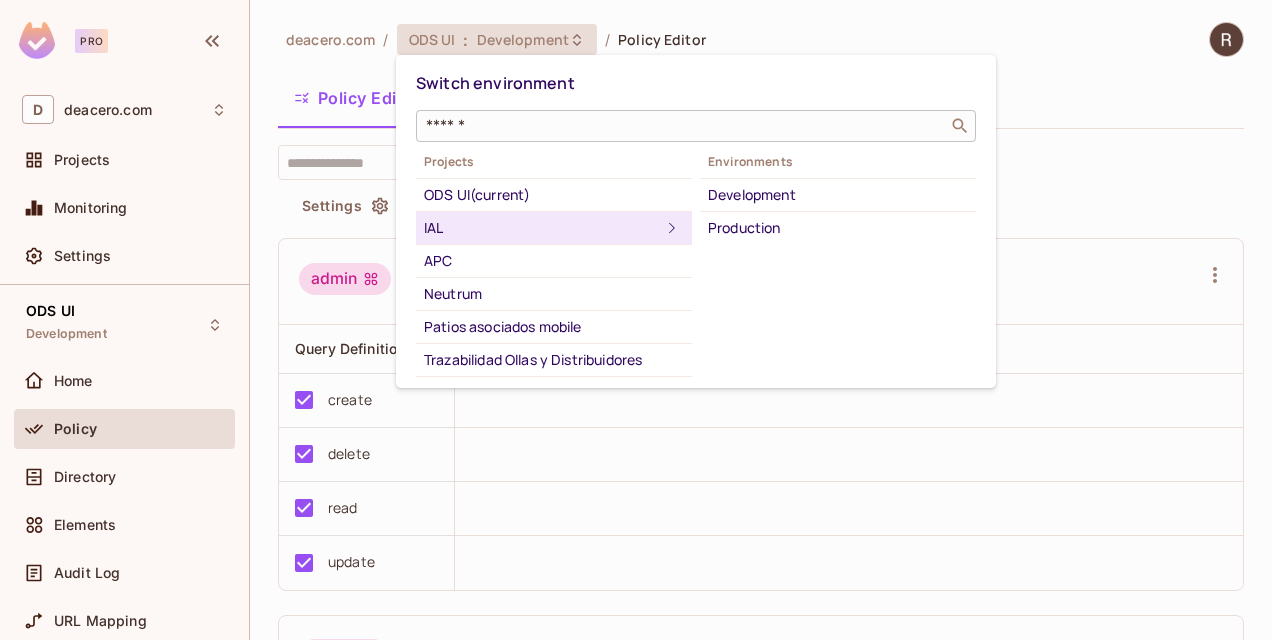 click at bounding box center [682, 126] 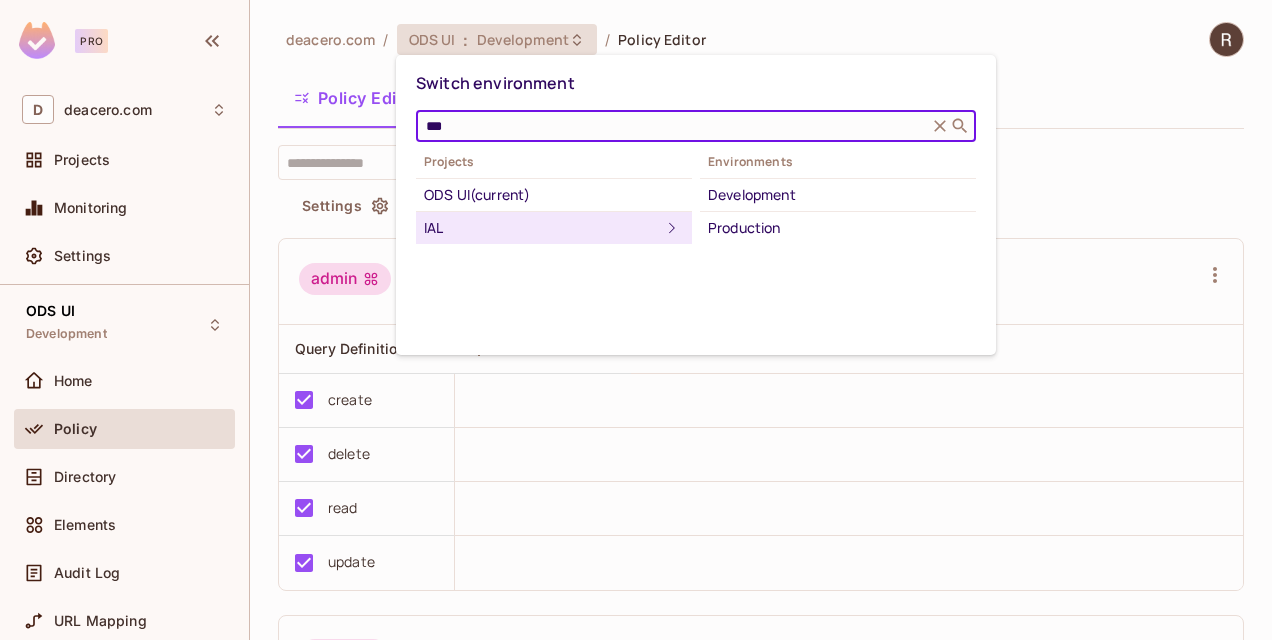 type on "***" 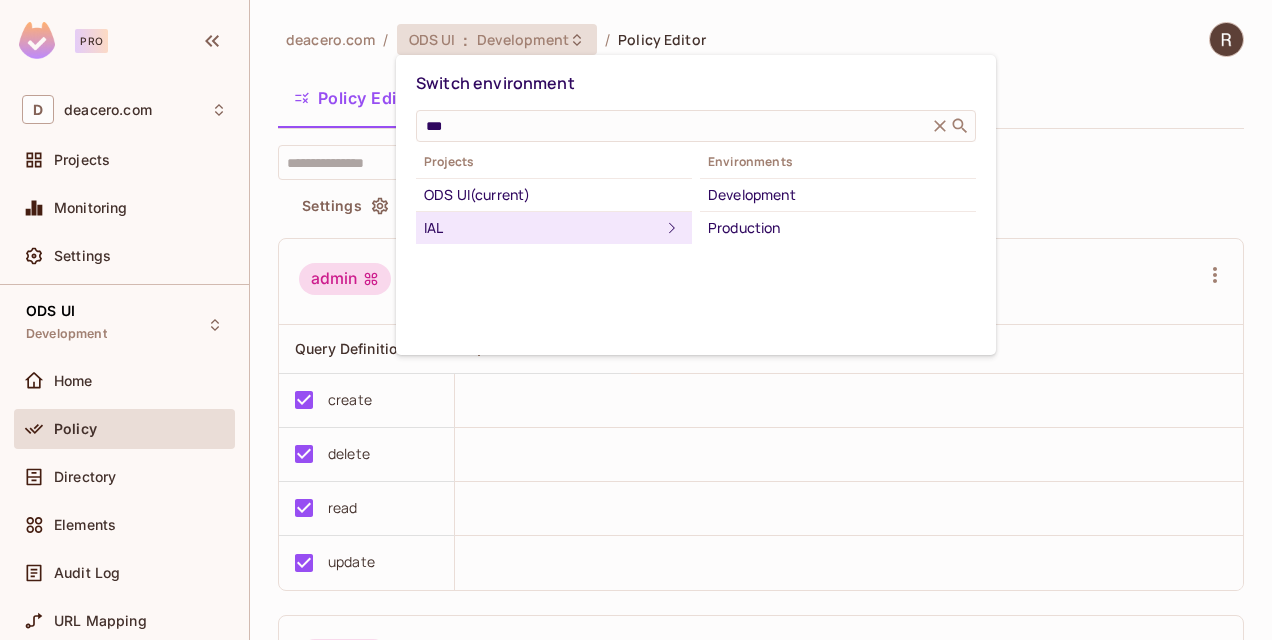 click on "IAL" at bounding box center (542, 228) 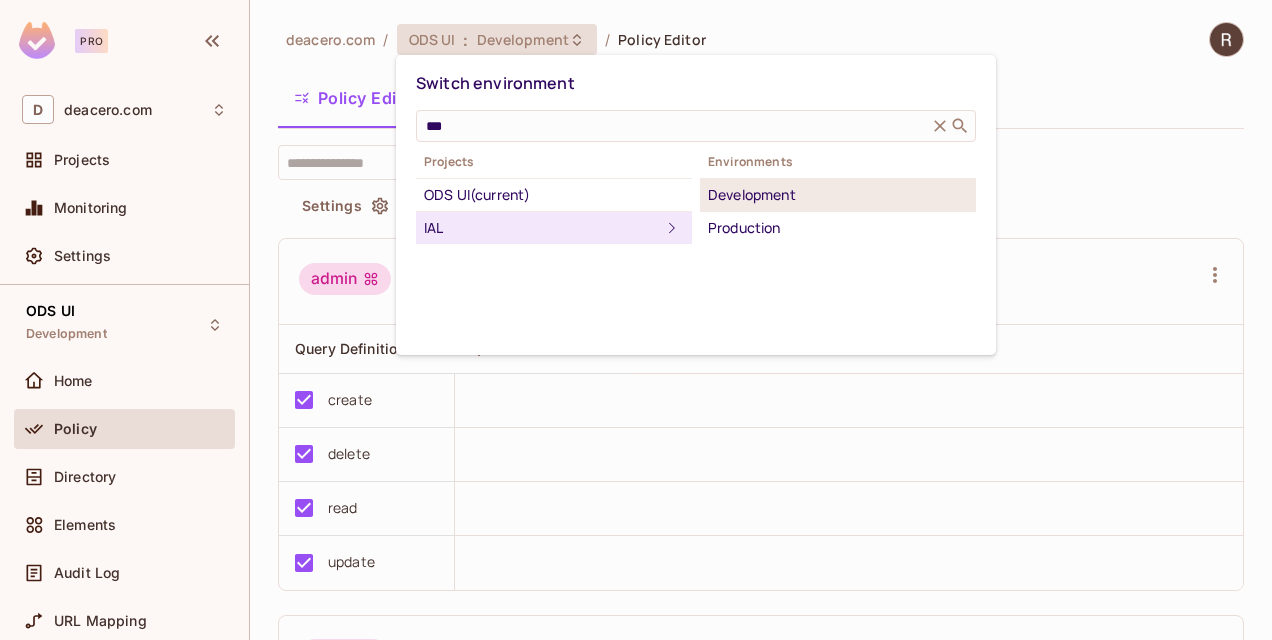 click on "Development" at bounding box center [838, 195] 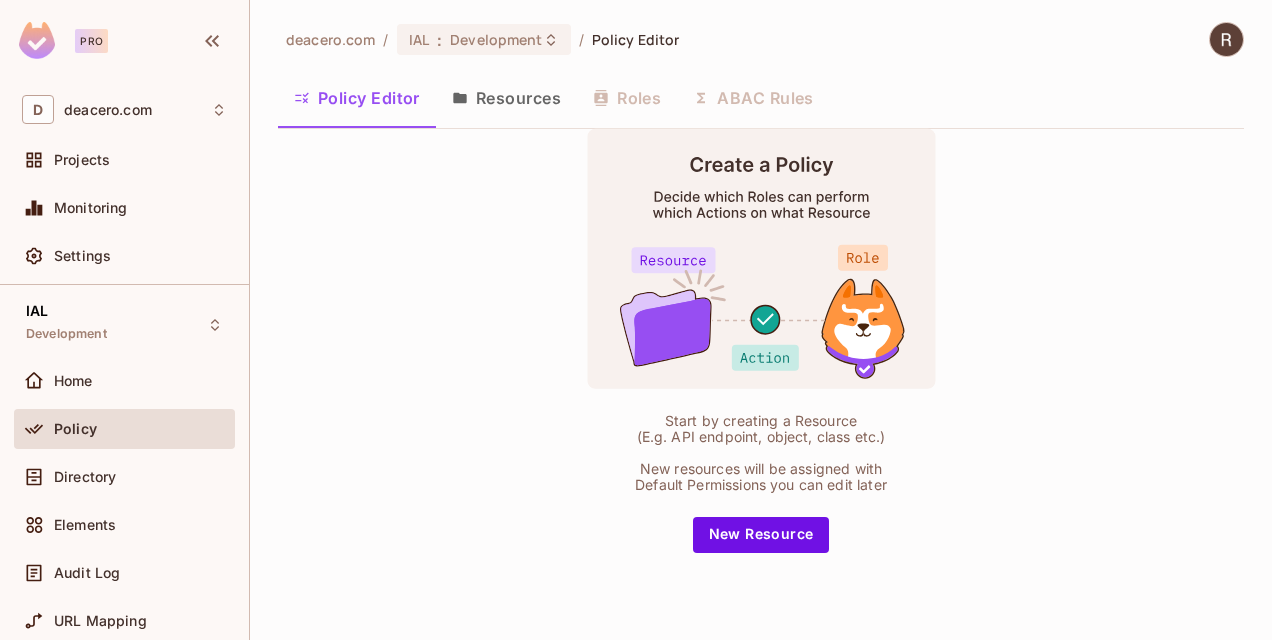 click on "deacero.com / IAL : Development / Policy Editor Policy Editor Resources Roles ABAC Rules Start by creating a Resource (E.g. API endpoint, object, class etc.) New resources will be assigned with Default Permissions you can edit later New Resource" at bounding box center (761, 320) 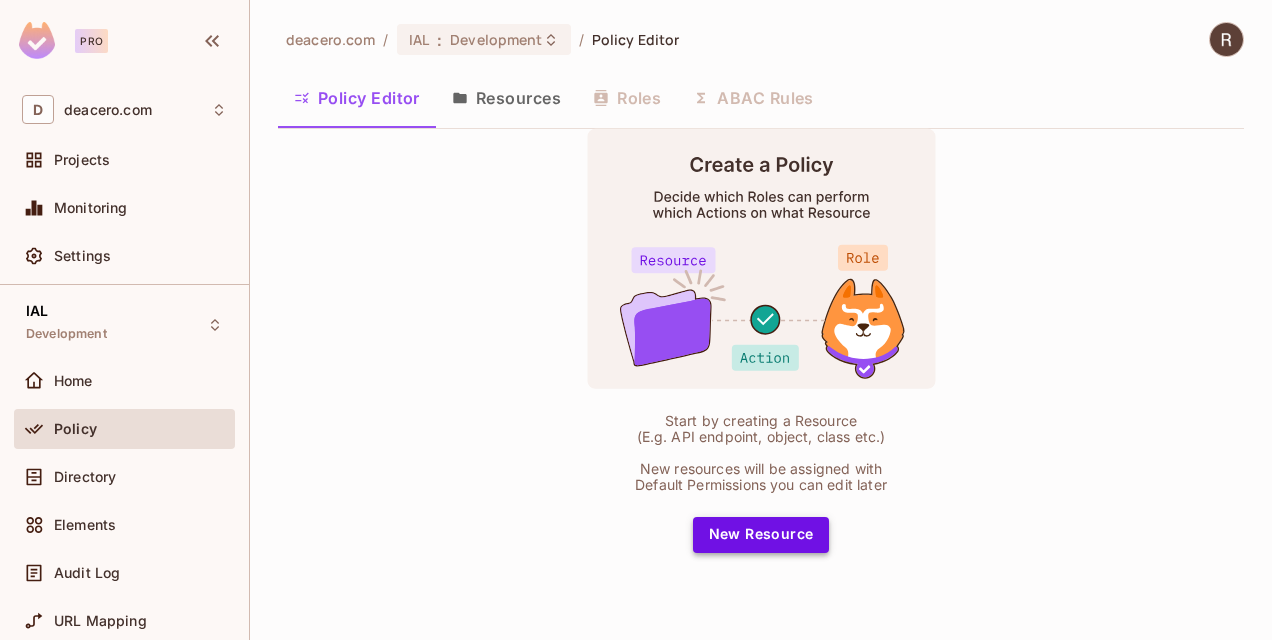 click on "New Resource" at bounding box center (761, 535) 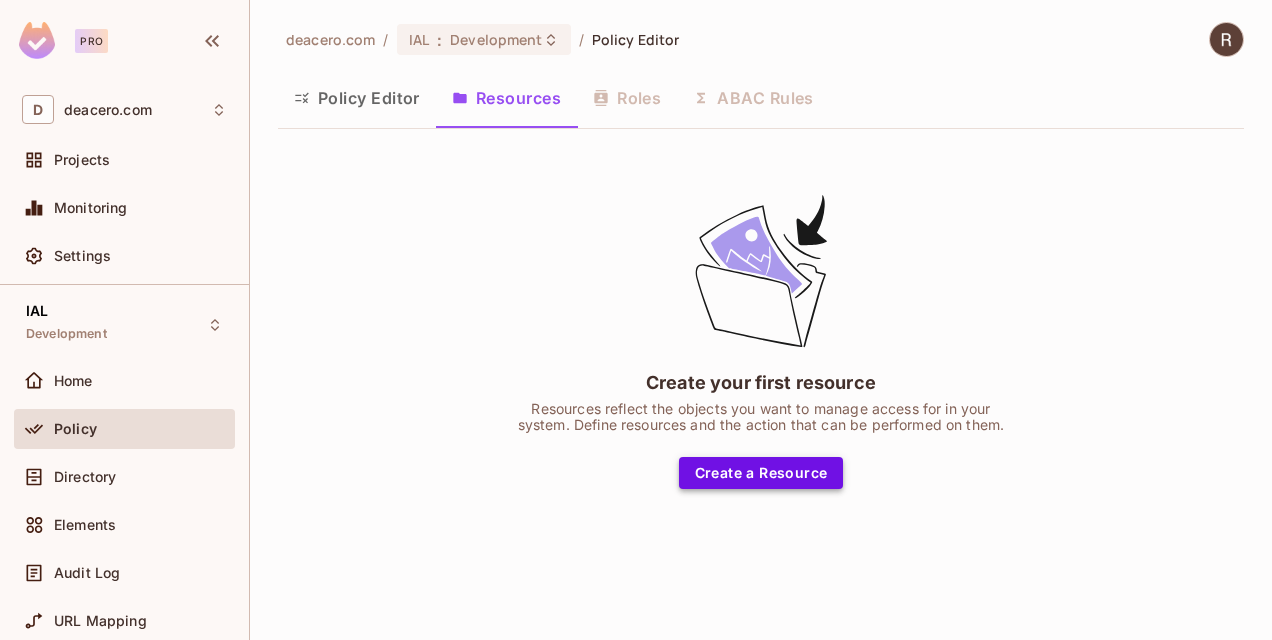 click on "Create a Resource" at bounding box center (761, 473) 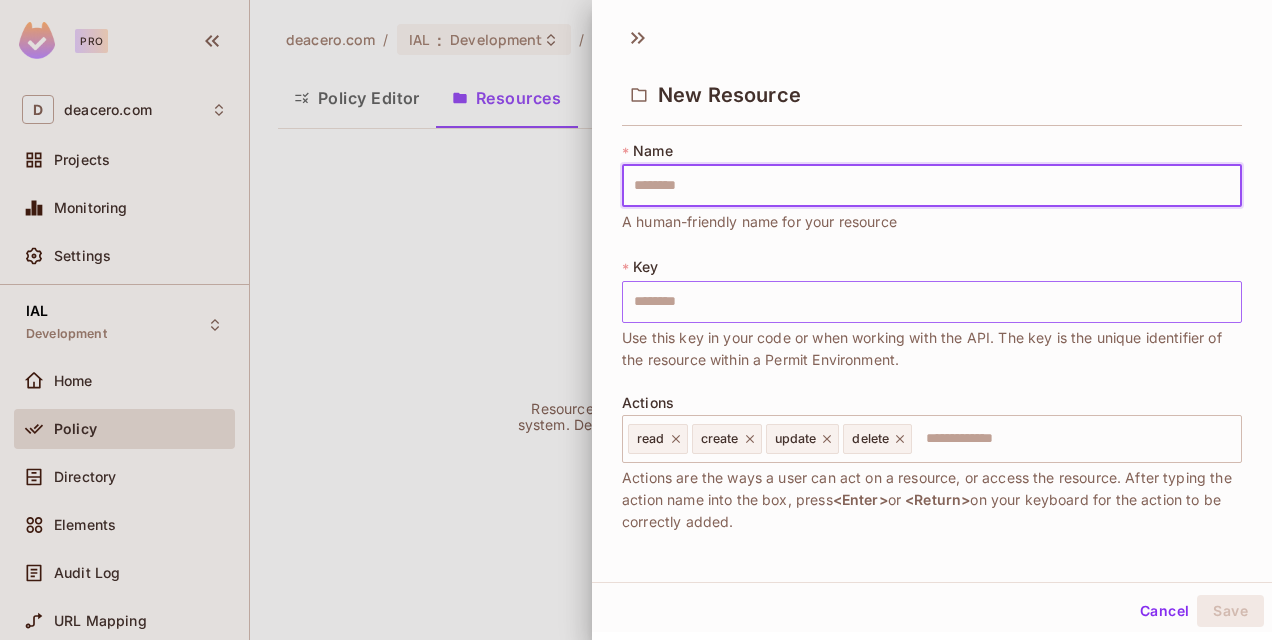 type on "*" 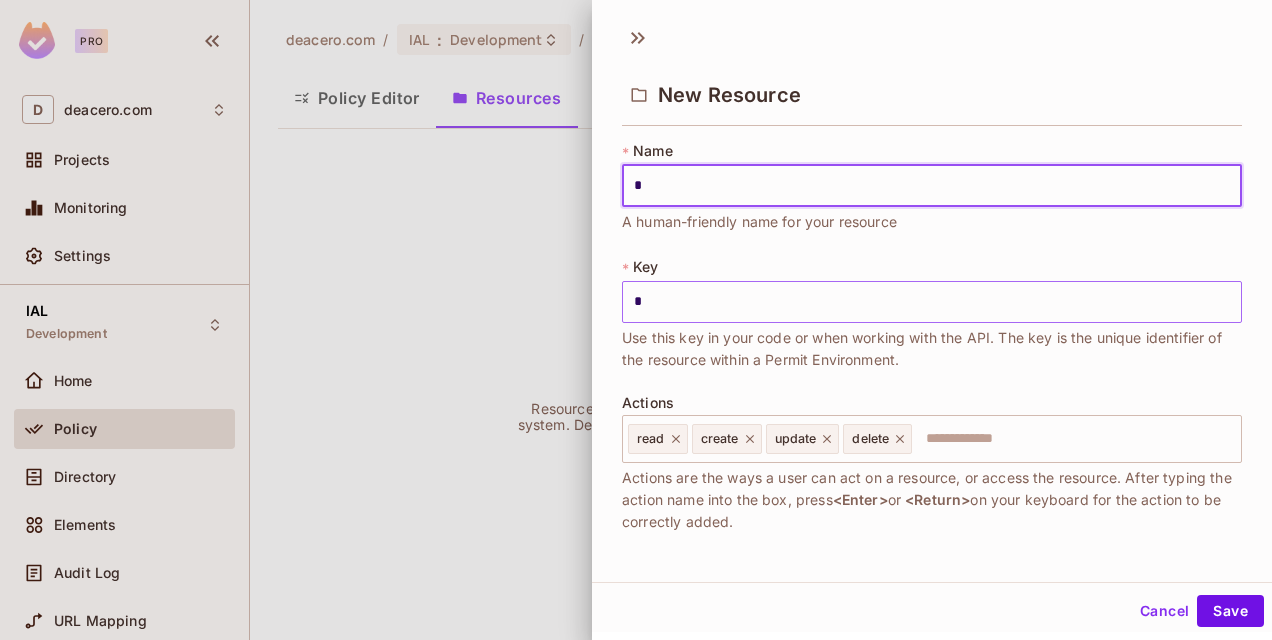type on "**" 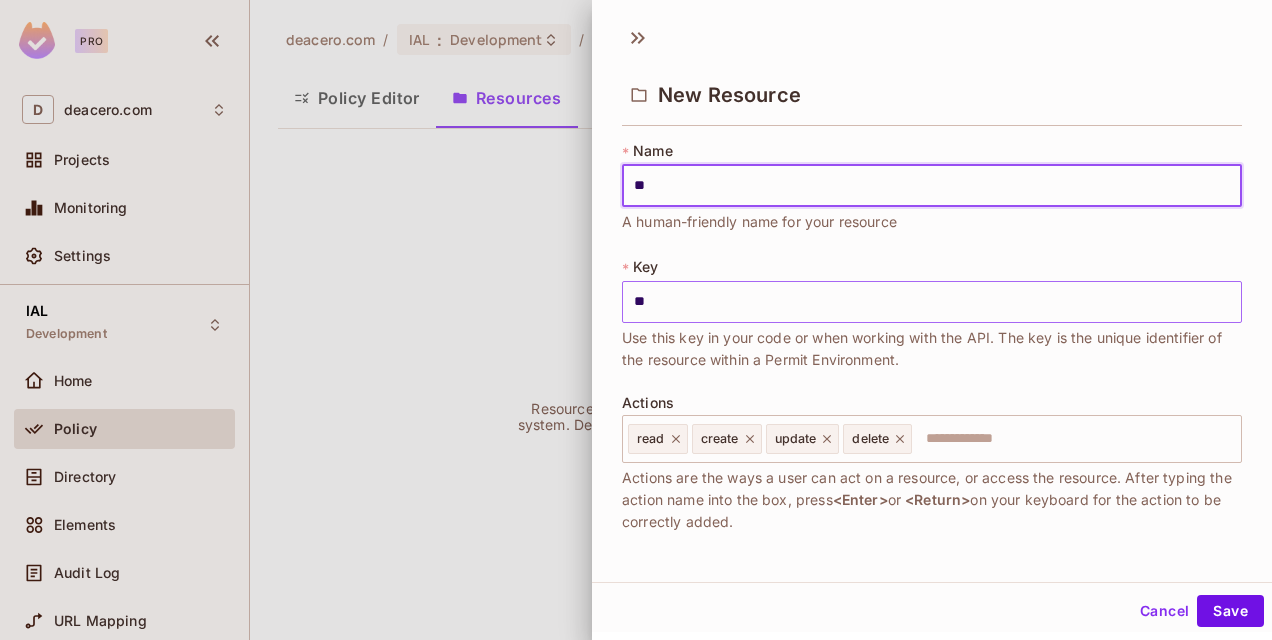 type on "***" 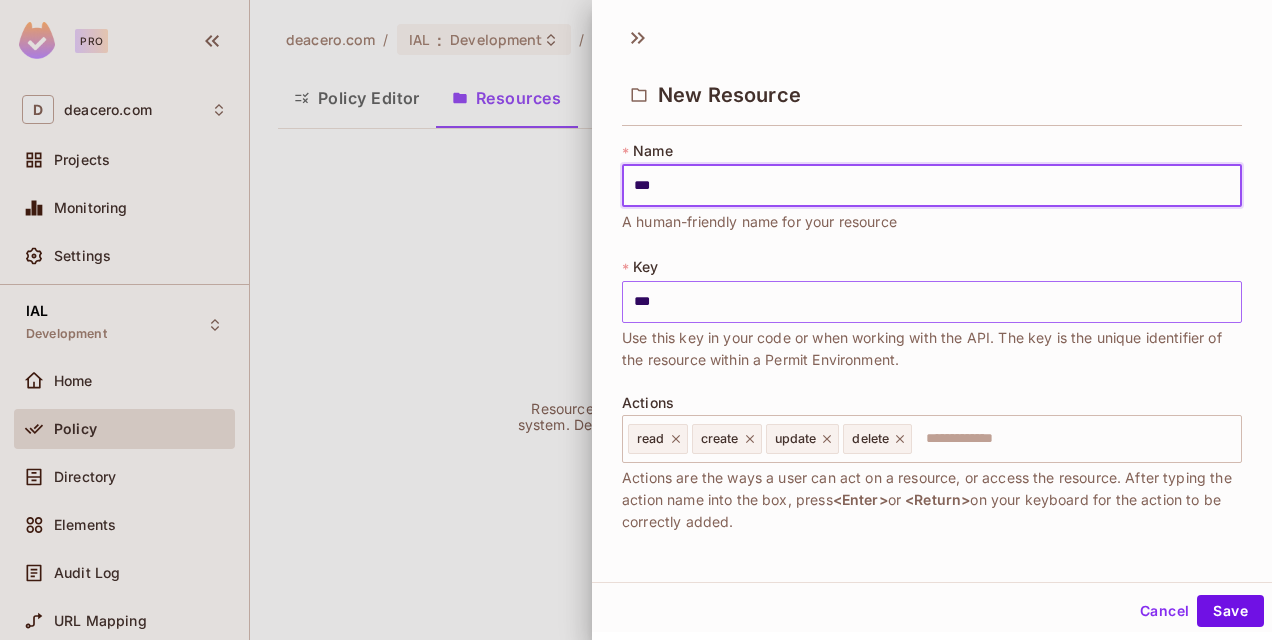 type on "****" 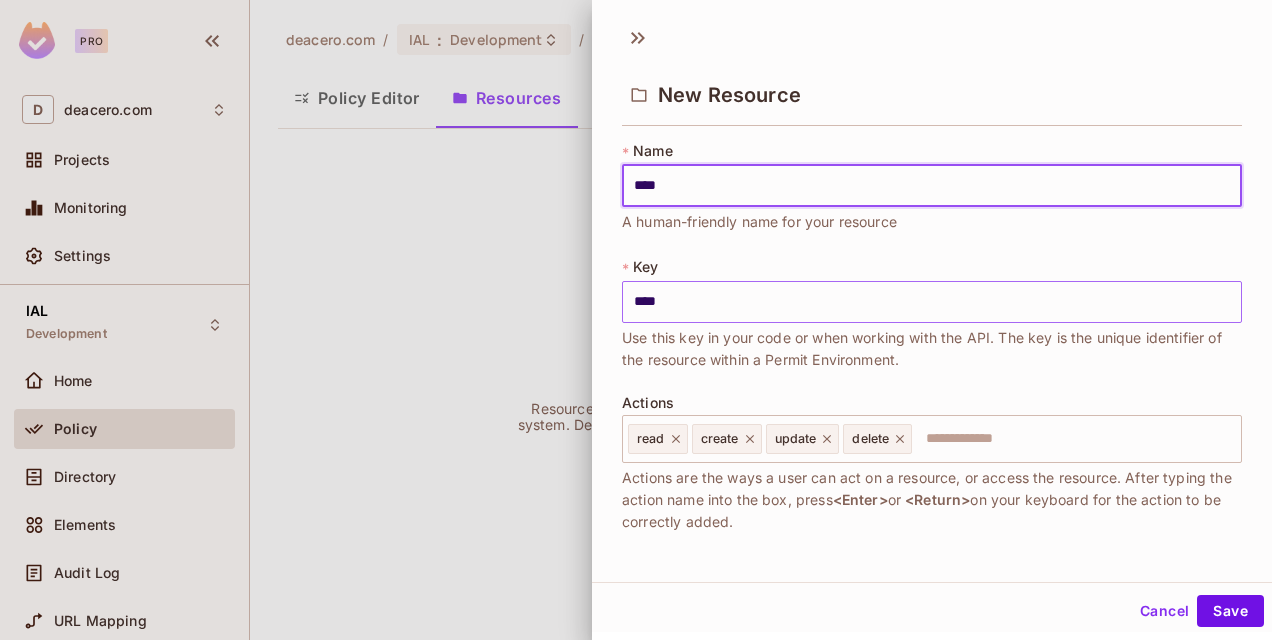 type on "*****" 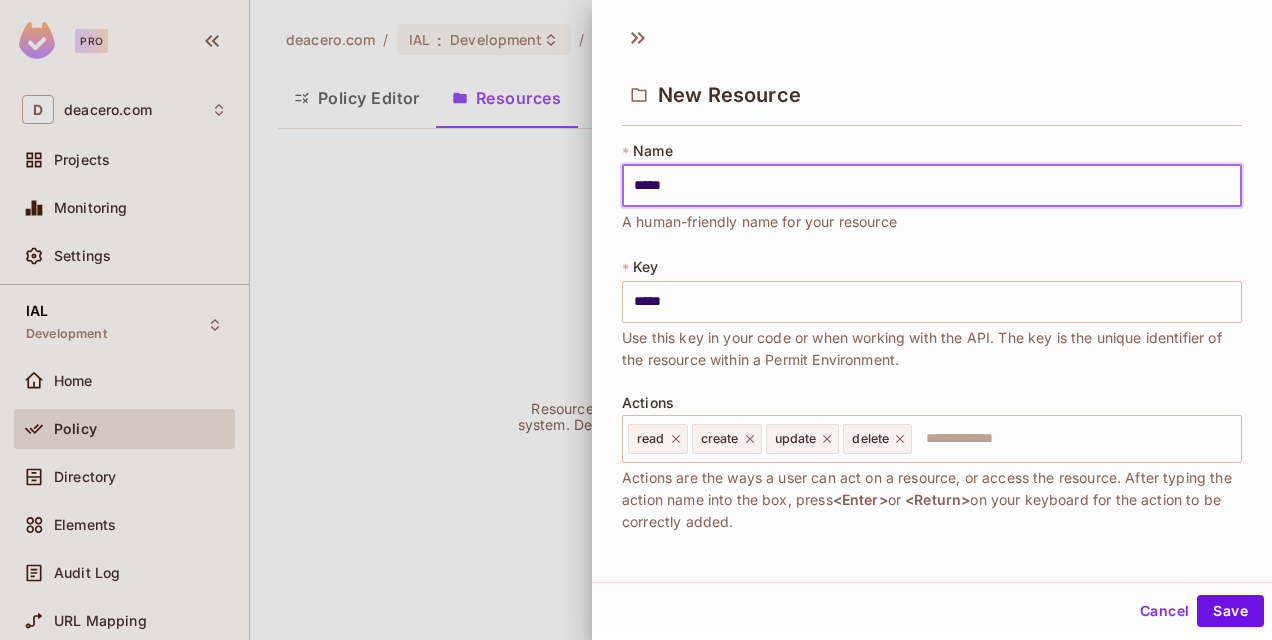 click on "*****" at bounding box center (932, 186) 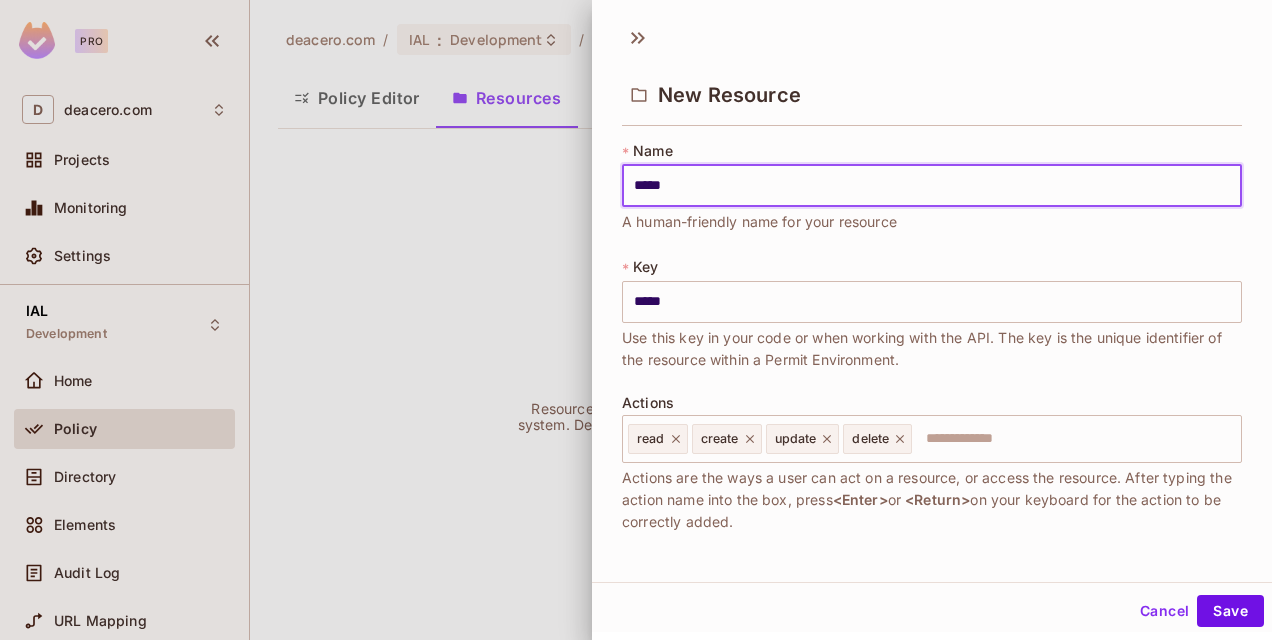 type on "****" 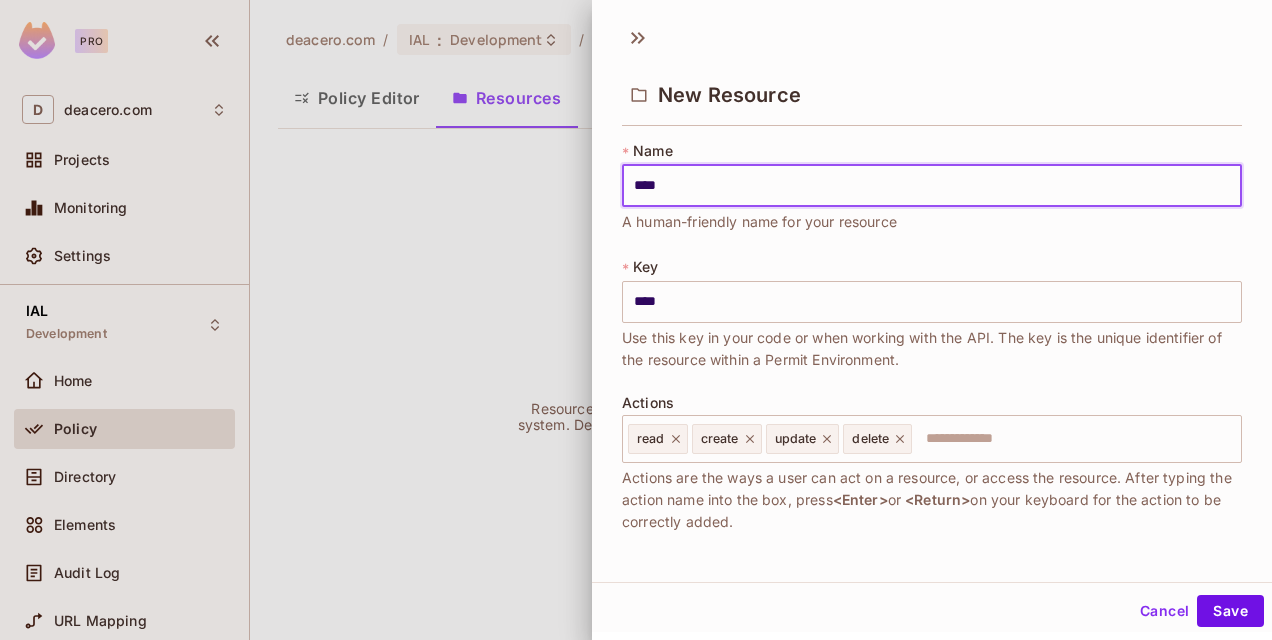 type on "*****" 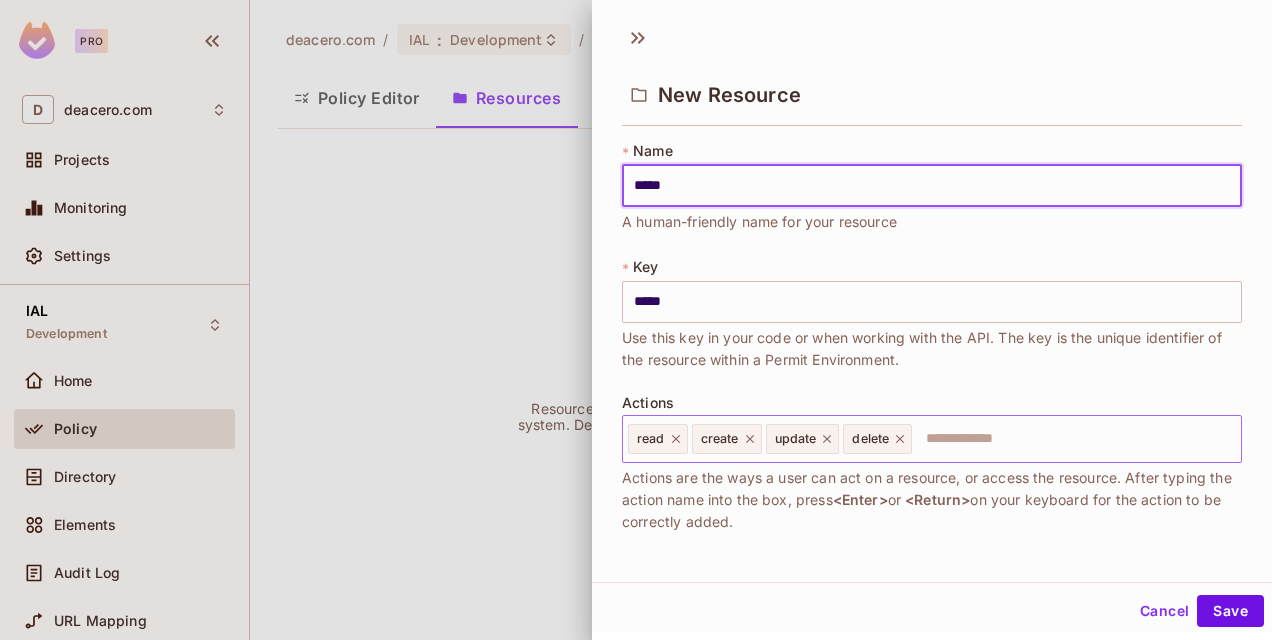 click on "read" at bounding box center (651, 439) 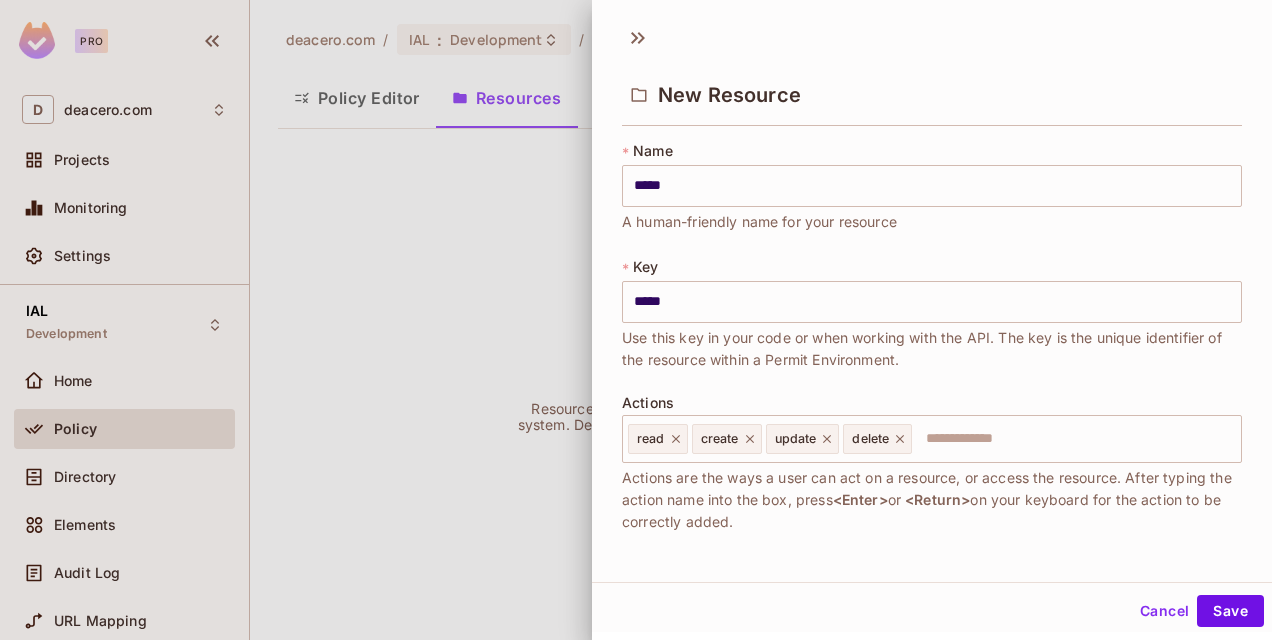 click on "New Resource" at bounding box center (932, 93) 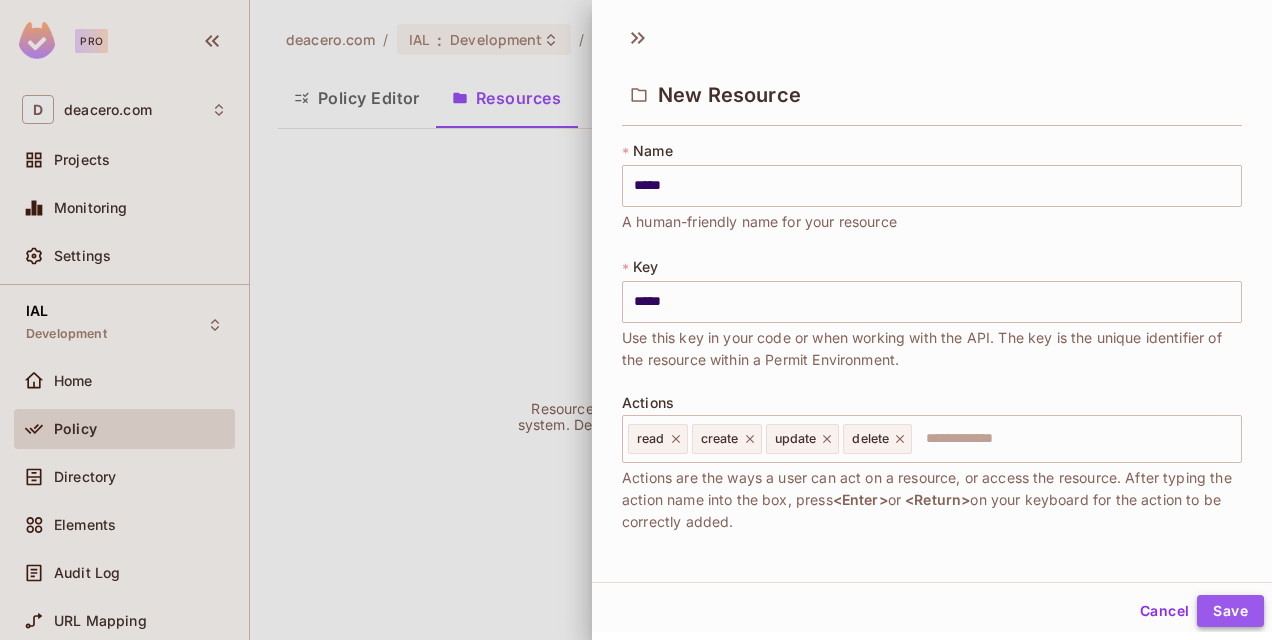 click on "Save" at bounding box center [1230, 611] 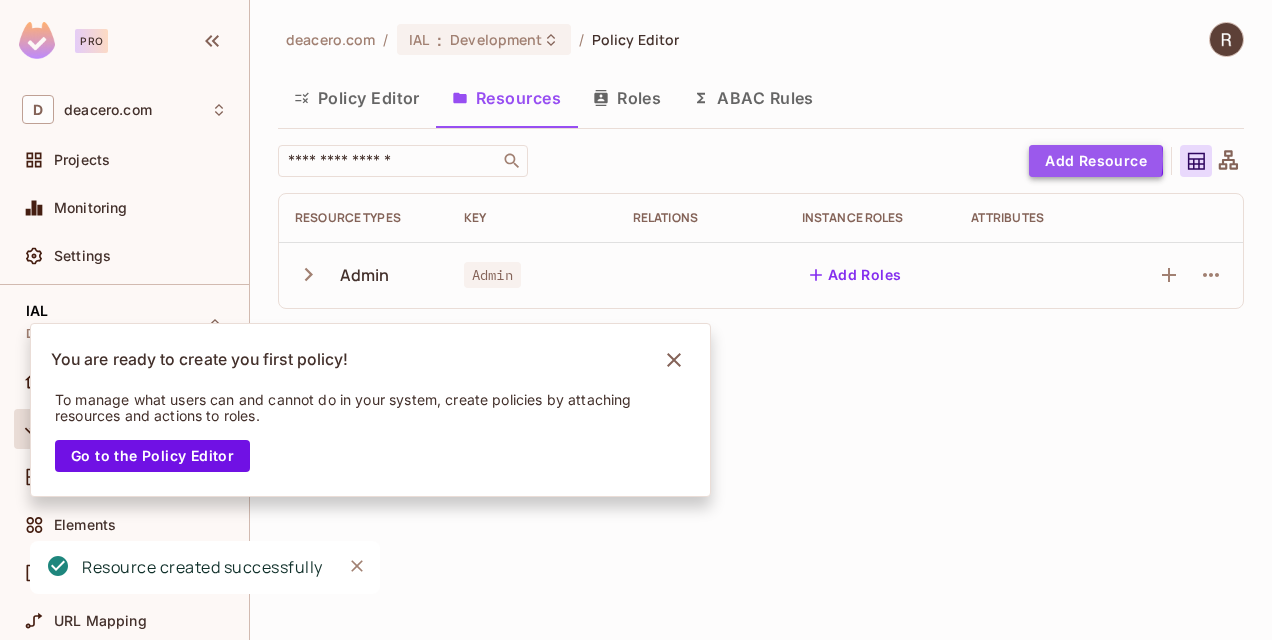 click on "Add Resource" at bounding box center [1096, 161] 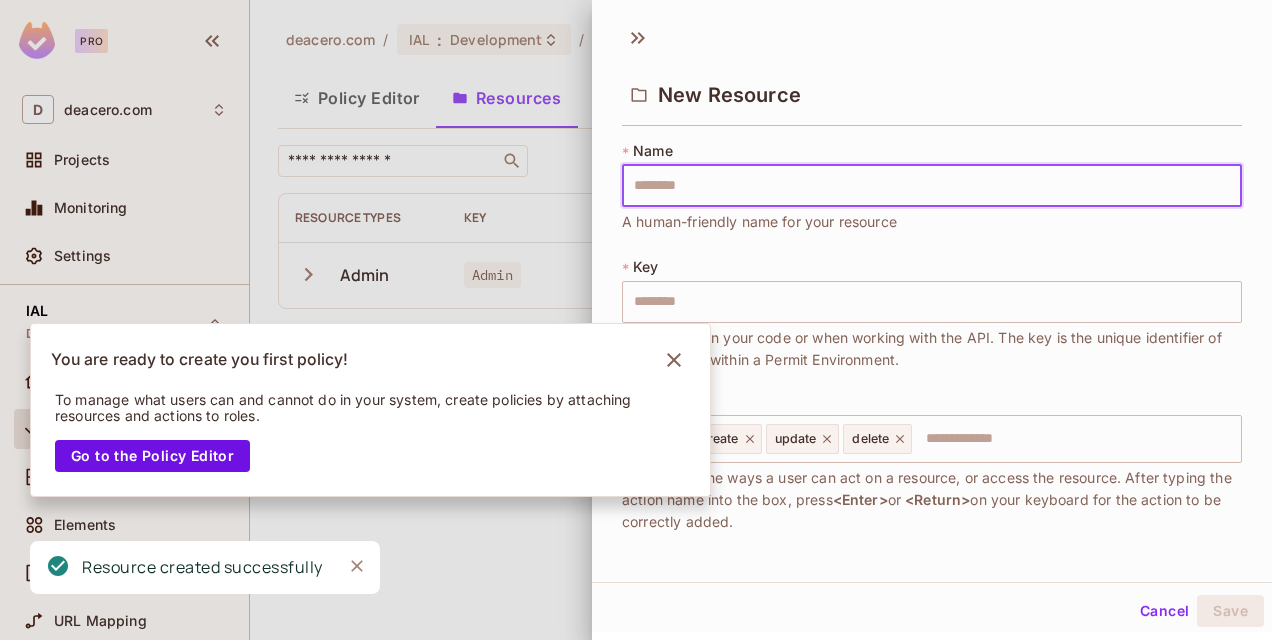type on "*" 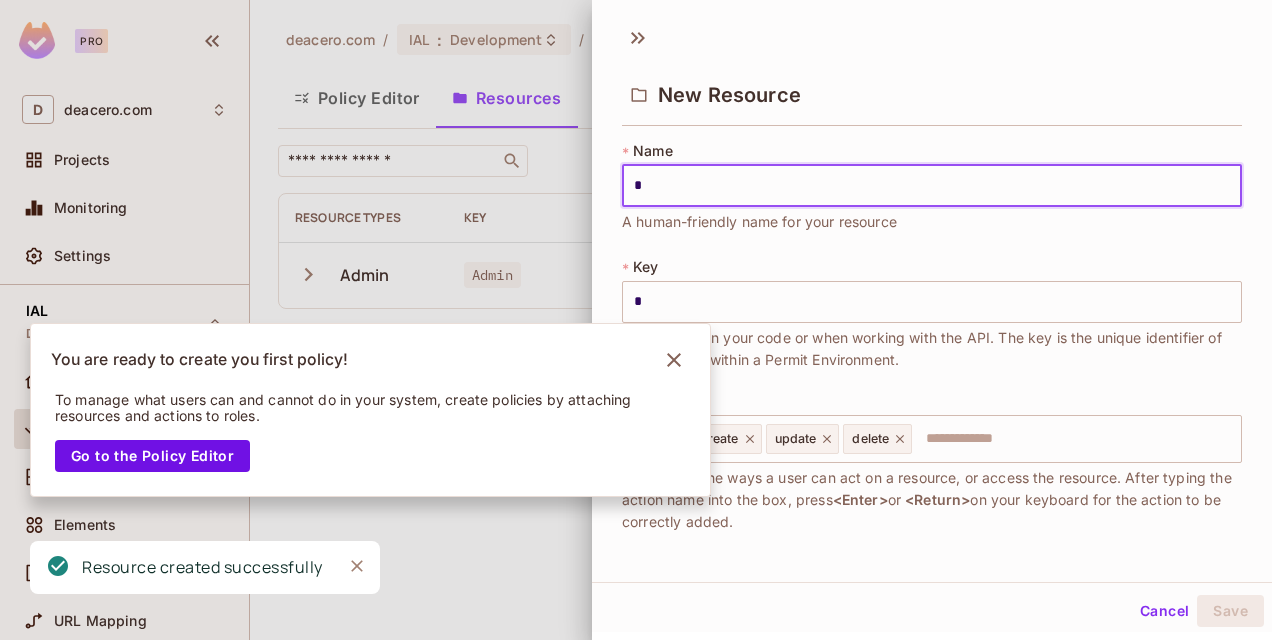 type on "**" 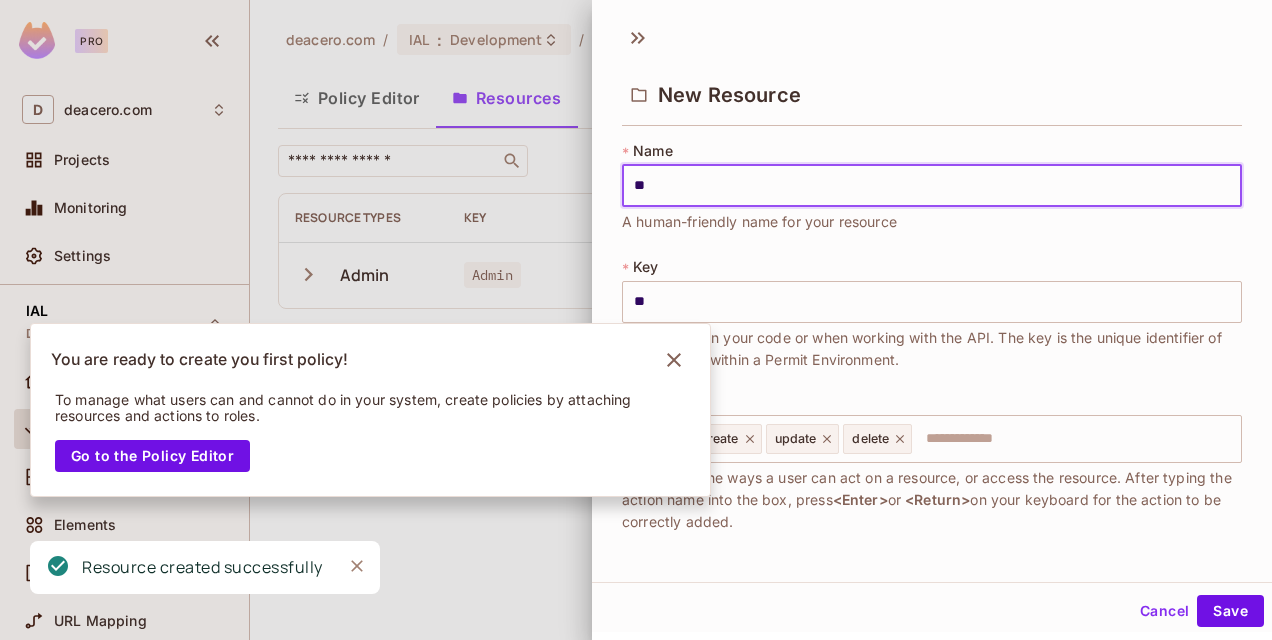 type on "***" 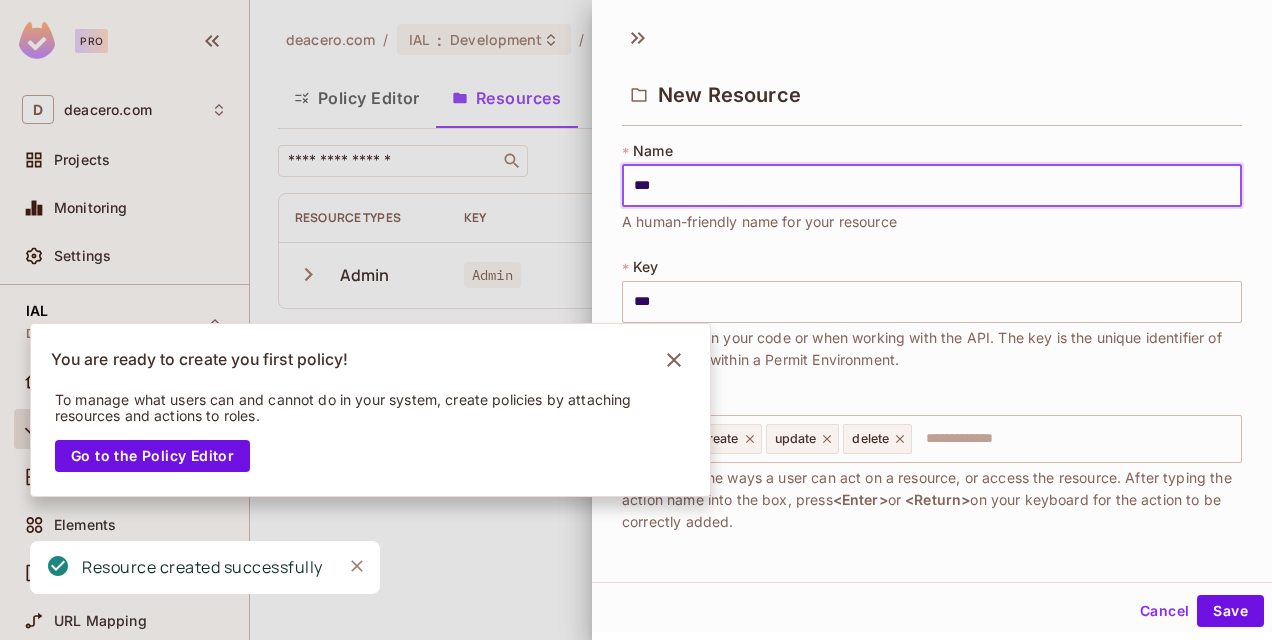 type on "****" 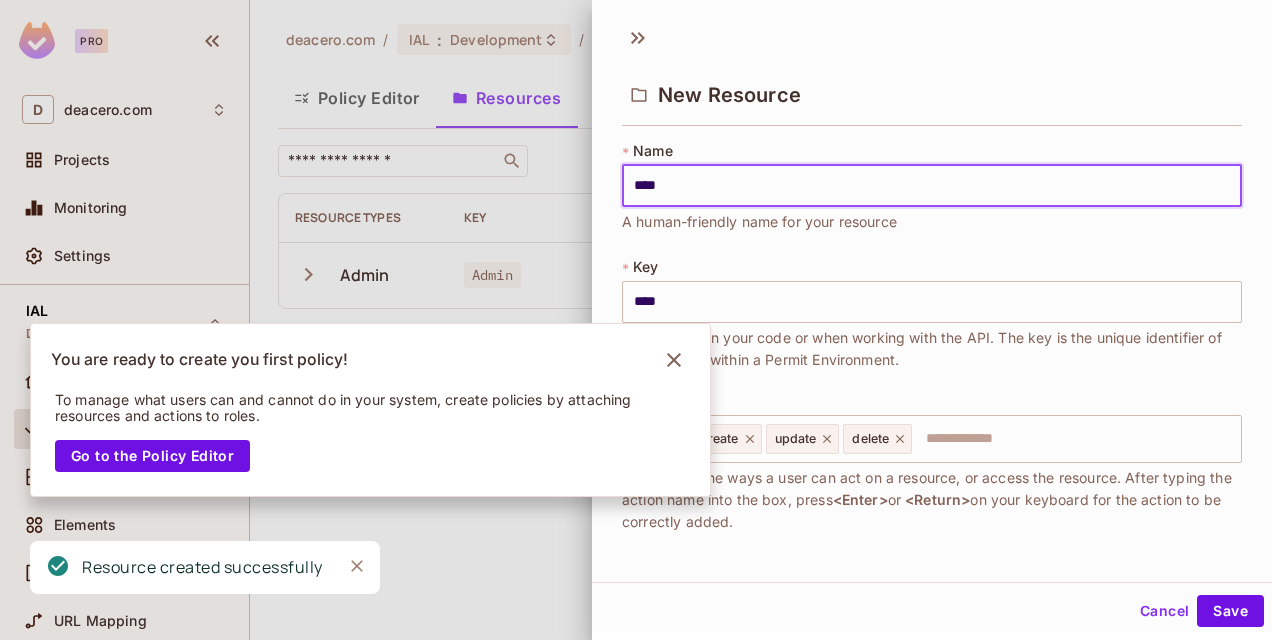 type on "*****" 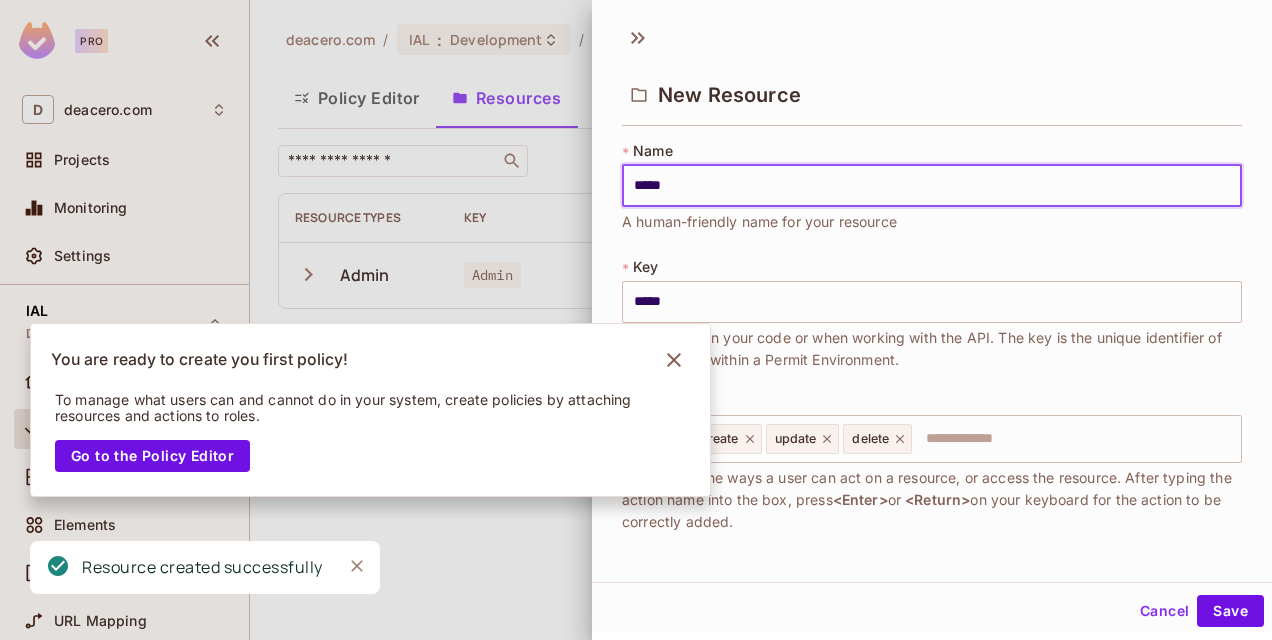 type on "******" 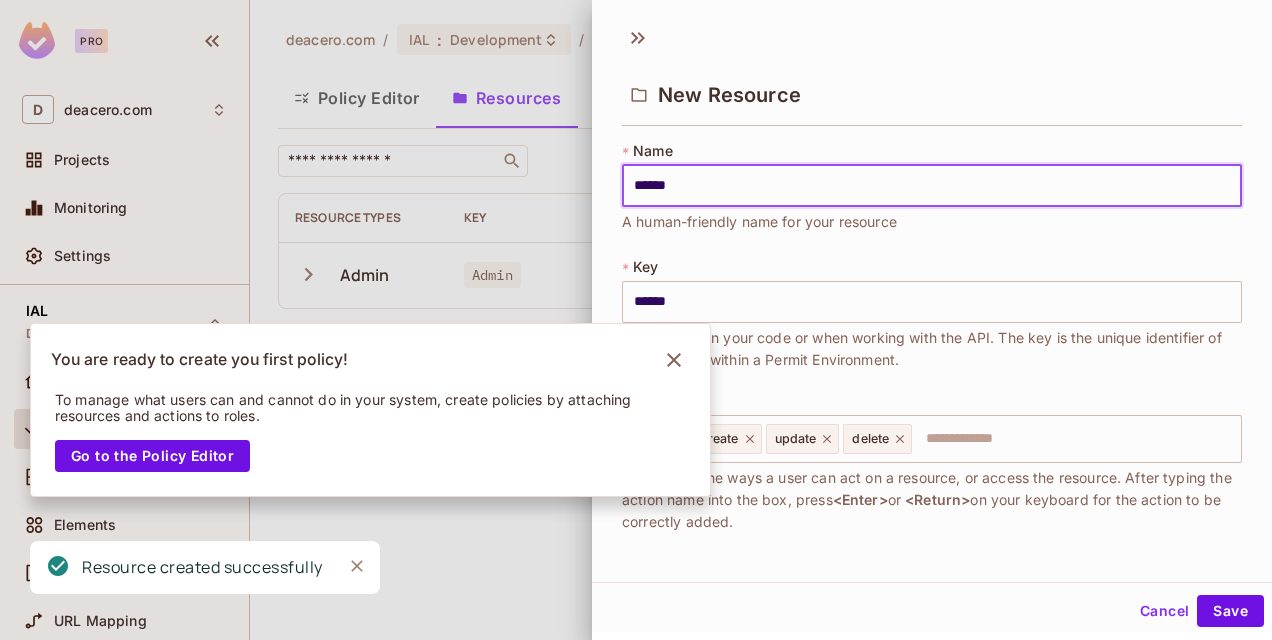 type 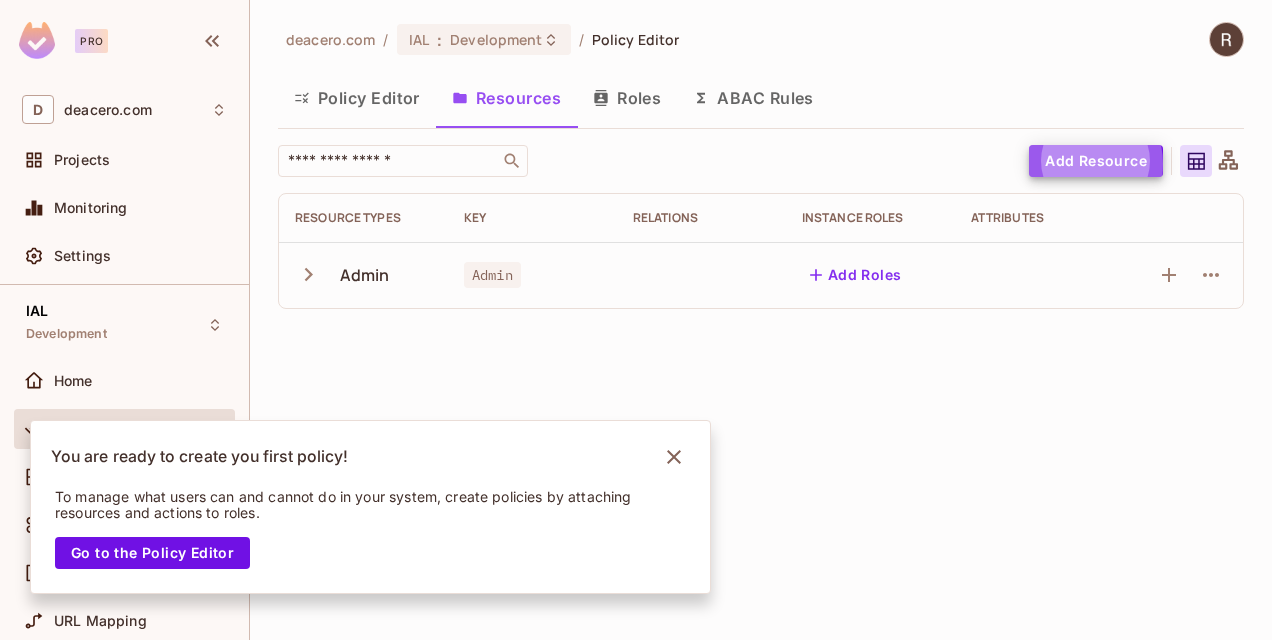 click on "Add Resource" at bounding box center (1096, 161) 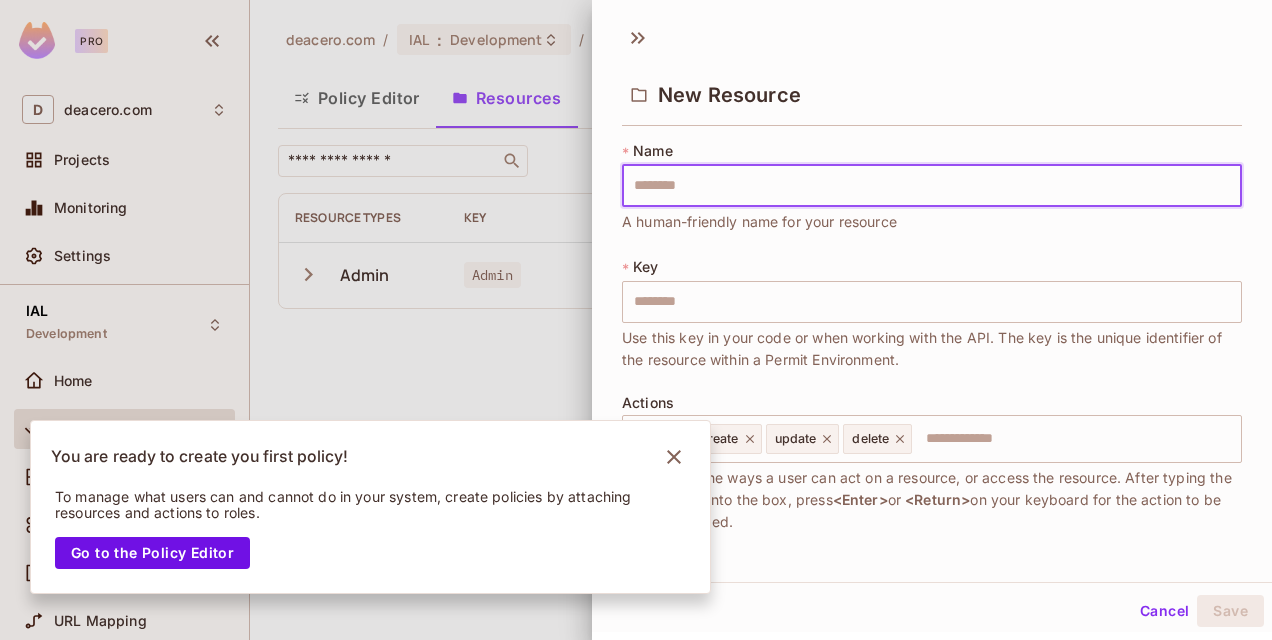 type on "*" 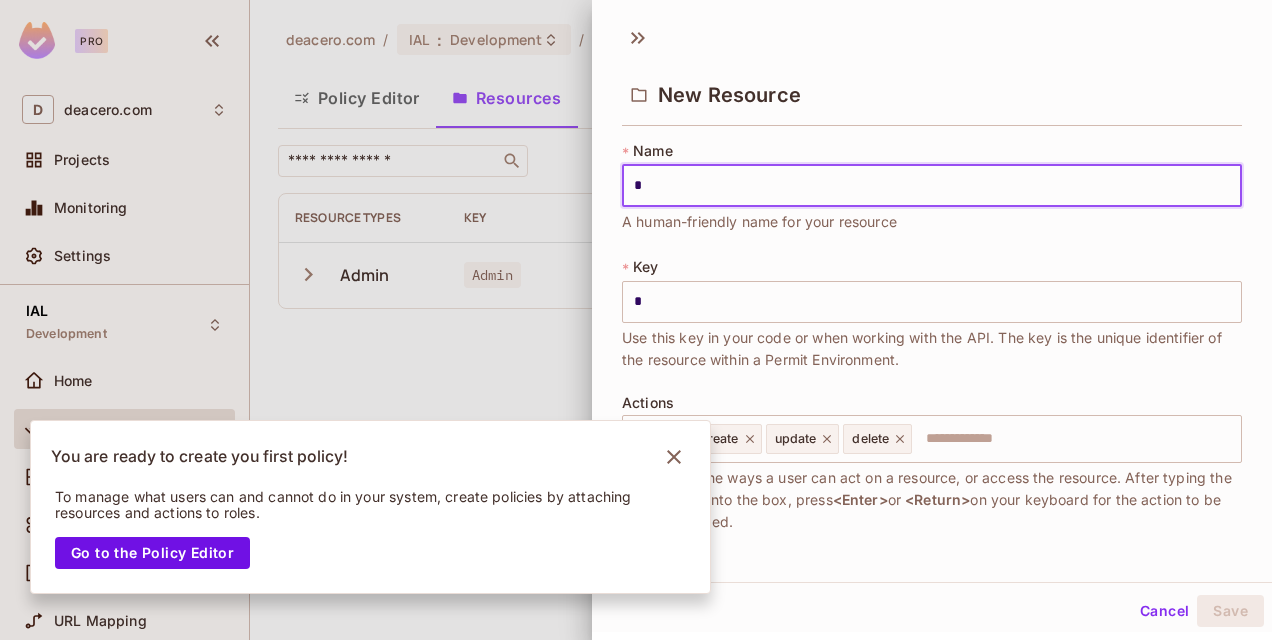 type on "**" 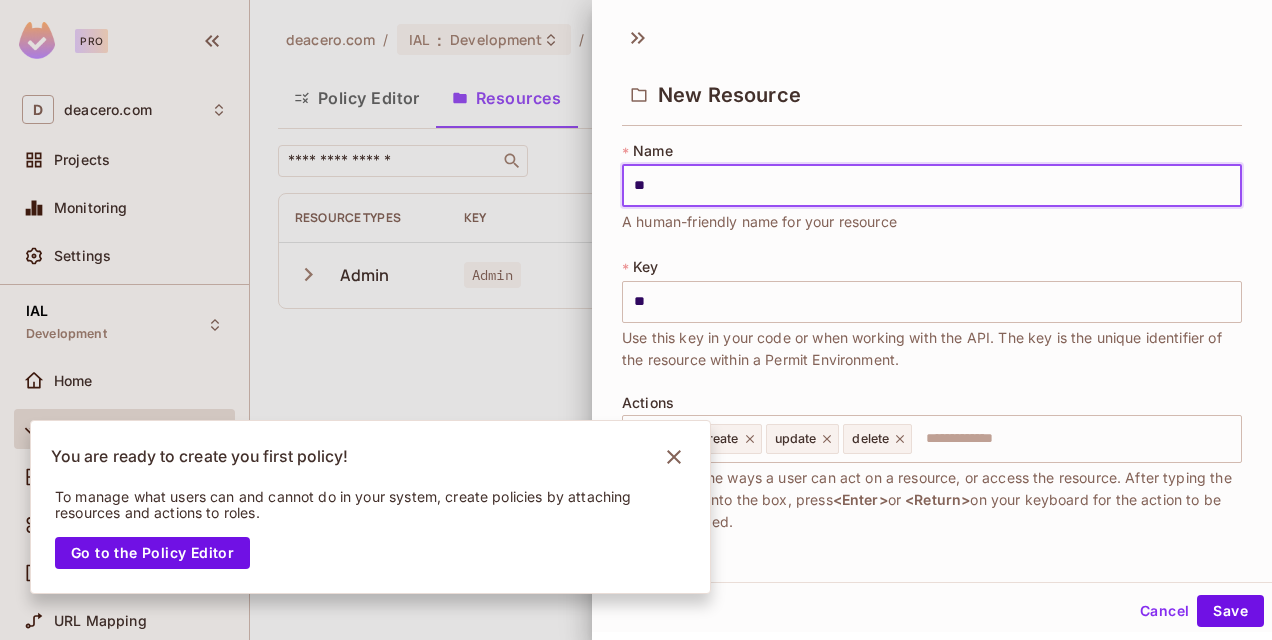 type on "***" 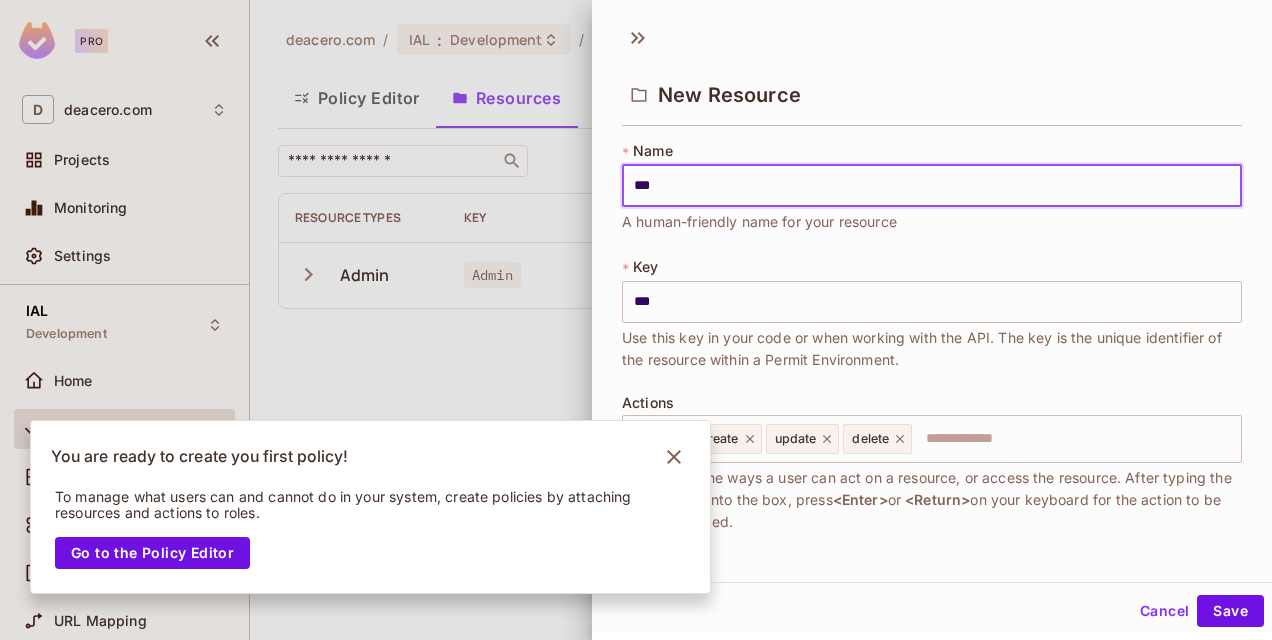 type on "****" 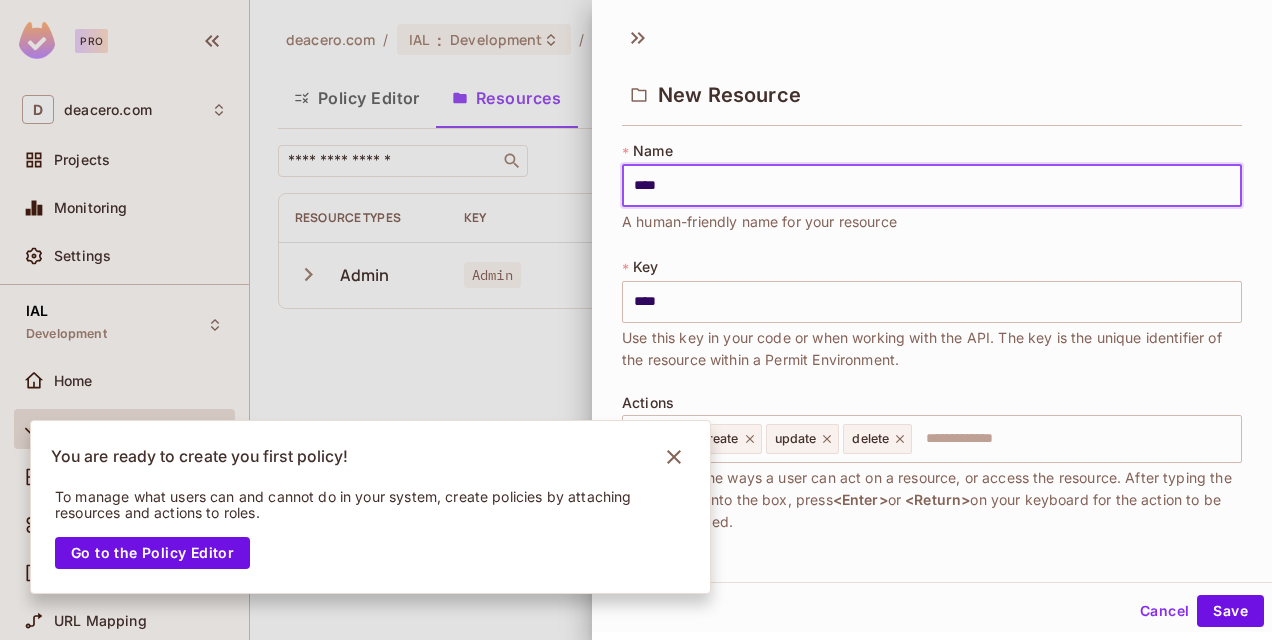 type on "*****" 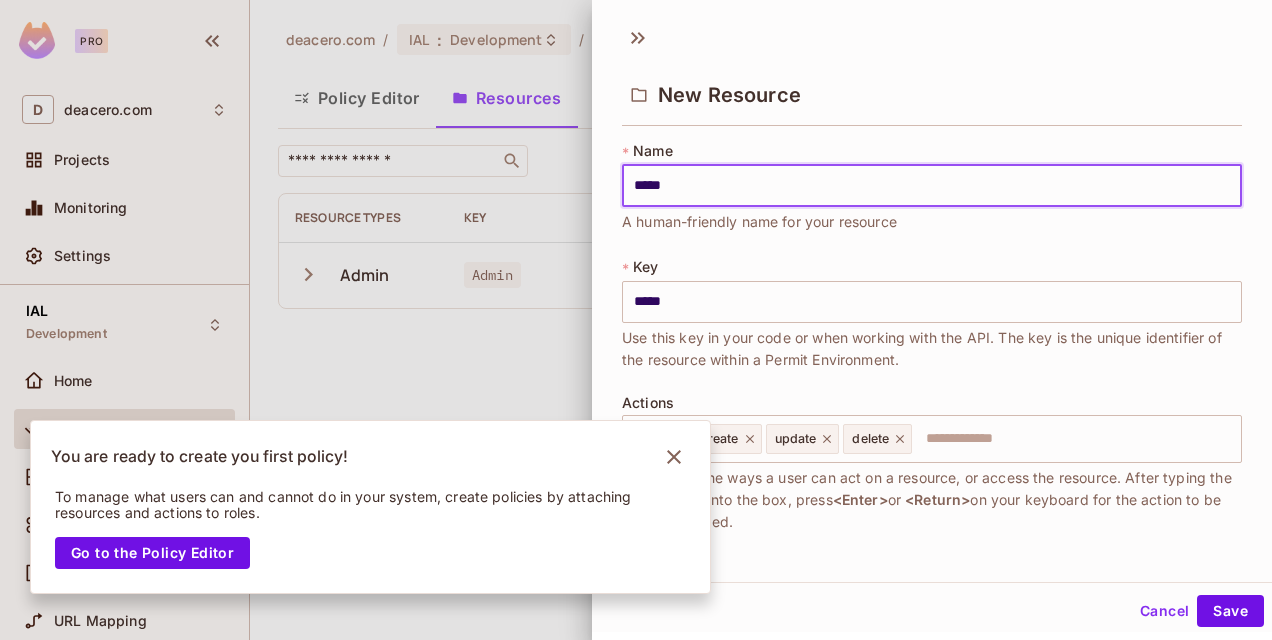 type on "******" 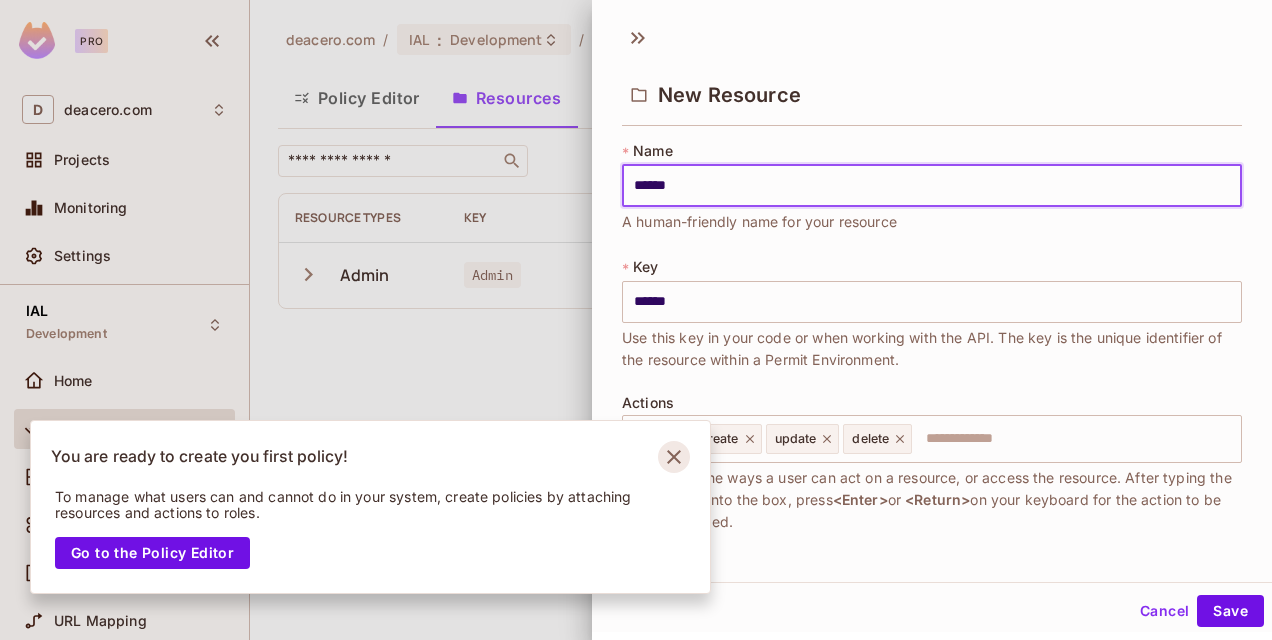 type on "******" 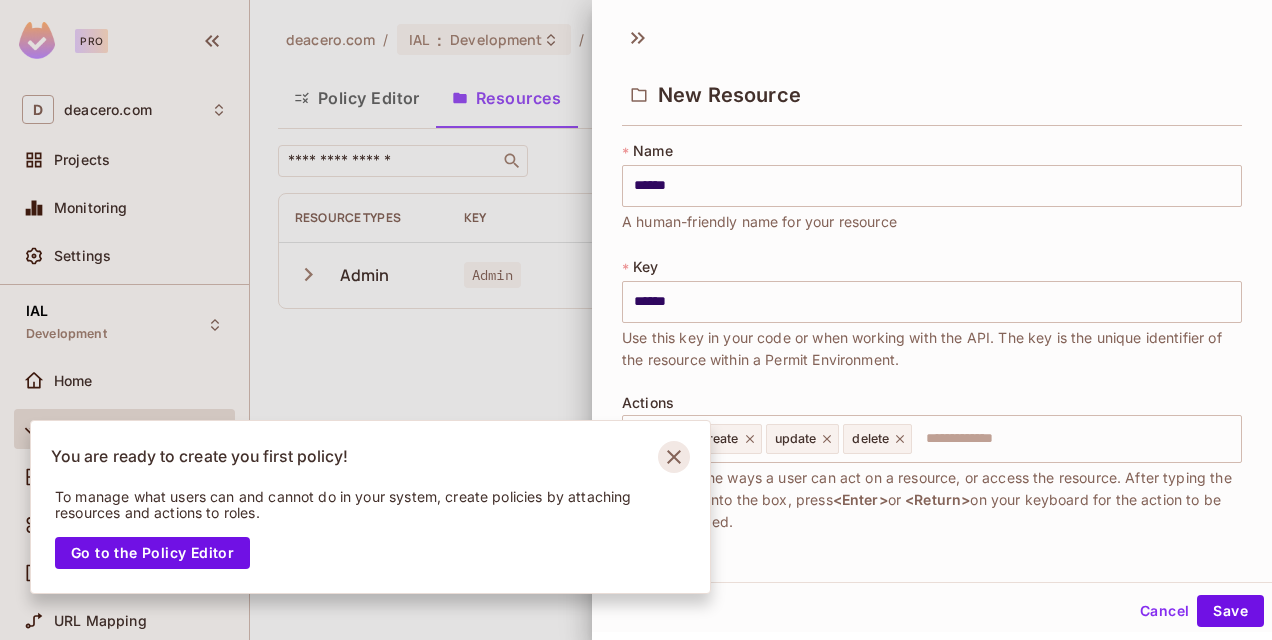 click 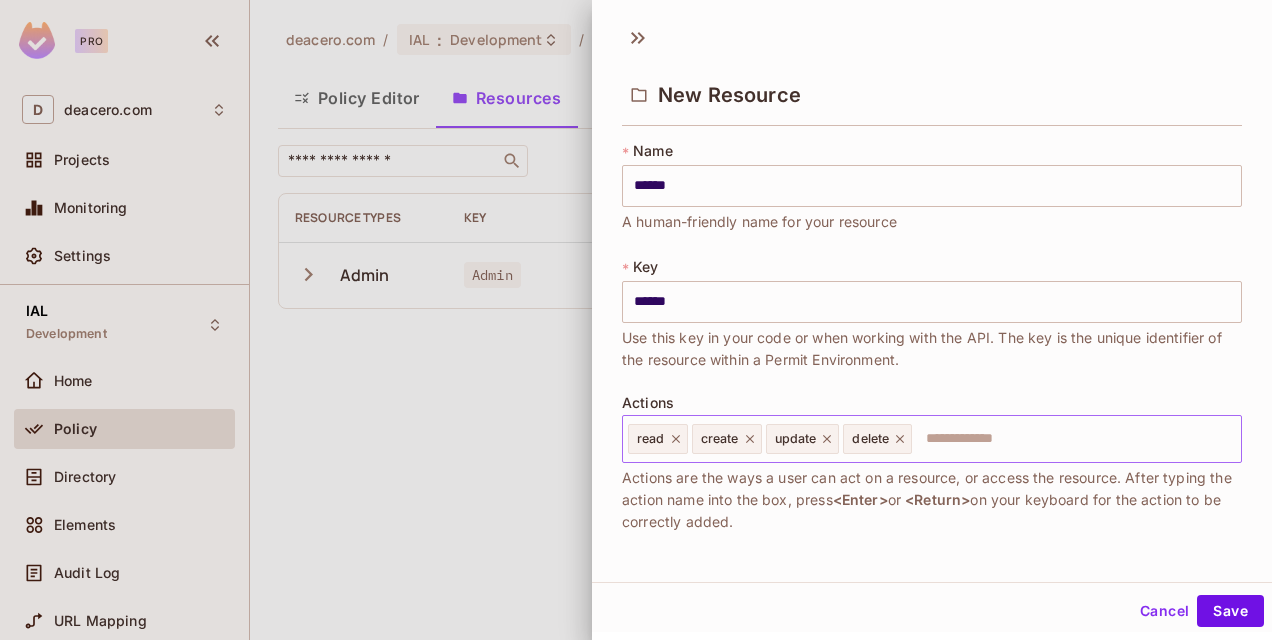 click 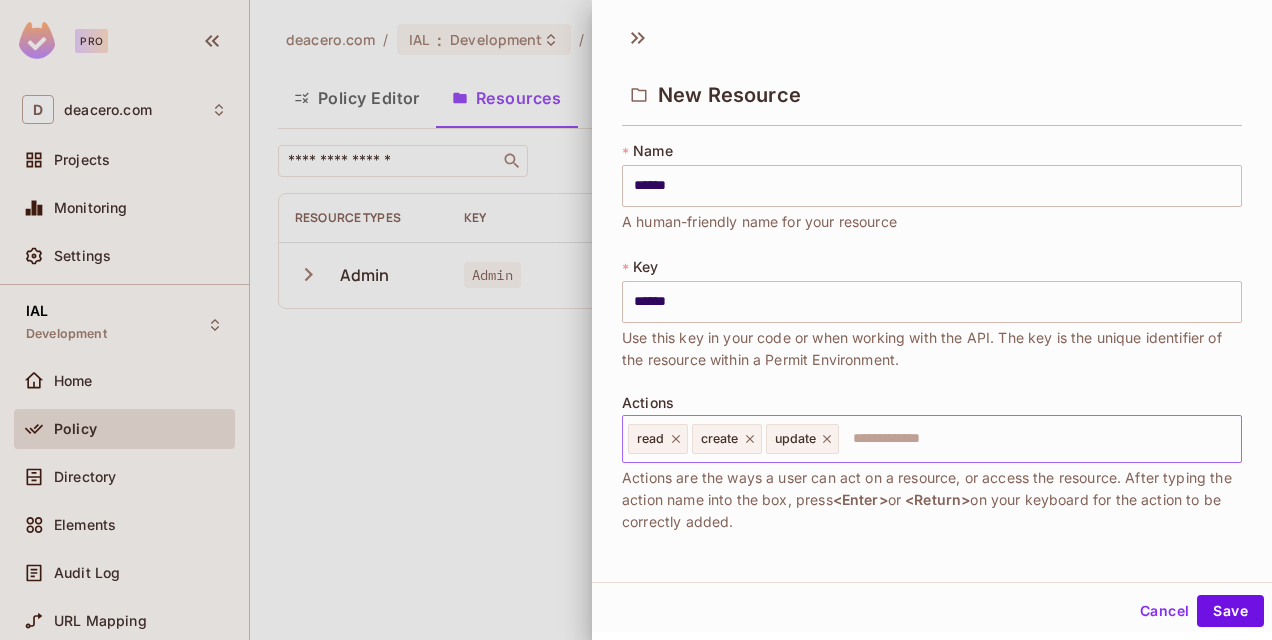 click at bounding box center (1037, 439) 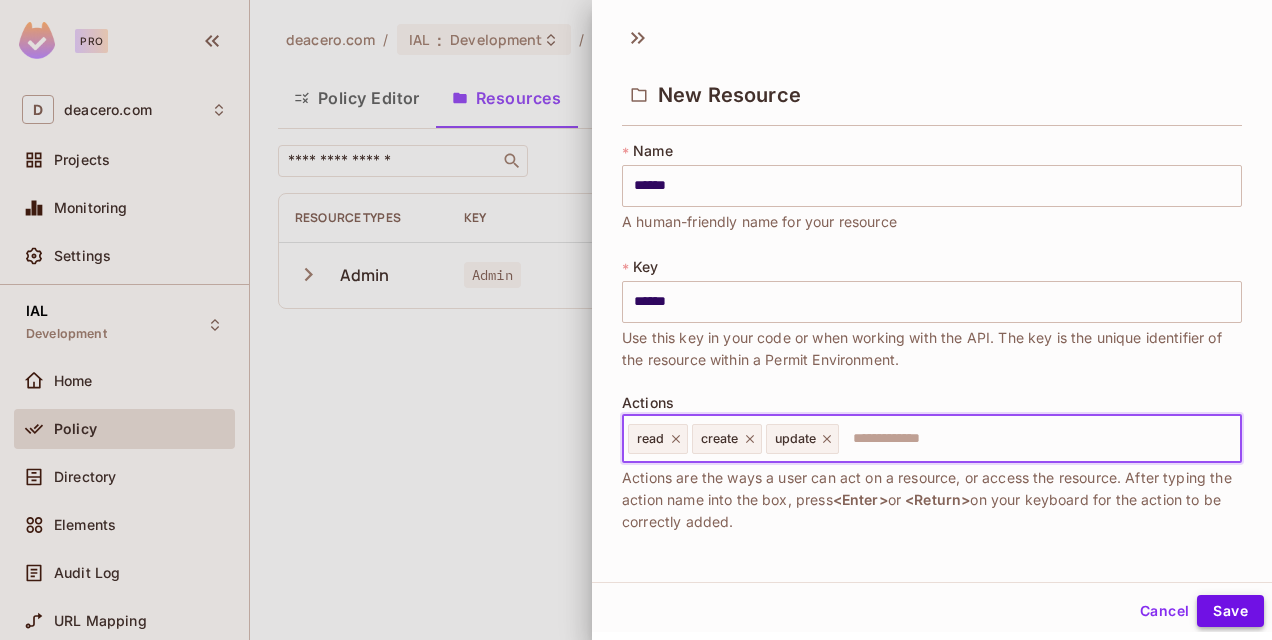 click on "Save" at bounding box center [1230, 611] 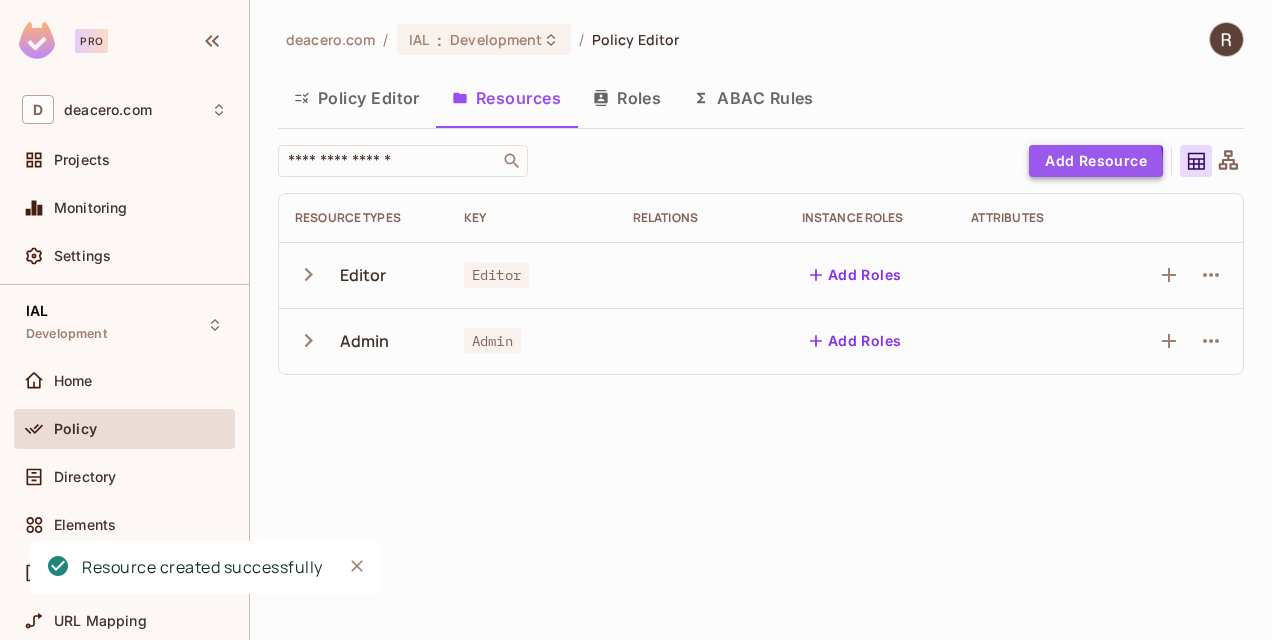 click on "Add Resource" at bounding box center [1096, 161] 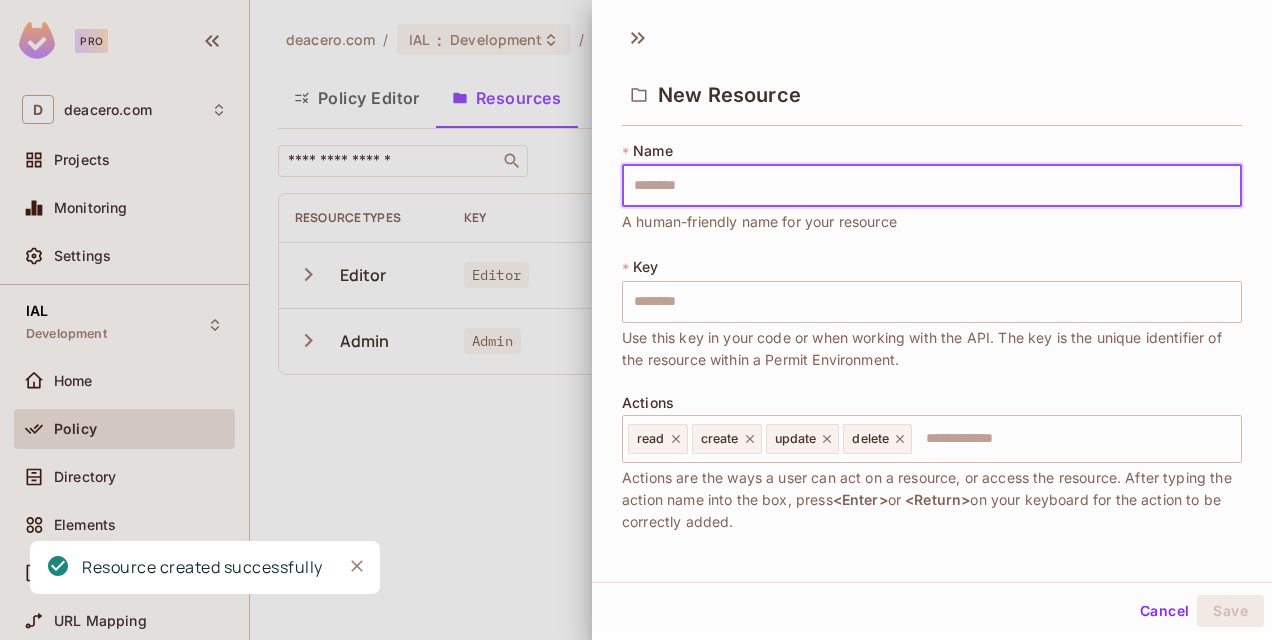 type on "*" 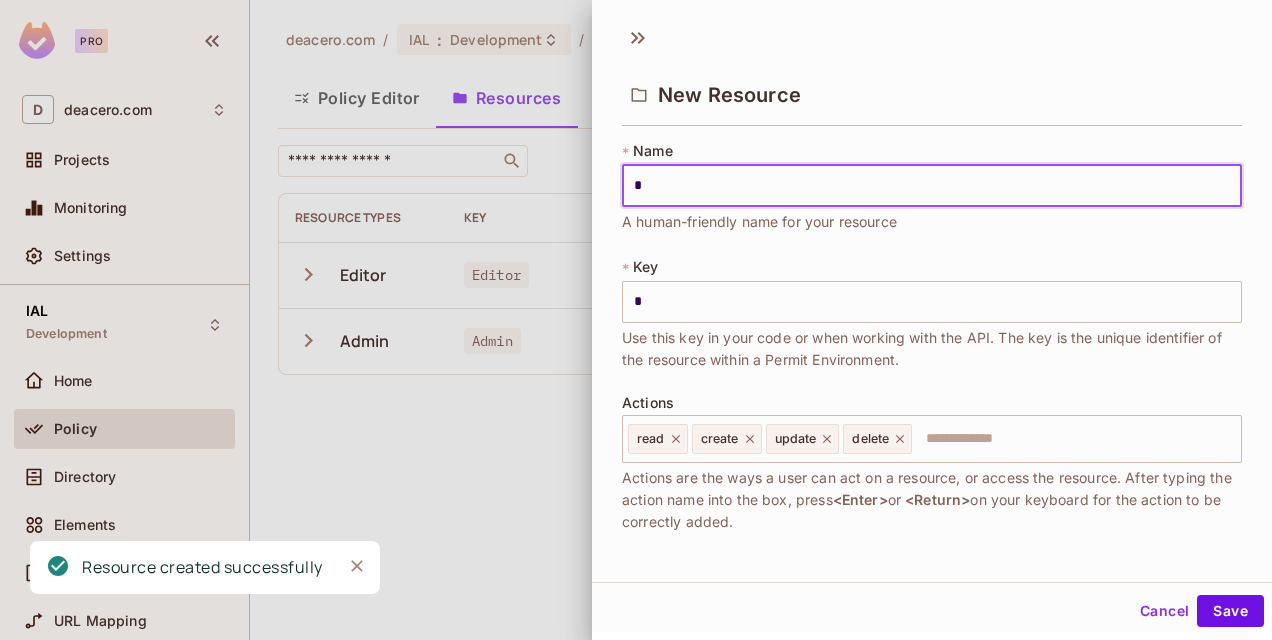 type on "**" 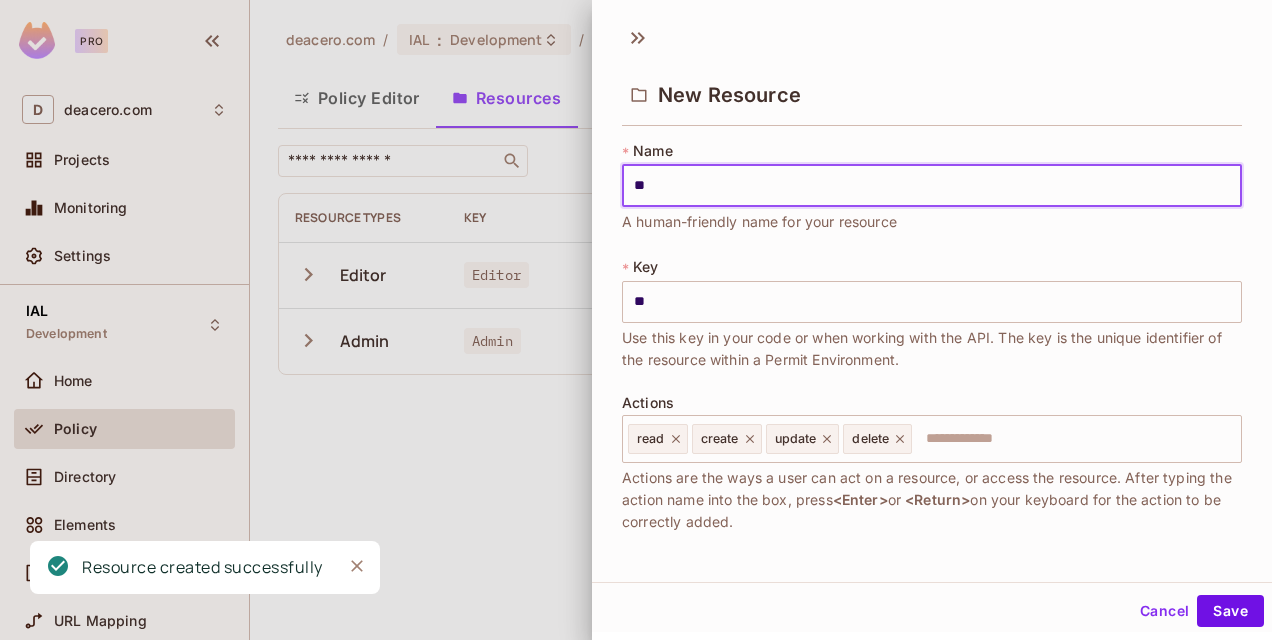type on "***" 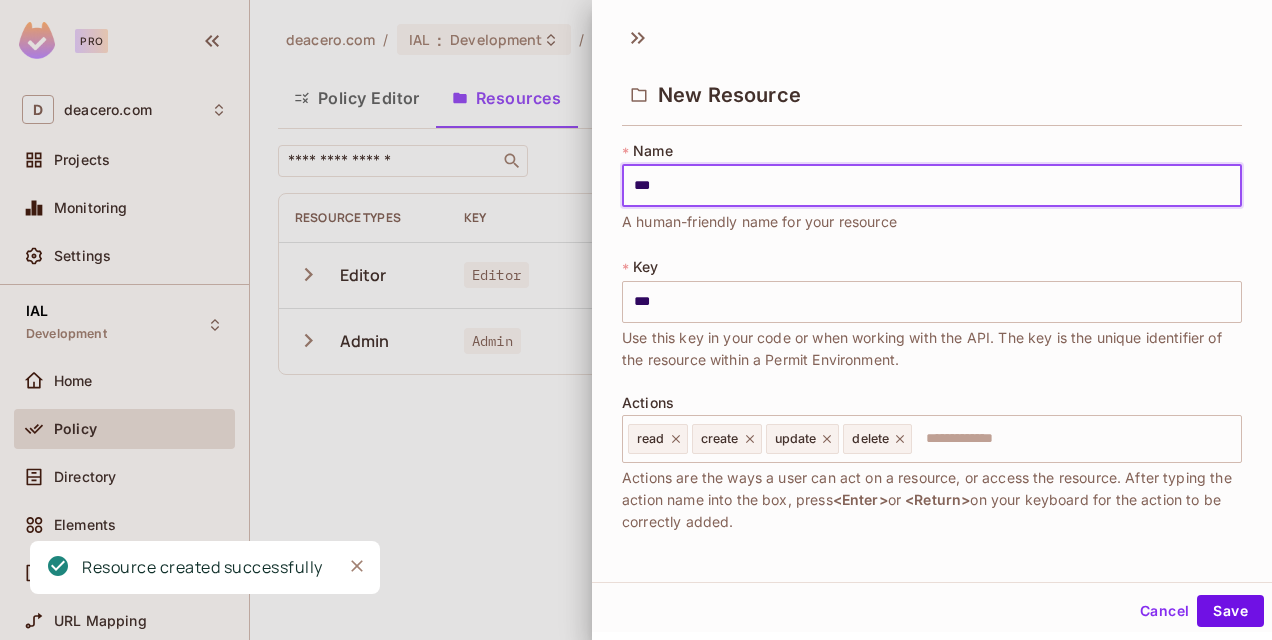 type on "****" 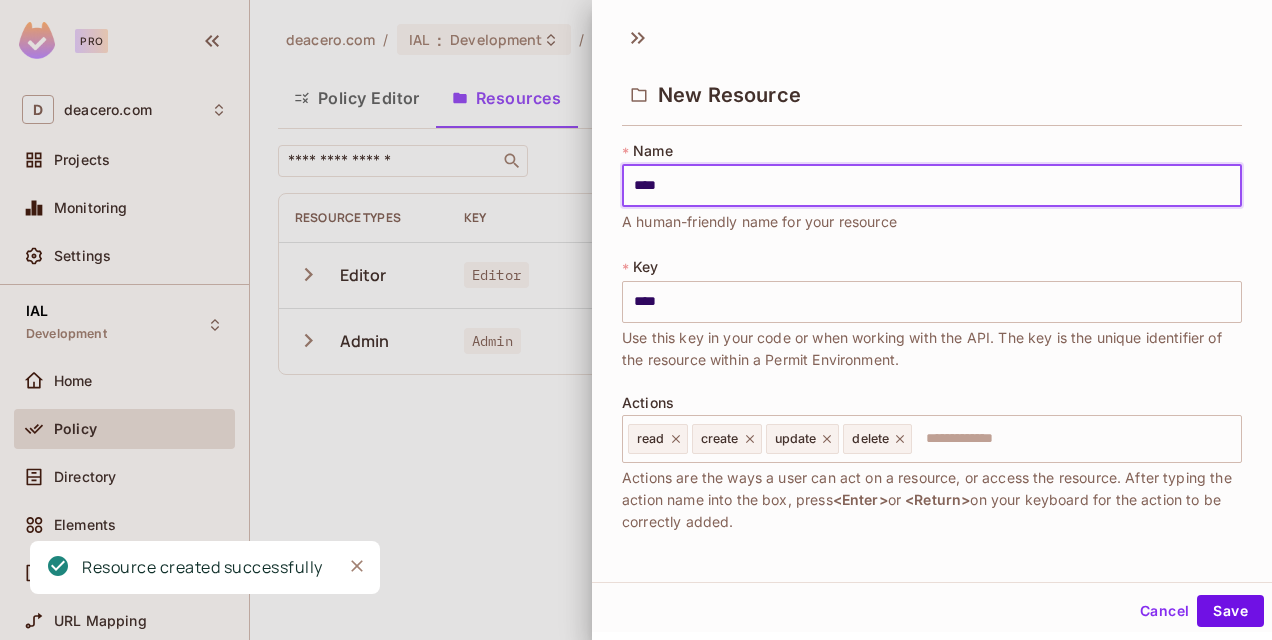 type on "*****" 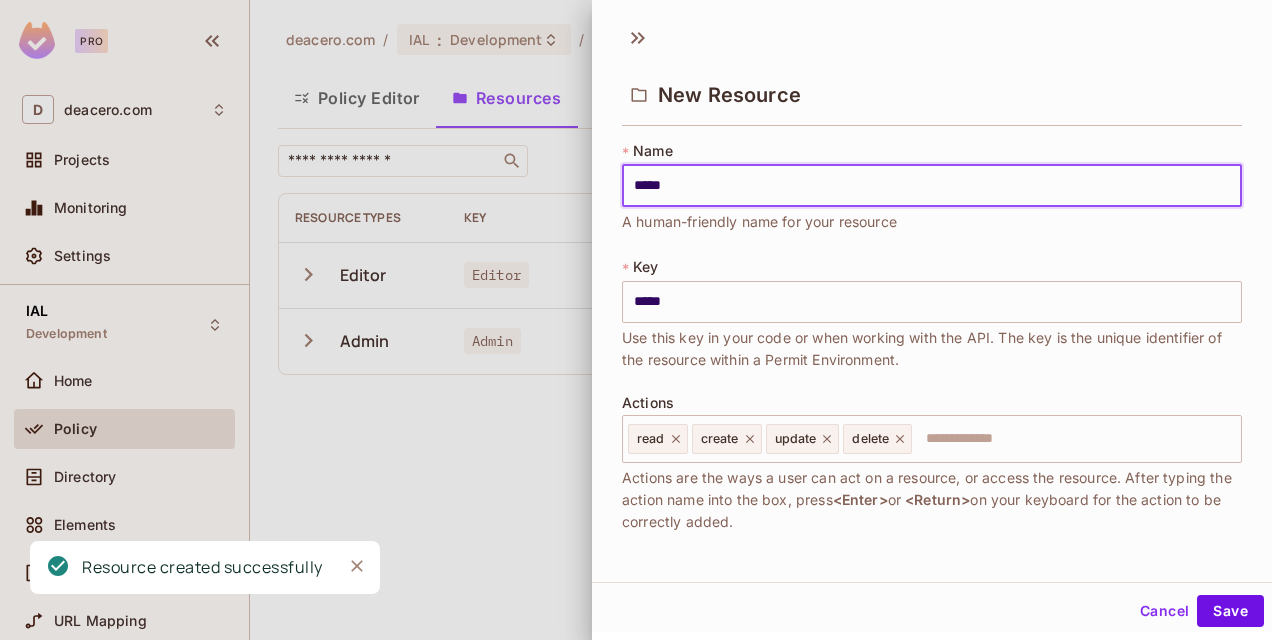 type on "******" 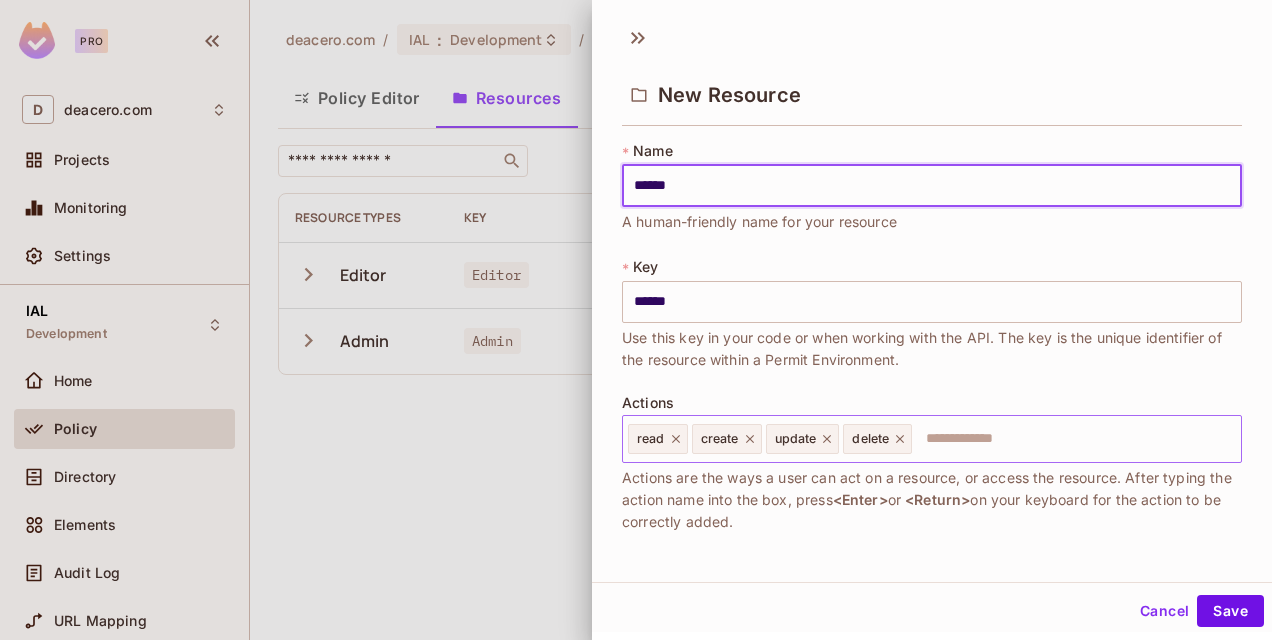 click 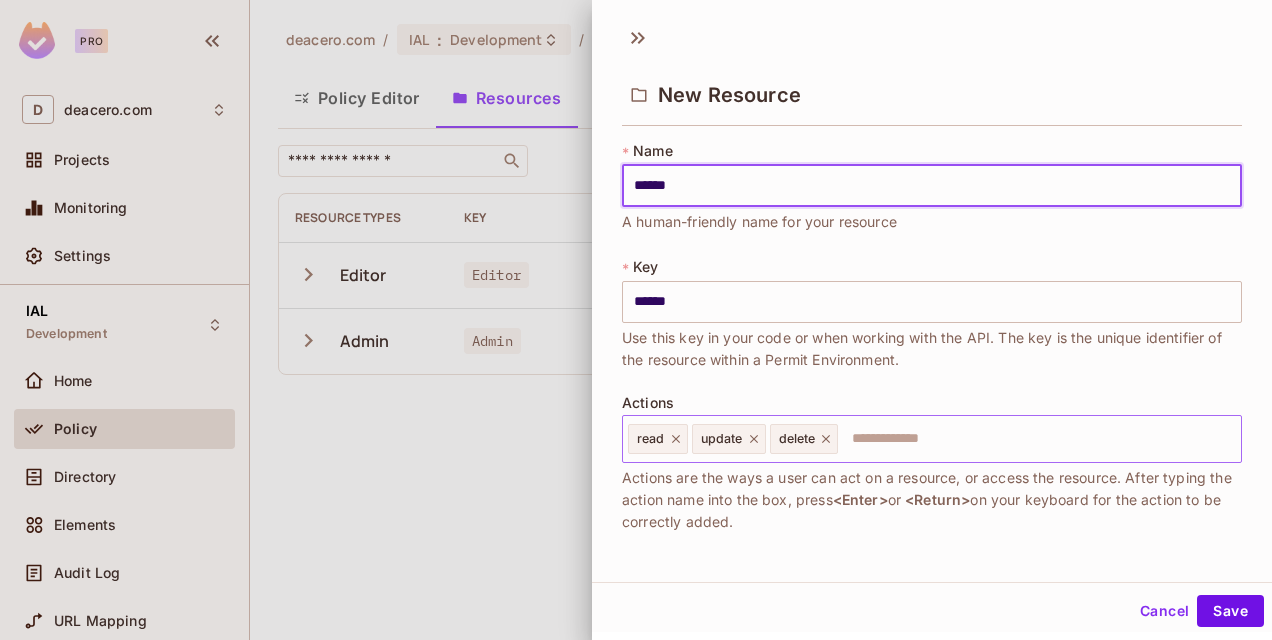 click 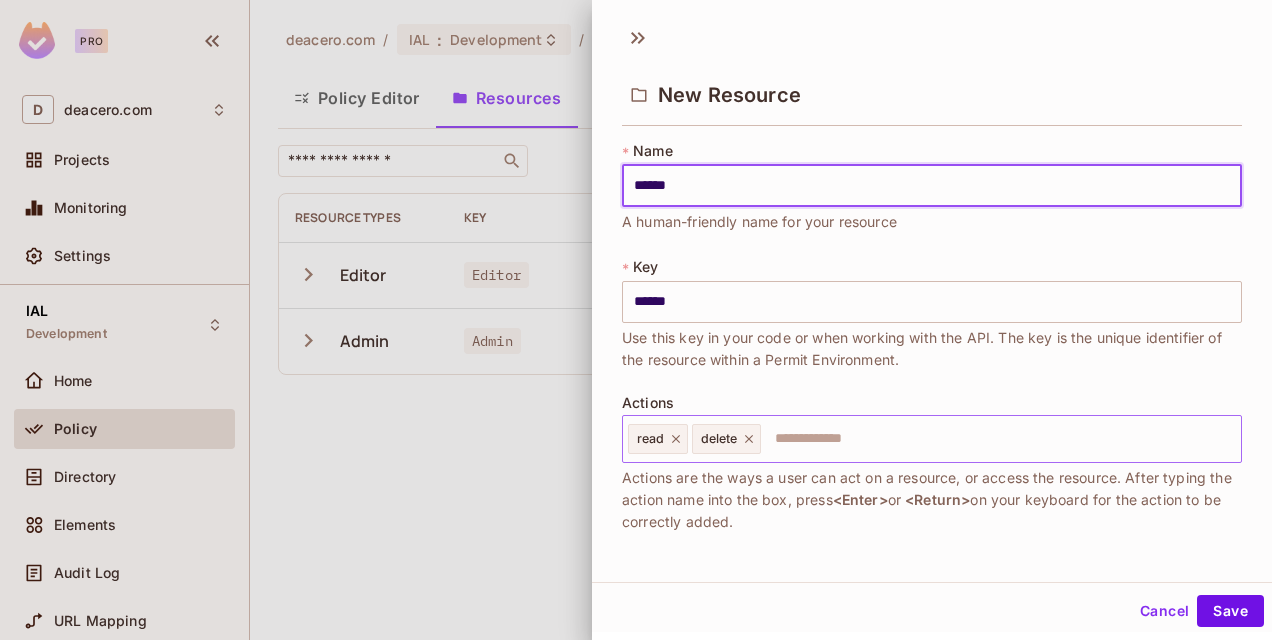 click 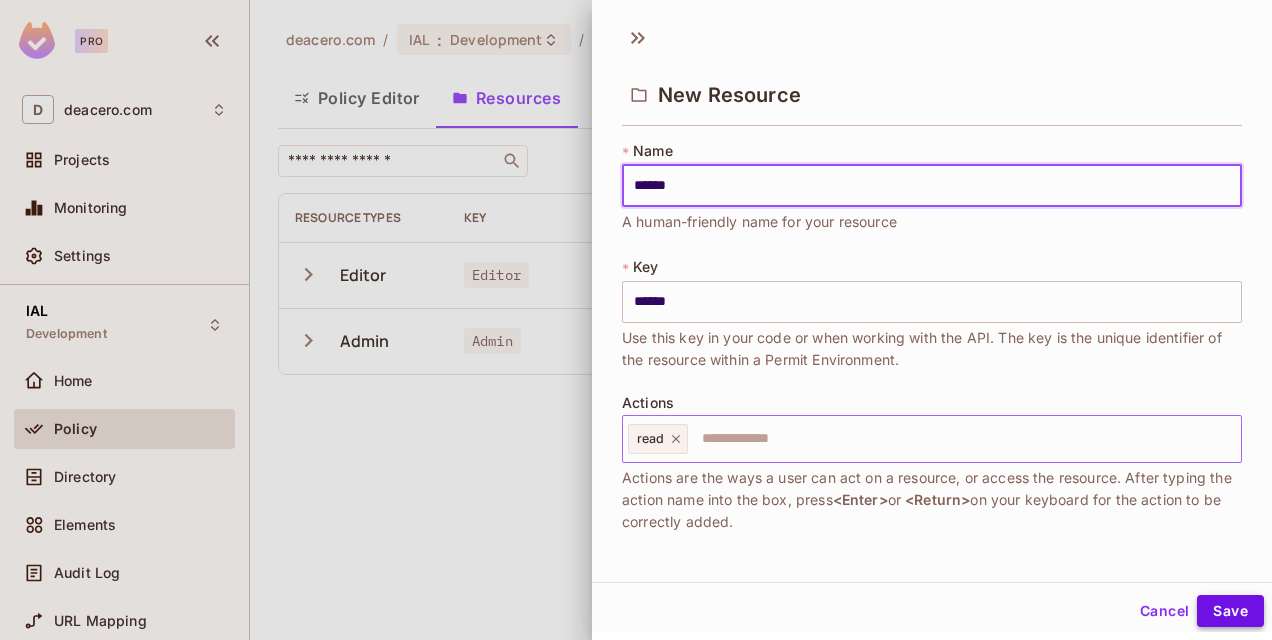 type on "******" 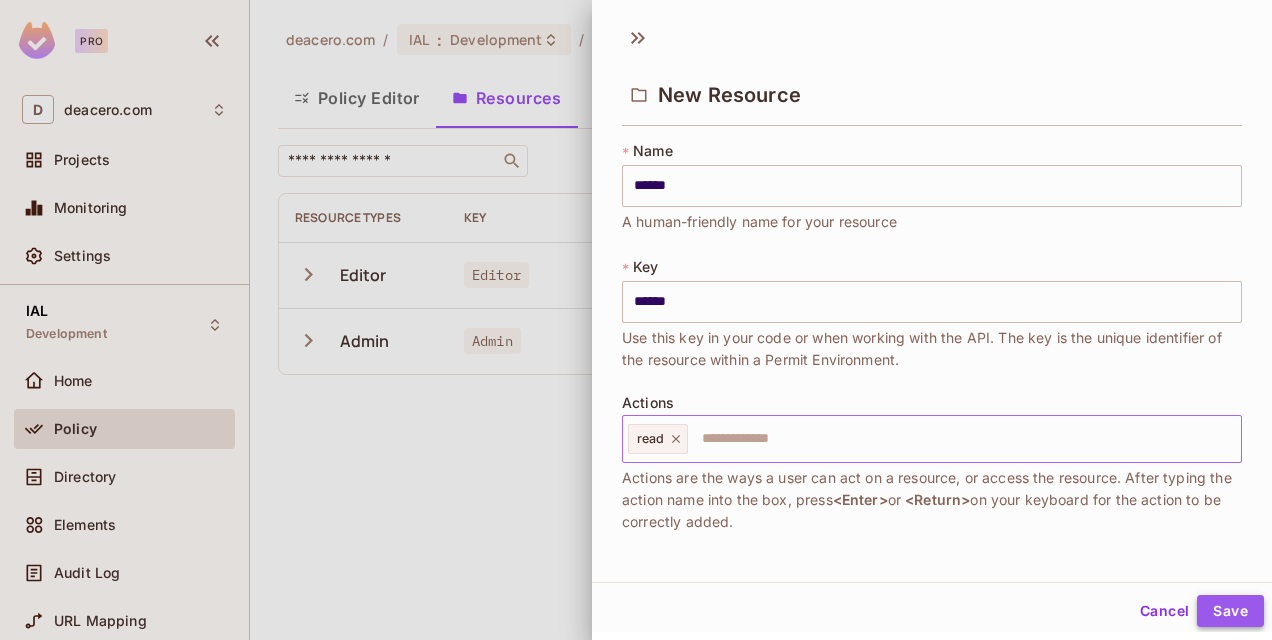 click on "Save" at bounding box center [1230, 611] 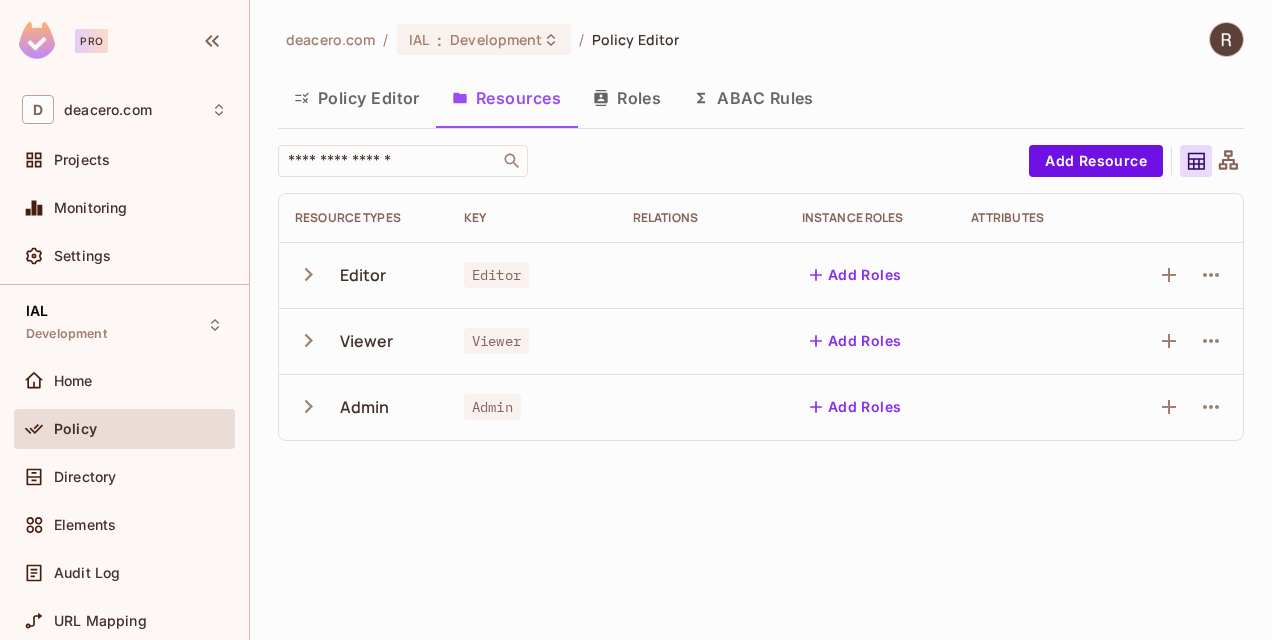 click on "Add Roles" at bounding box center (856, 275) 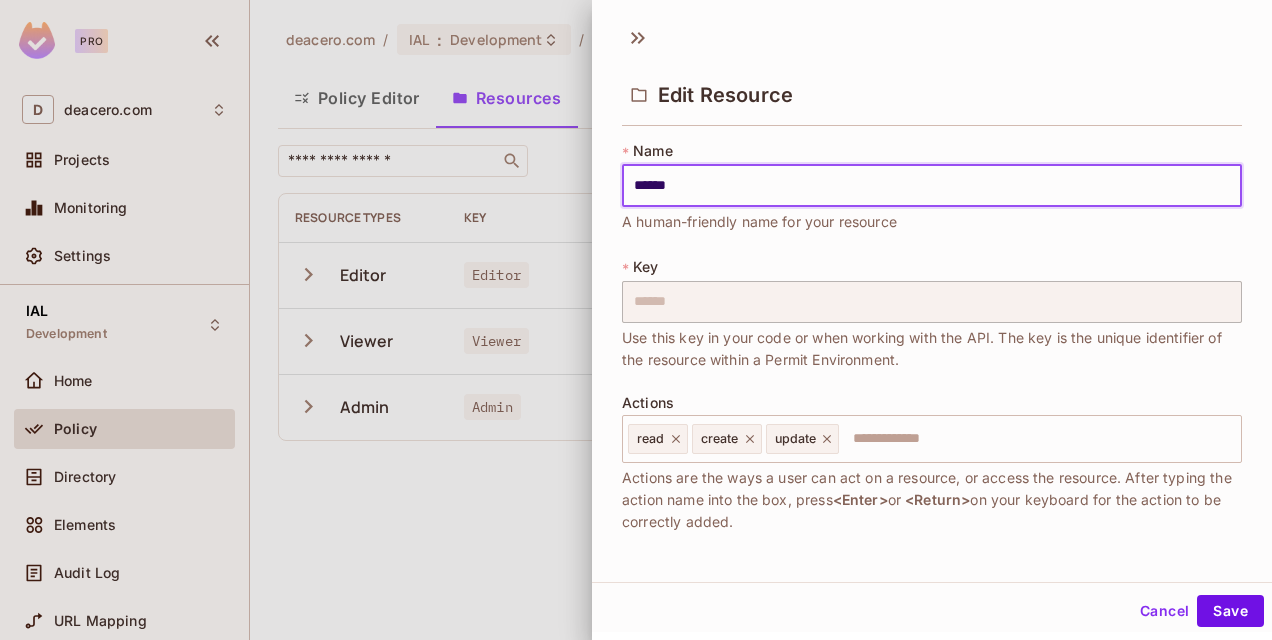 click on "Cancel" at bounding box center (1164, 611) 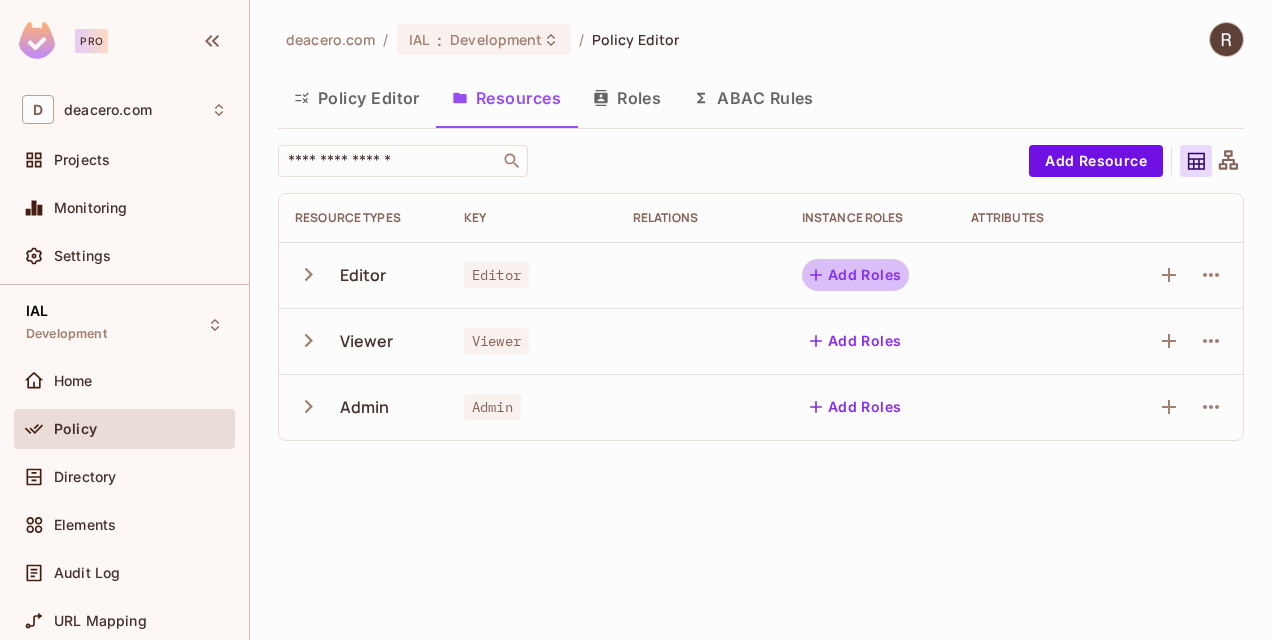 click on "Add Roles" at bounding box center [856, 275] 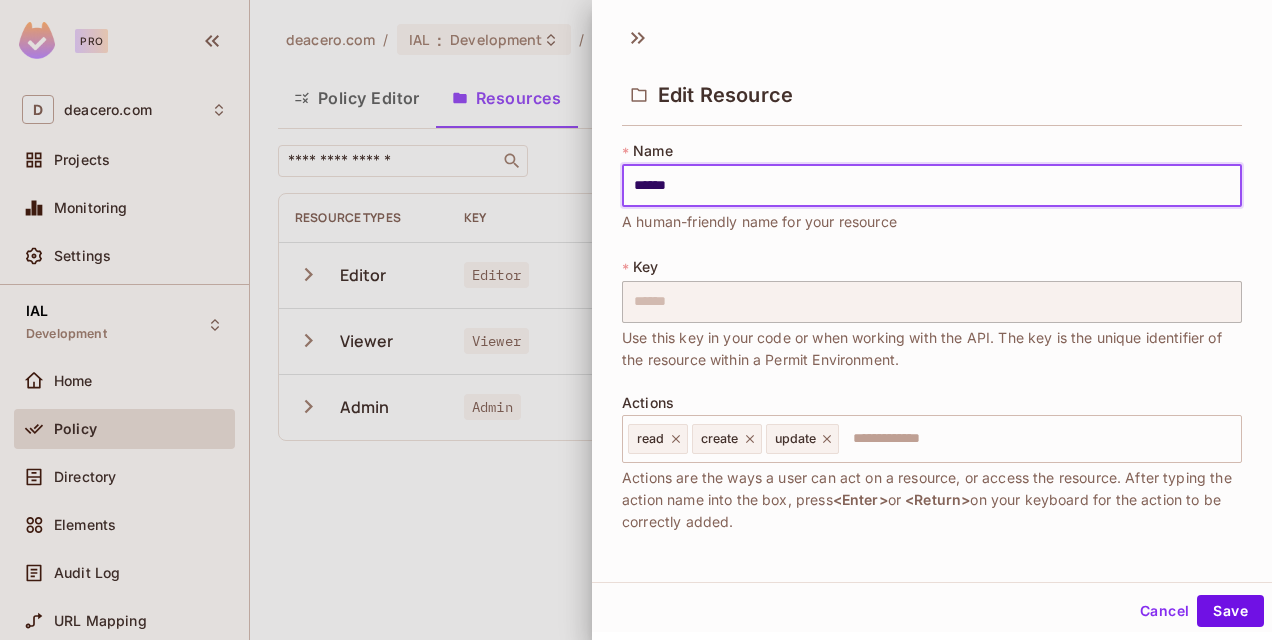 click on "Cancel" at bounding box center (1164, 611) 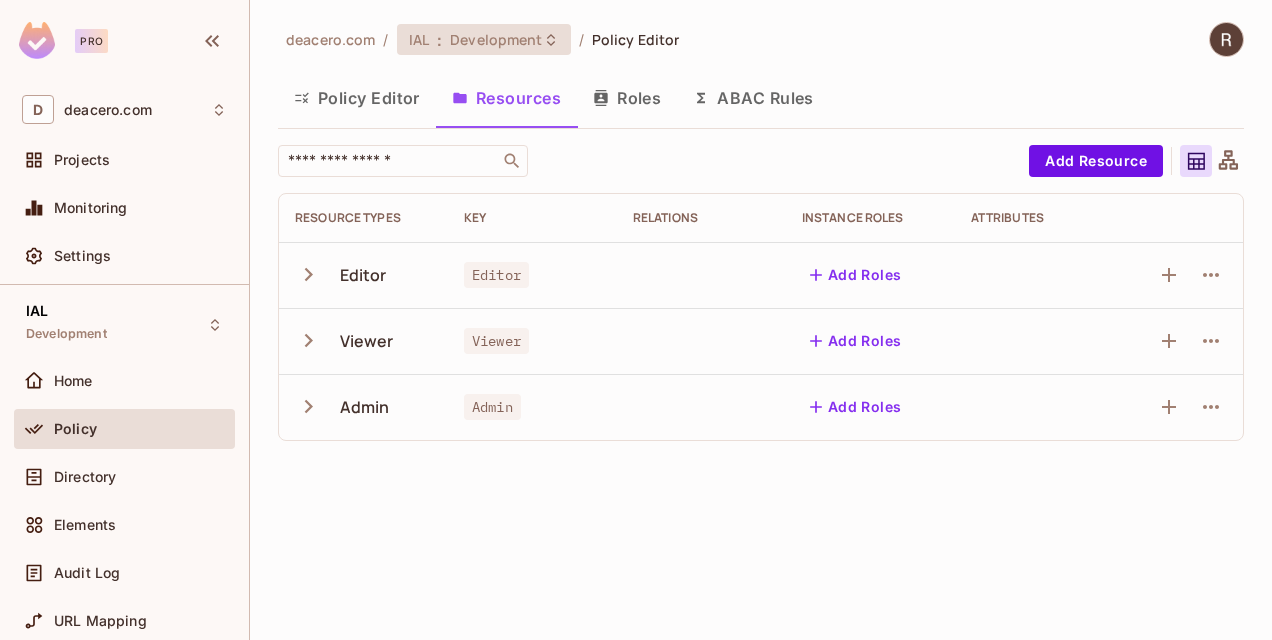 click 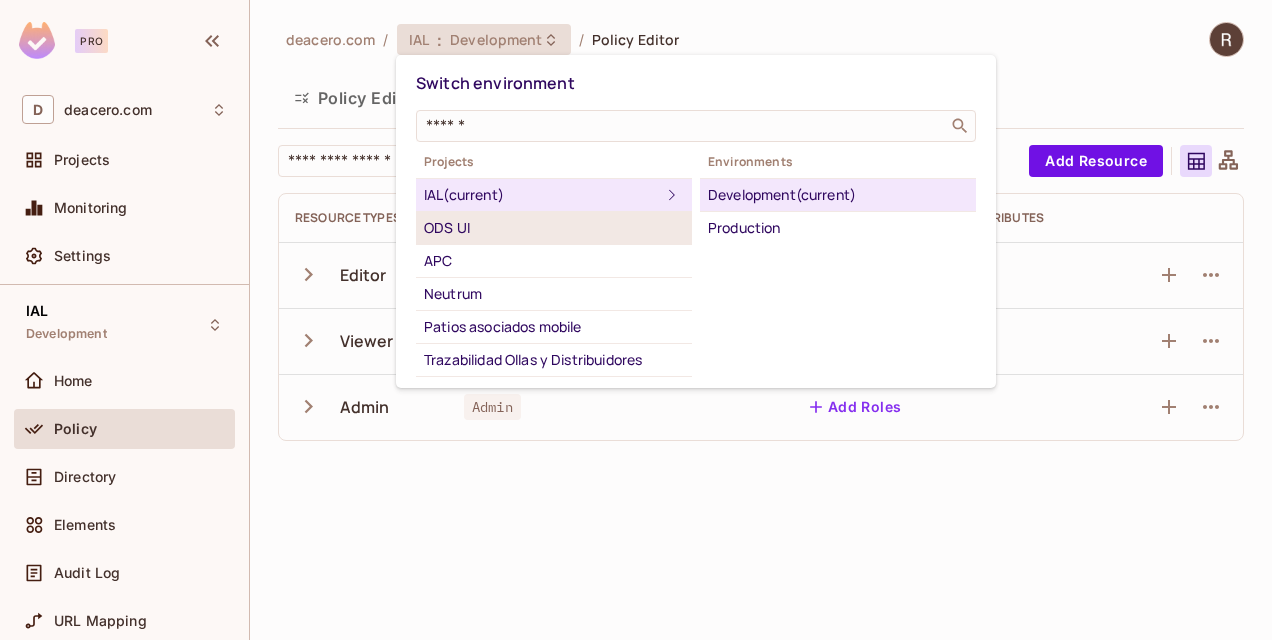 click on "ODS UI" at bounding box center (554, 228) 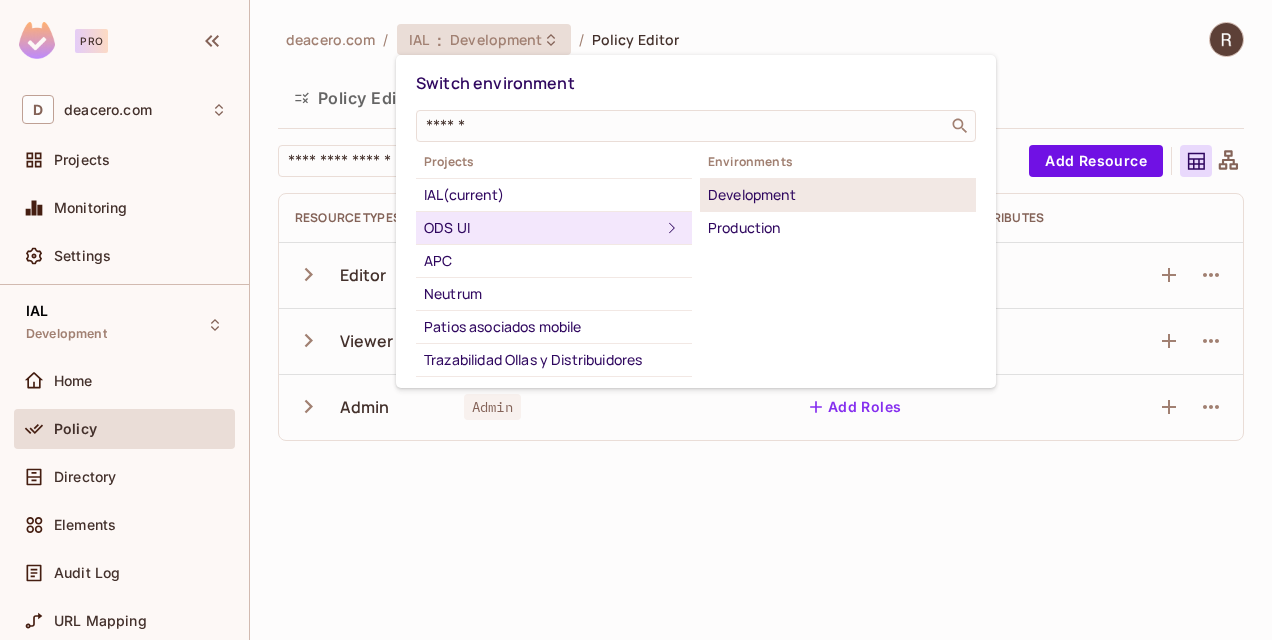 click on "Development" at bounding box center [838, 195] 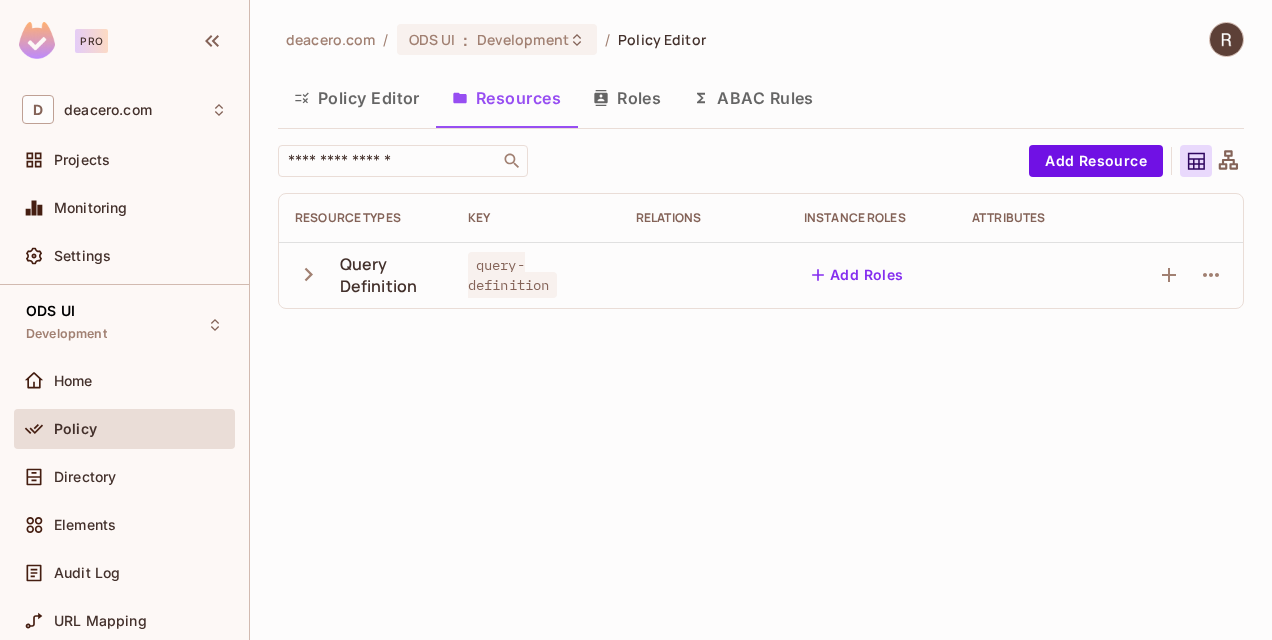 click 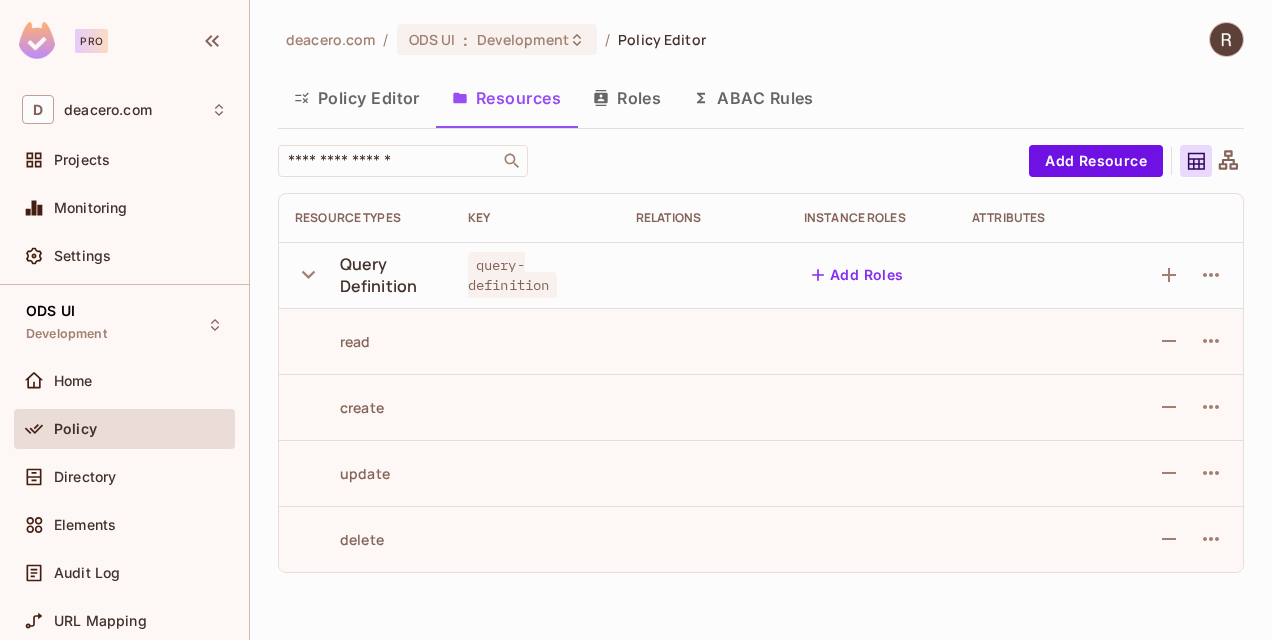 click 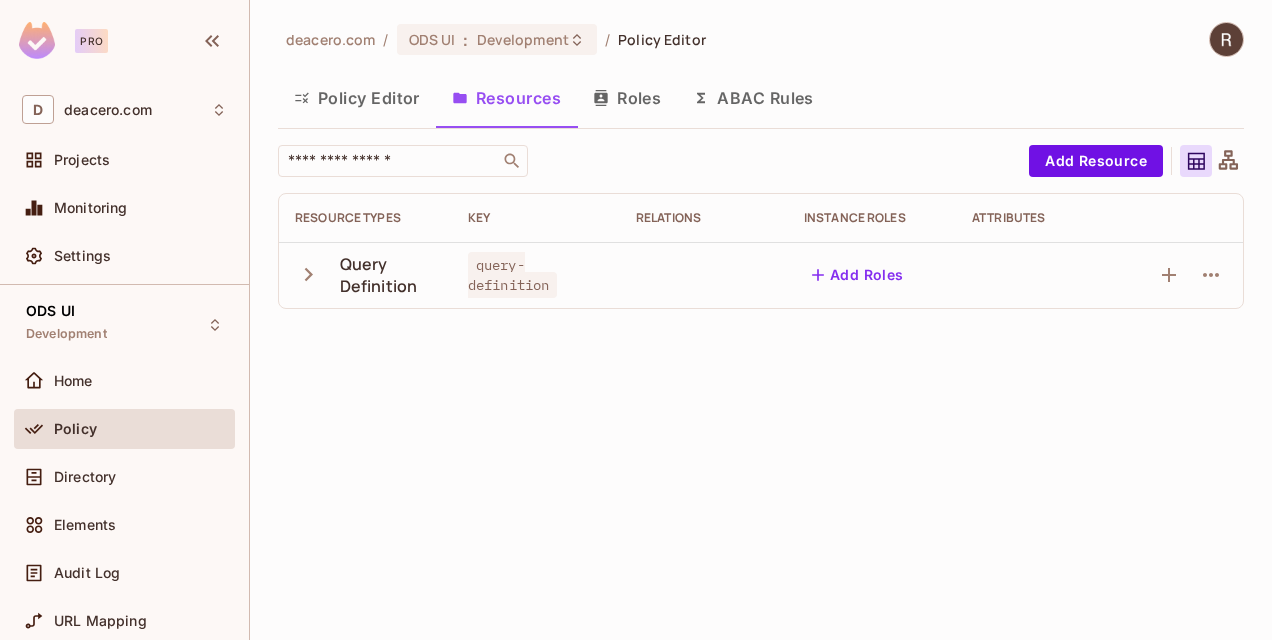click 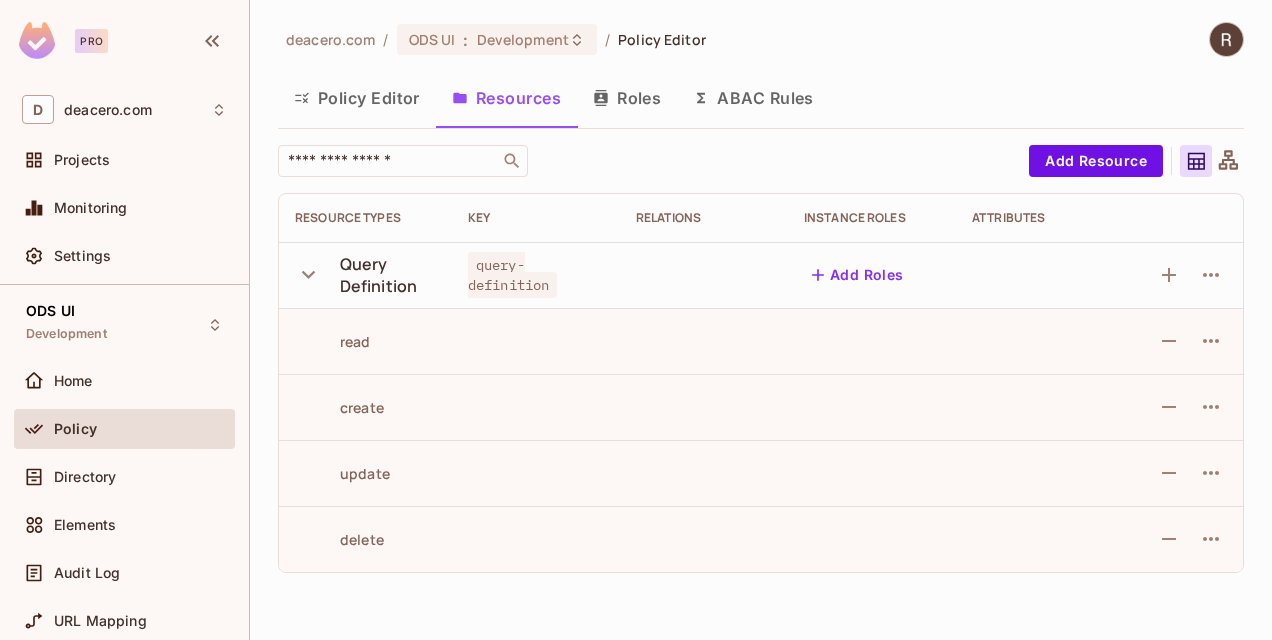 click 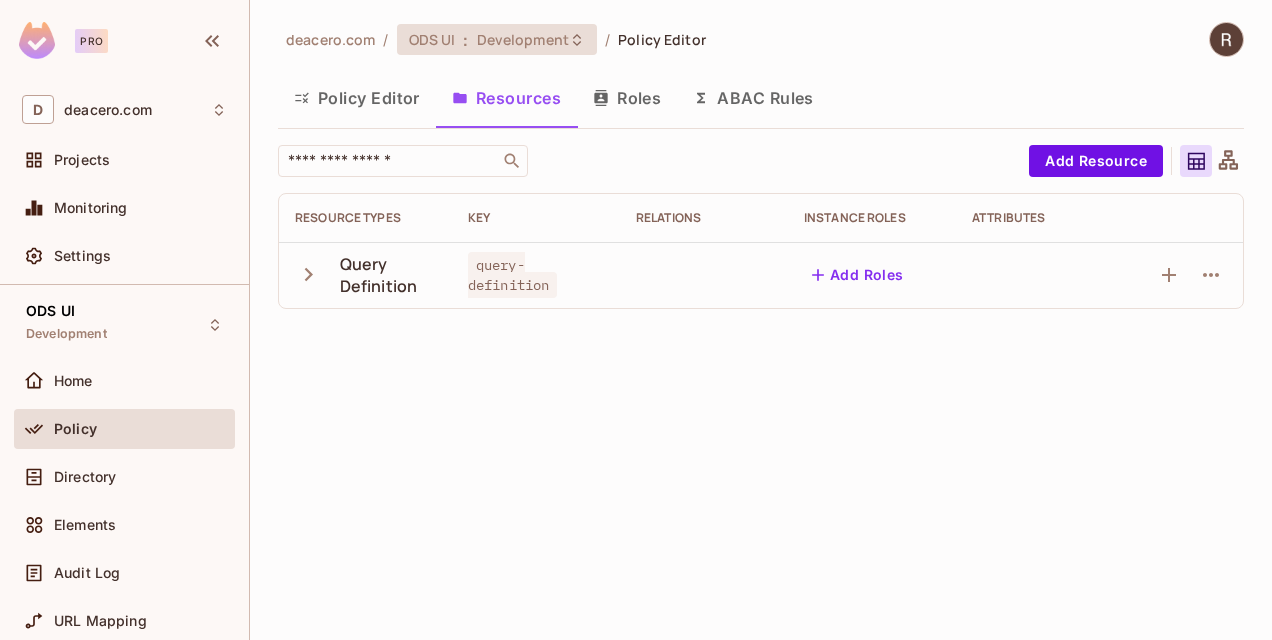 click 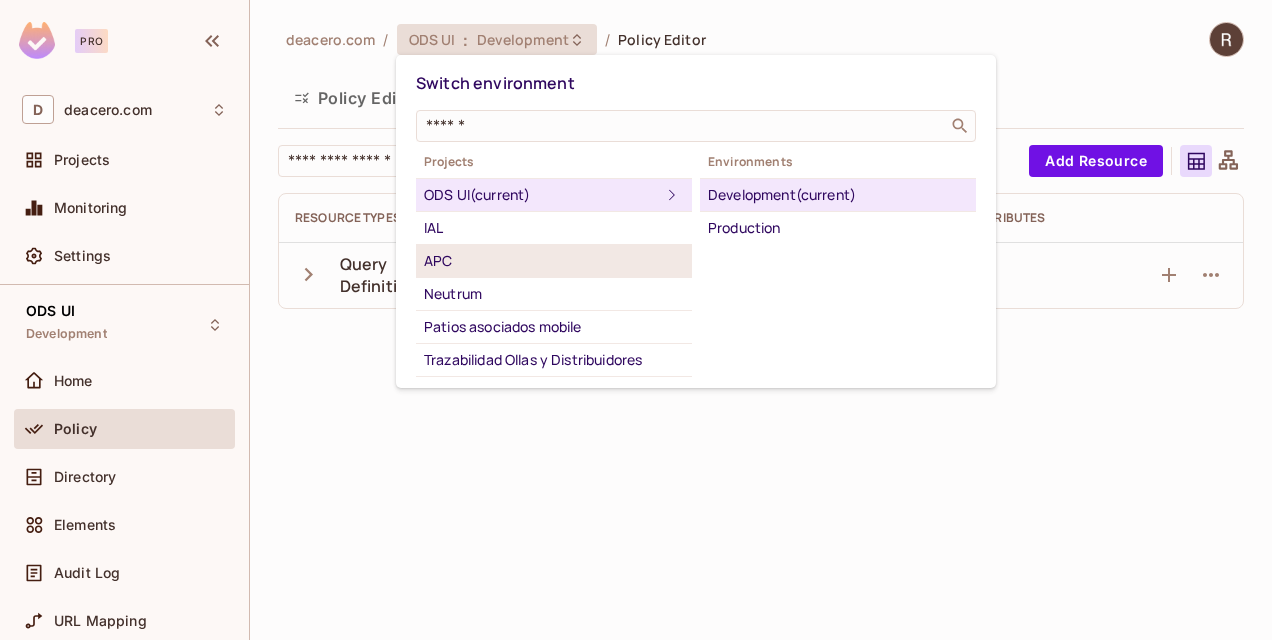 click on "APC" at bounding box center [554, 261] 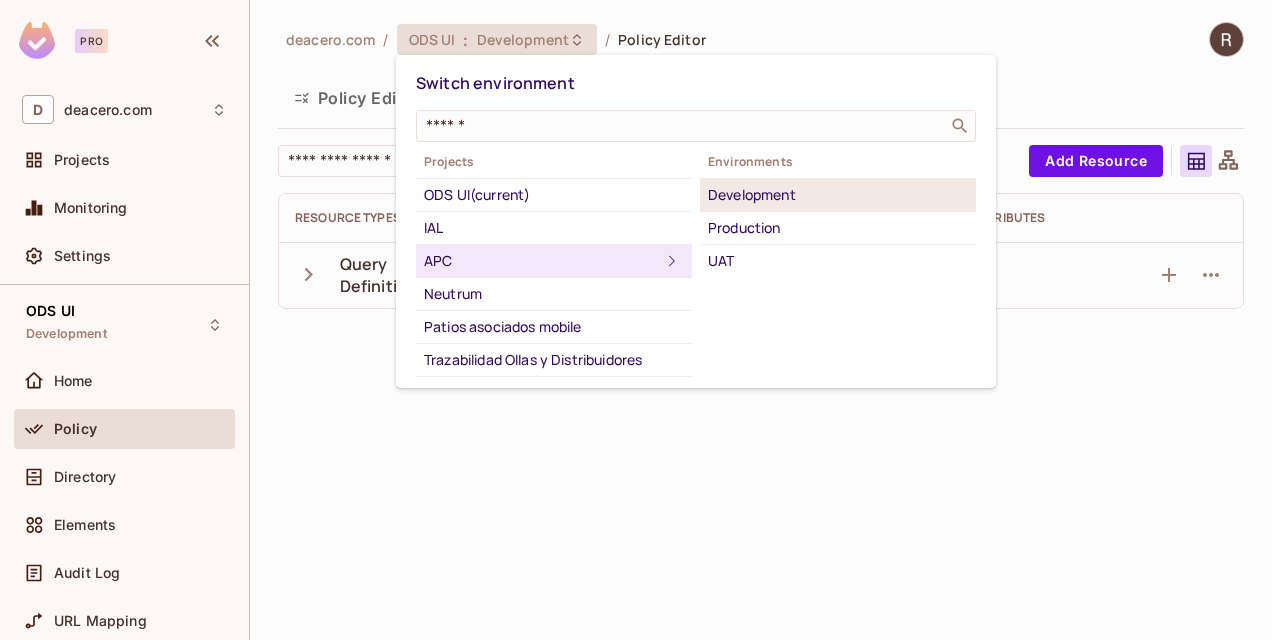 click on "Development" at bounding box center [838, 195] 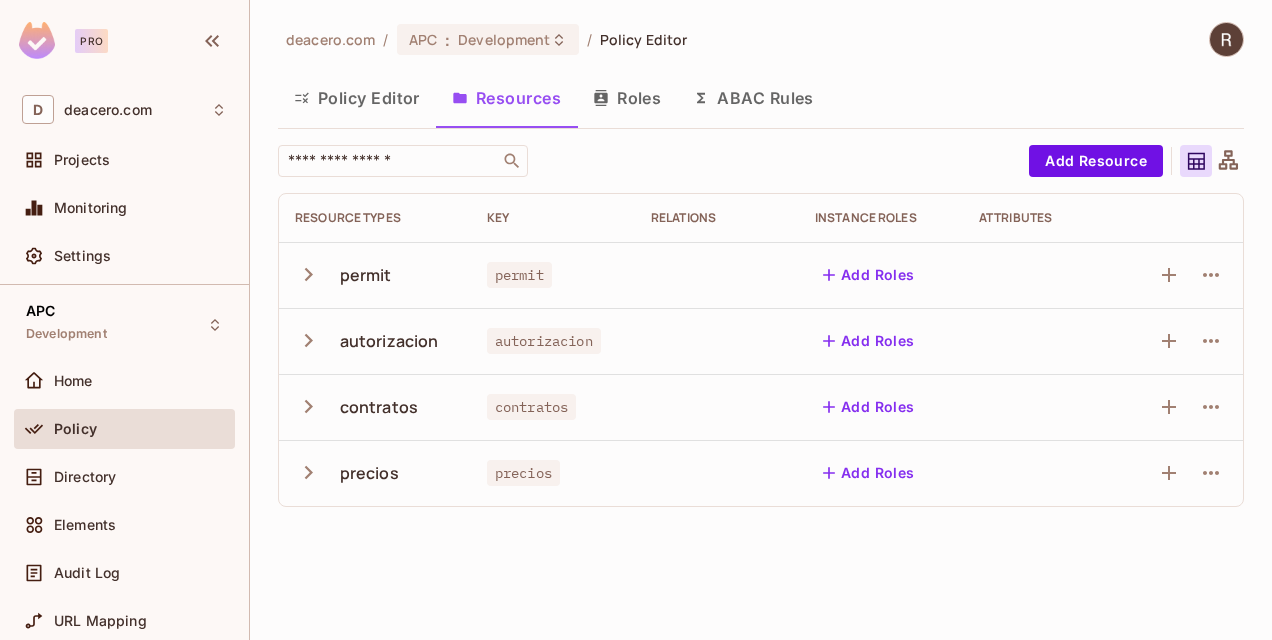 click 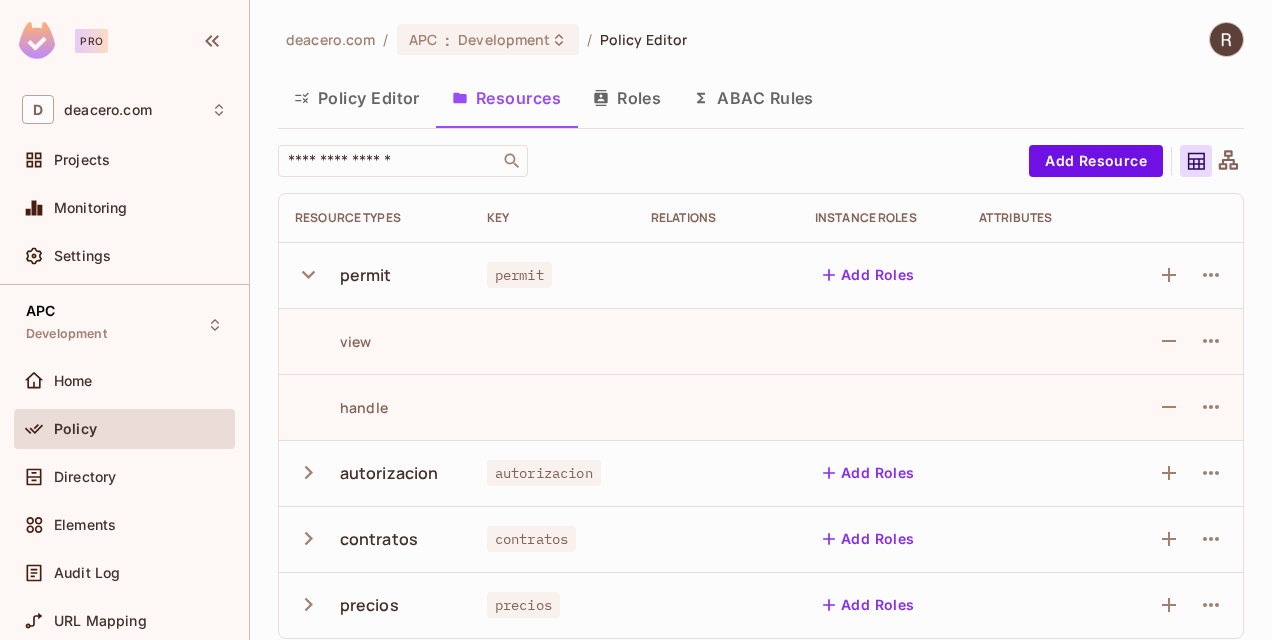 click 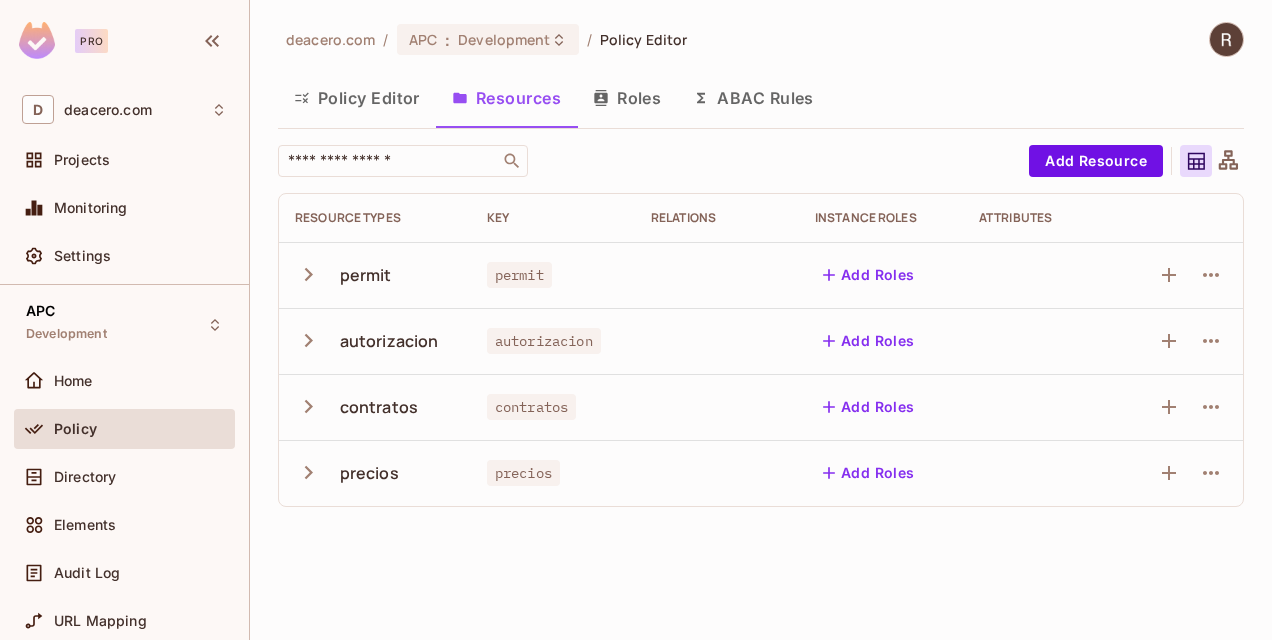 click 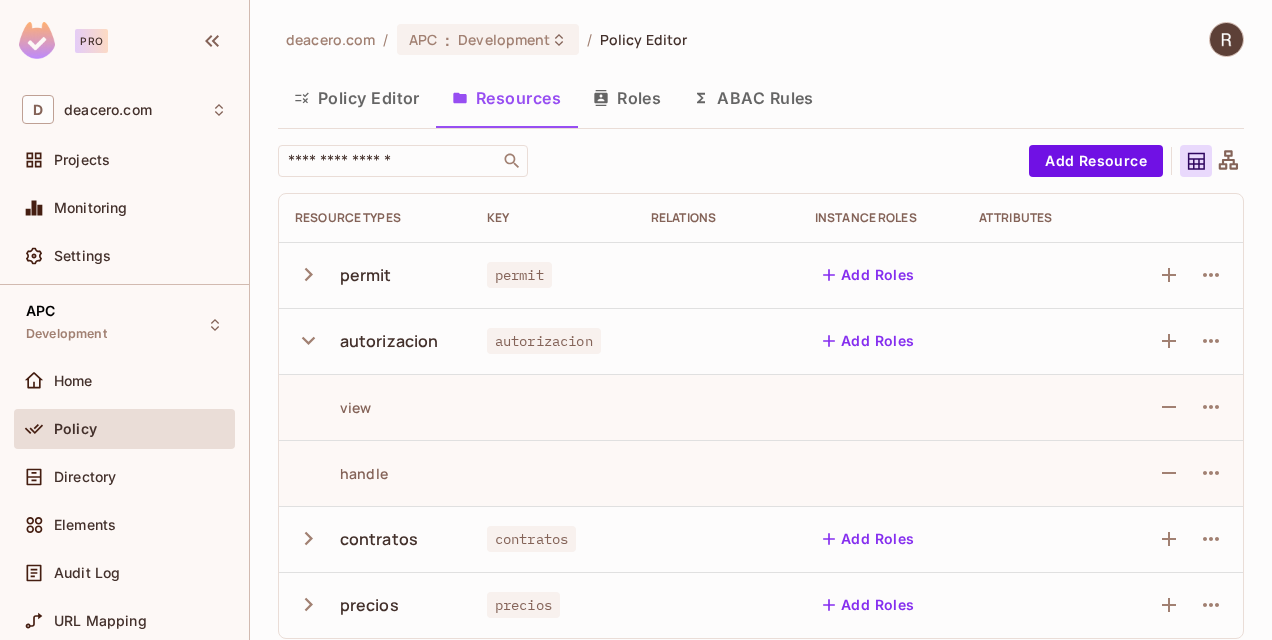 click 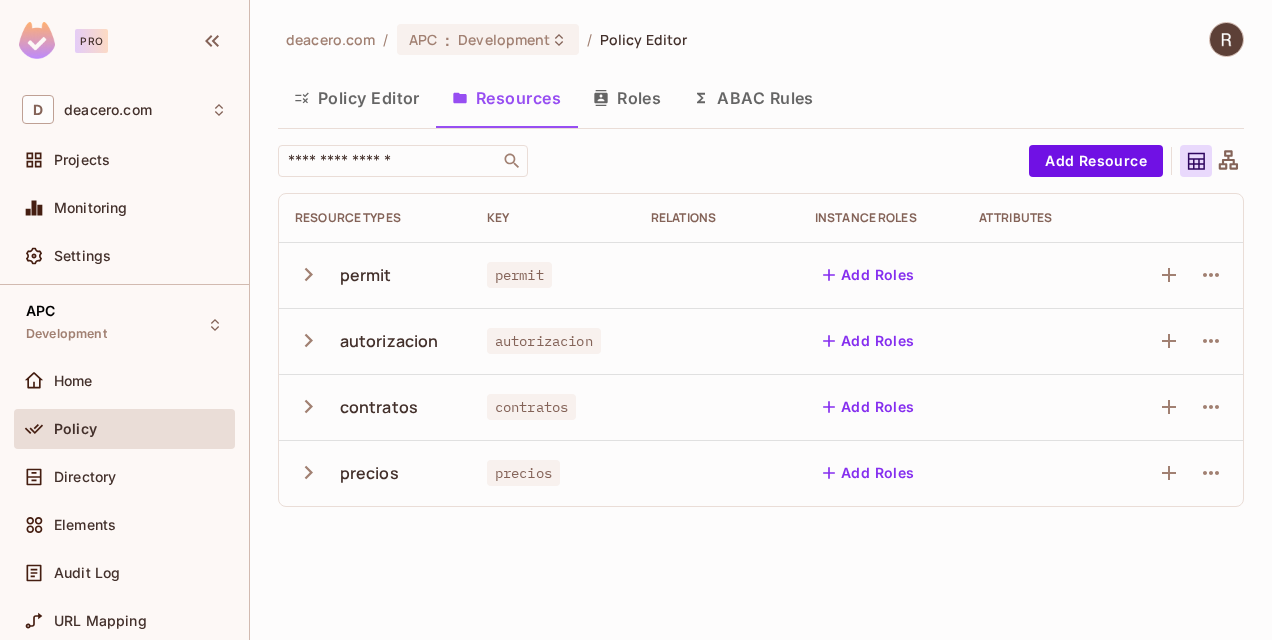click 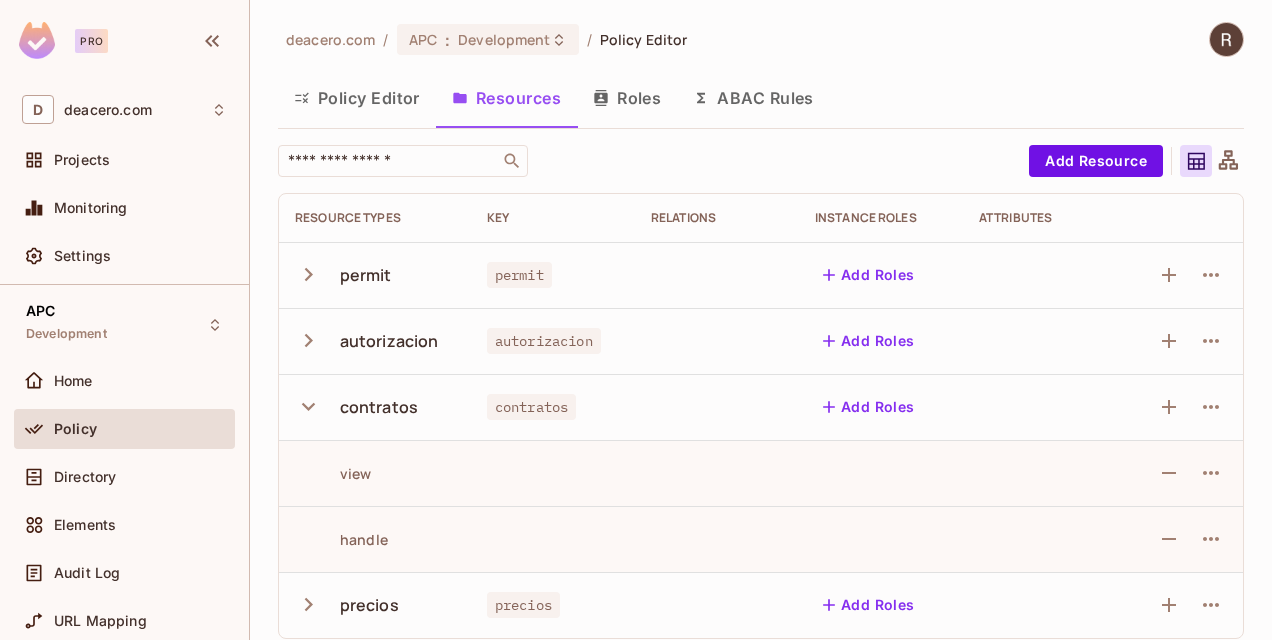 click 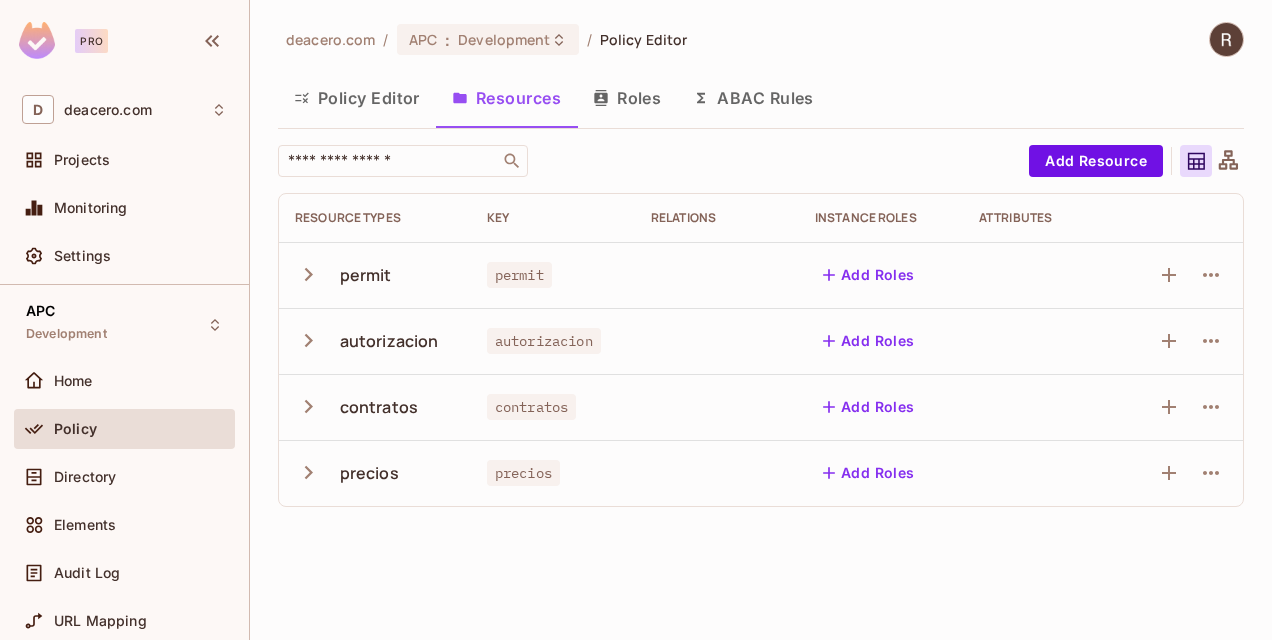 click 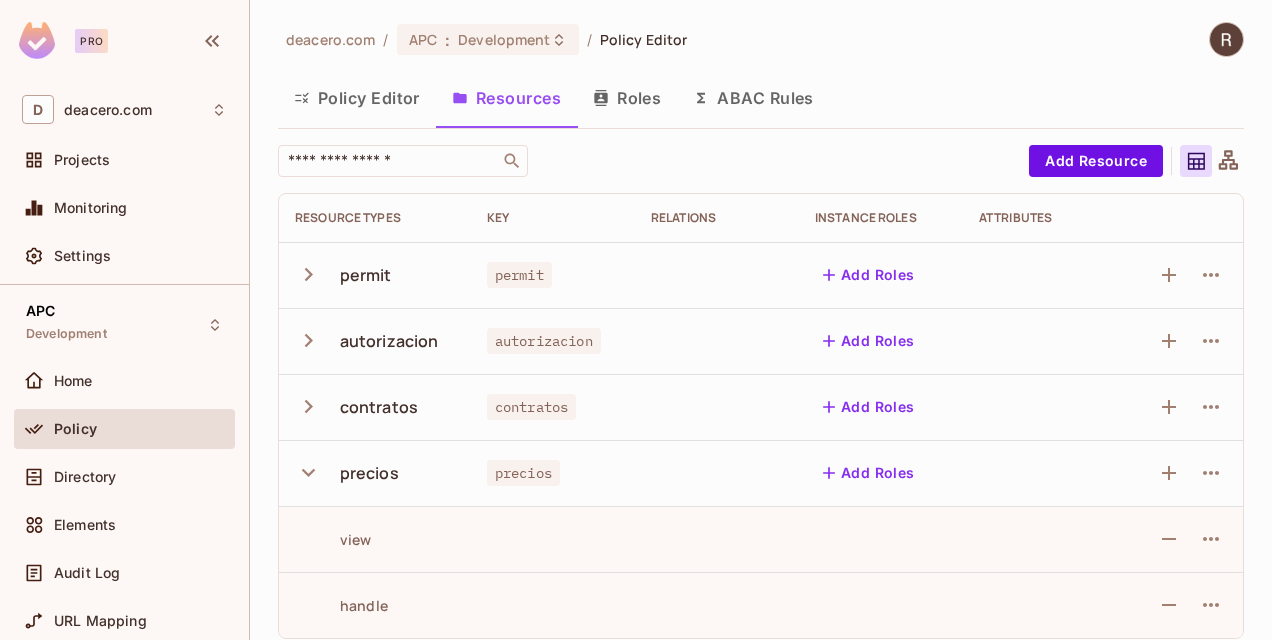 click 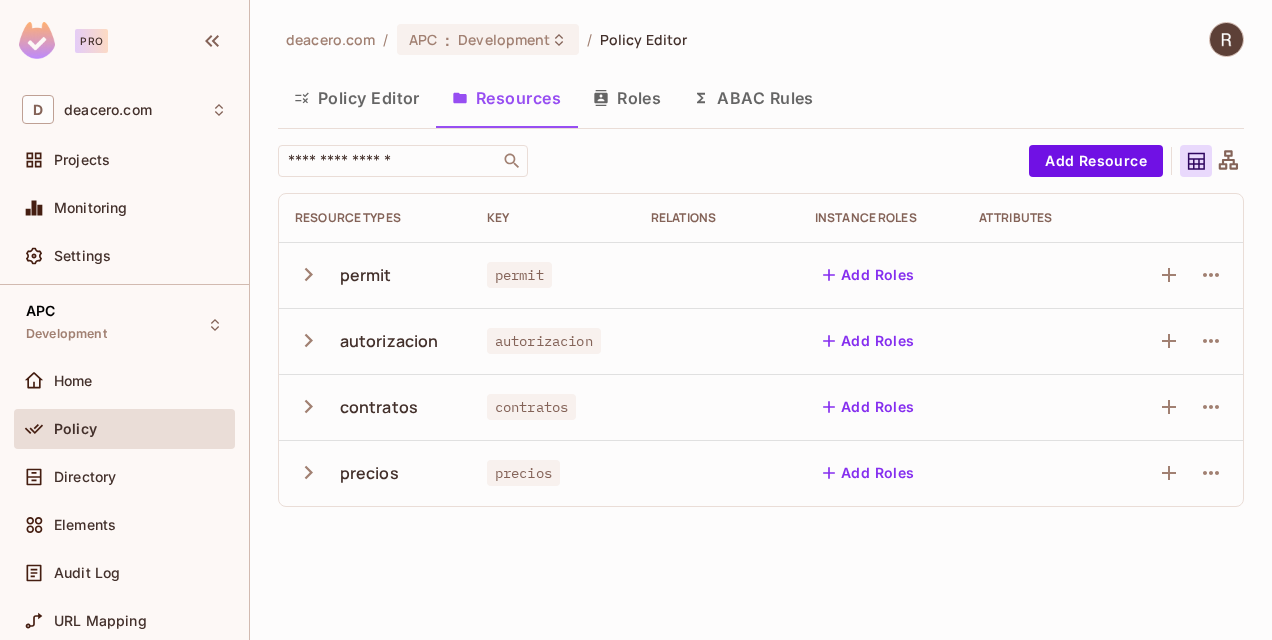 click 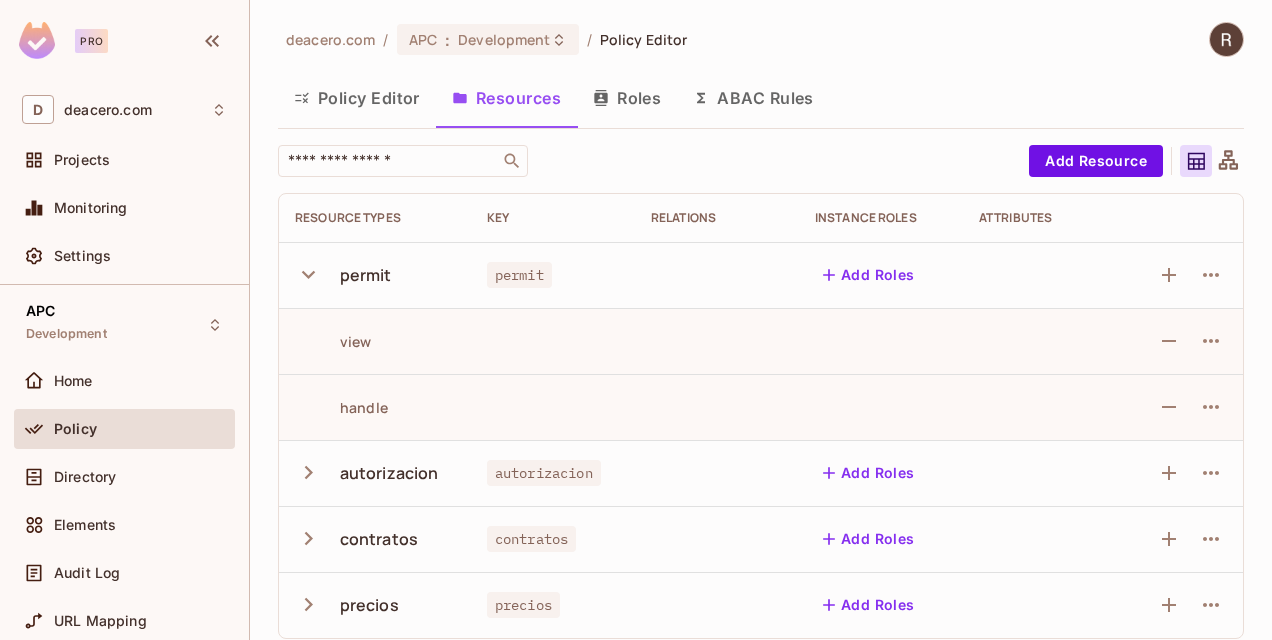 click 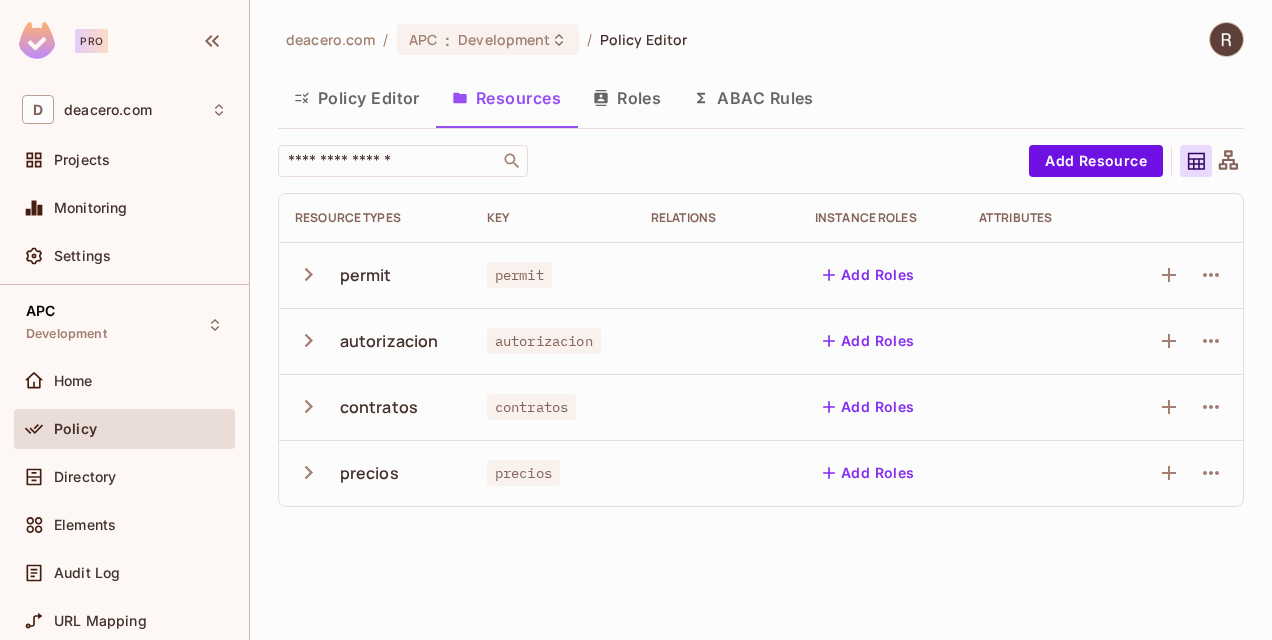 click 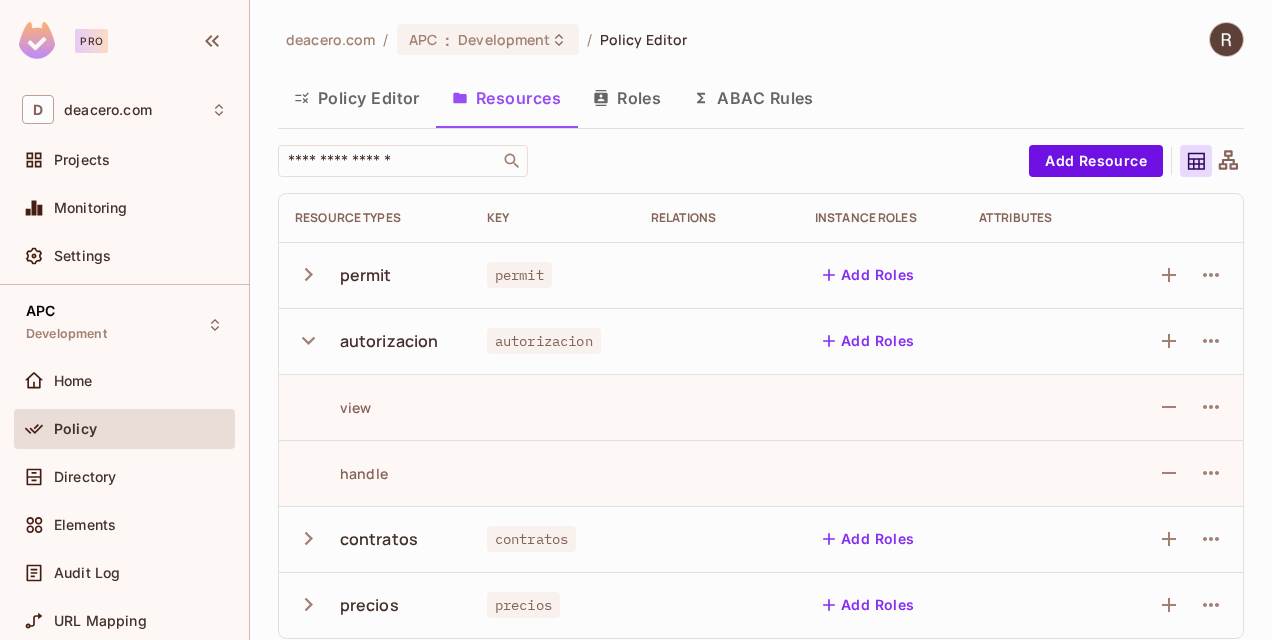 click 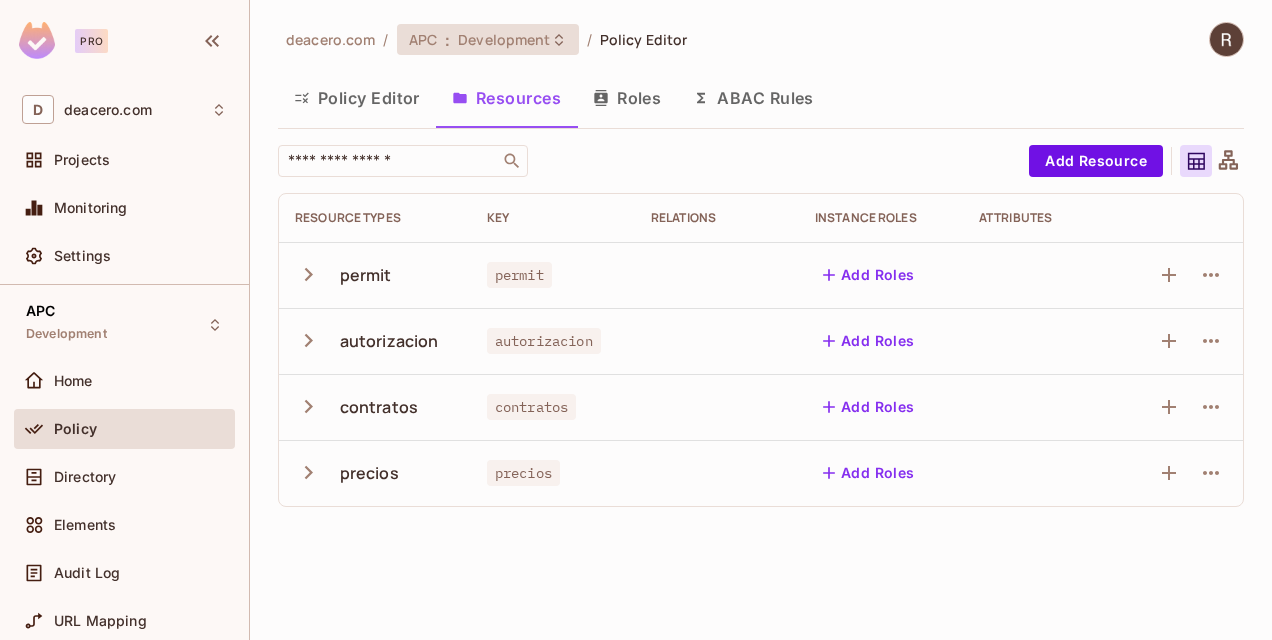 click 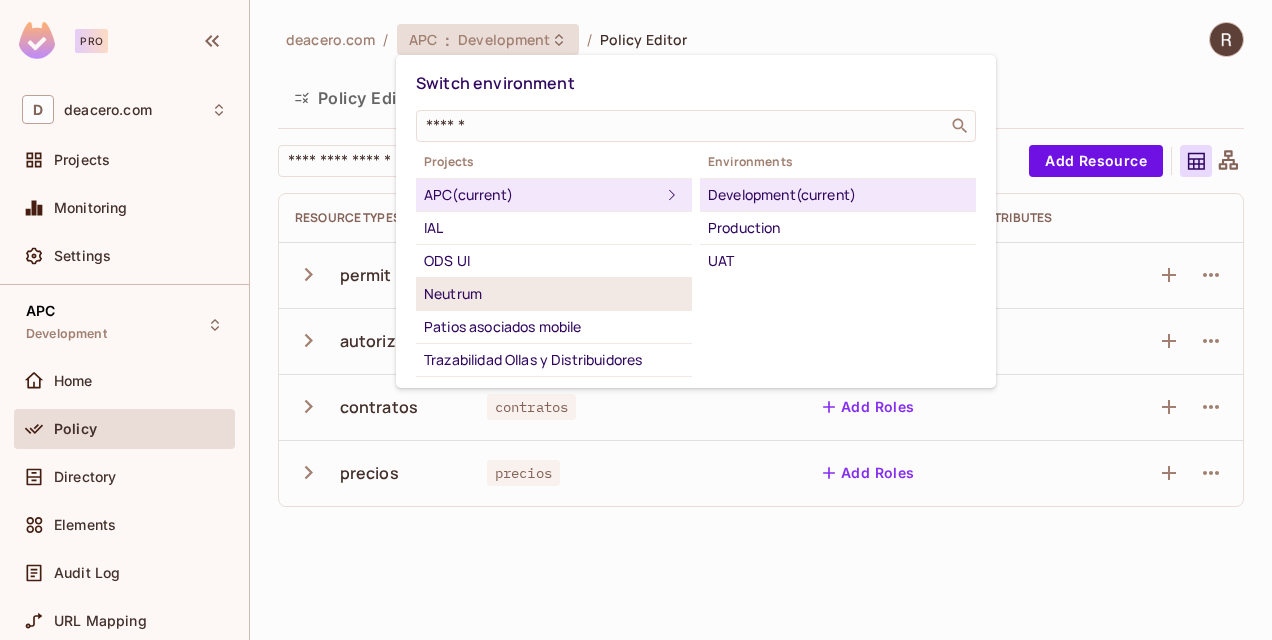 click on "Neutrum" at bounding box center (554, 294) 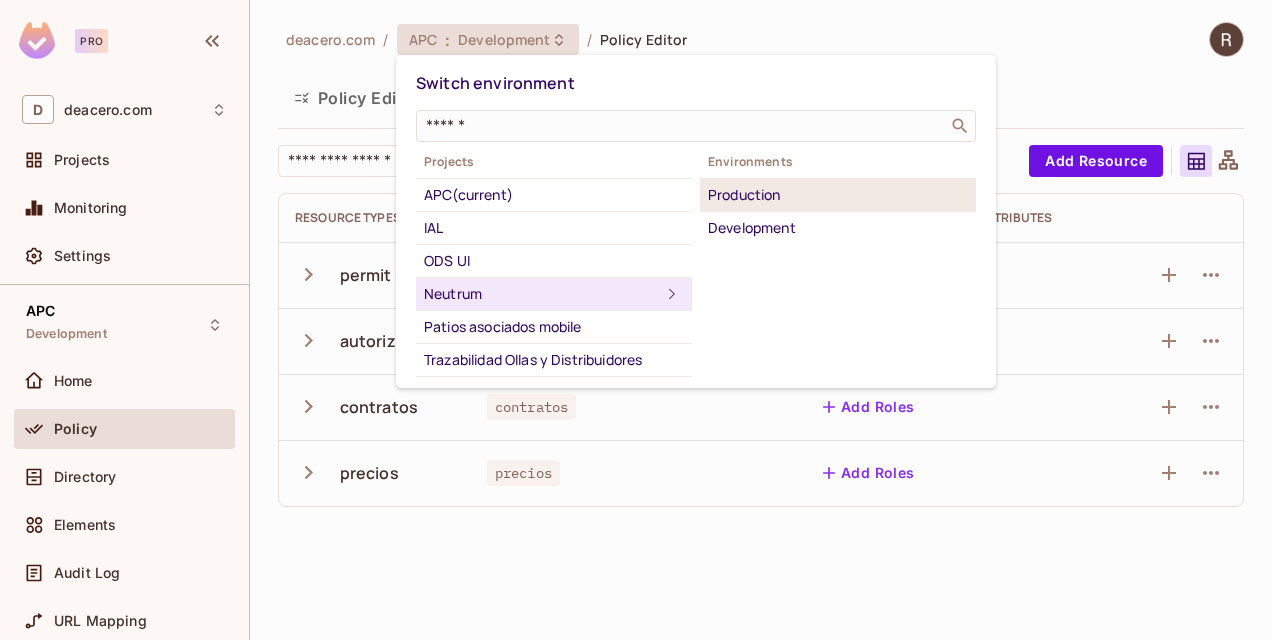 click on "Production" at bounding box center [838, 195] 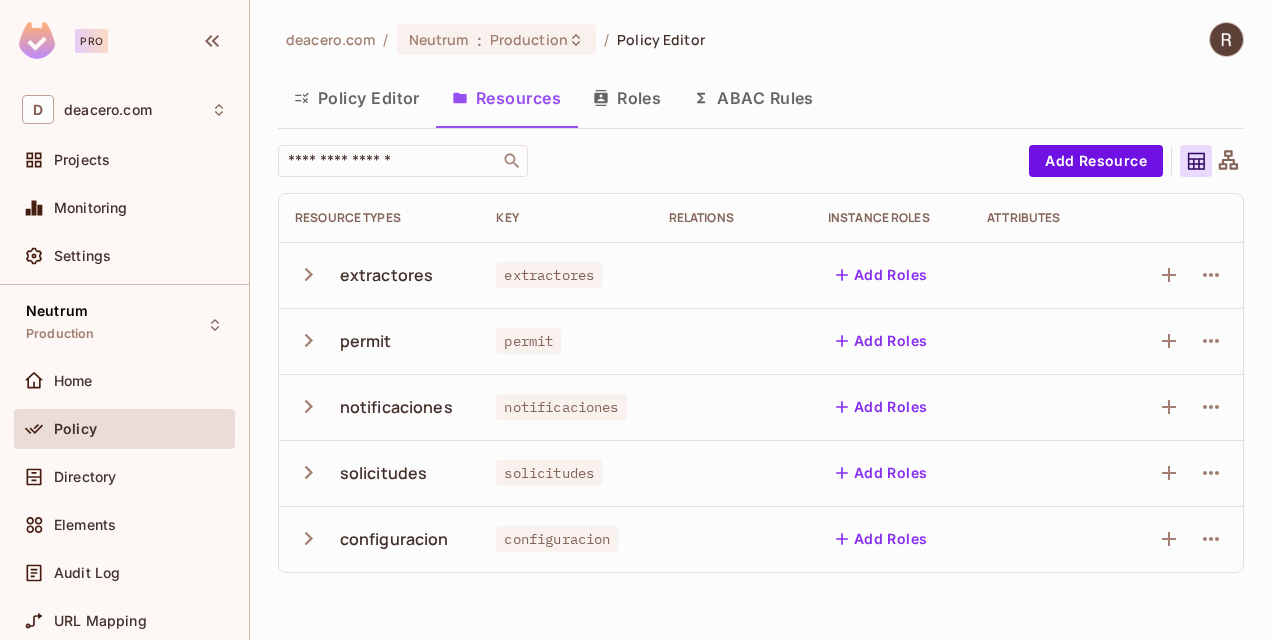 click 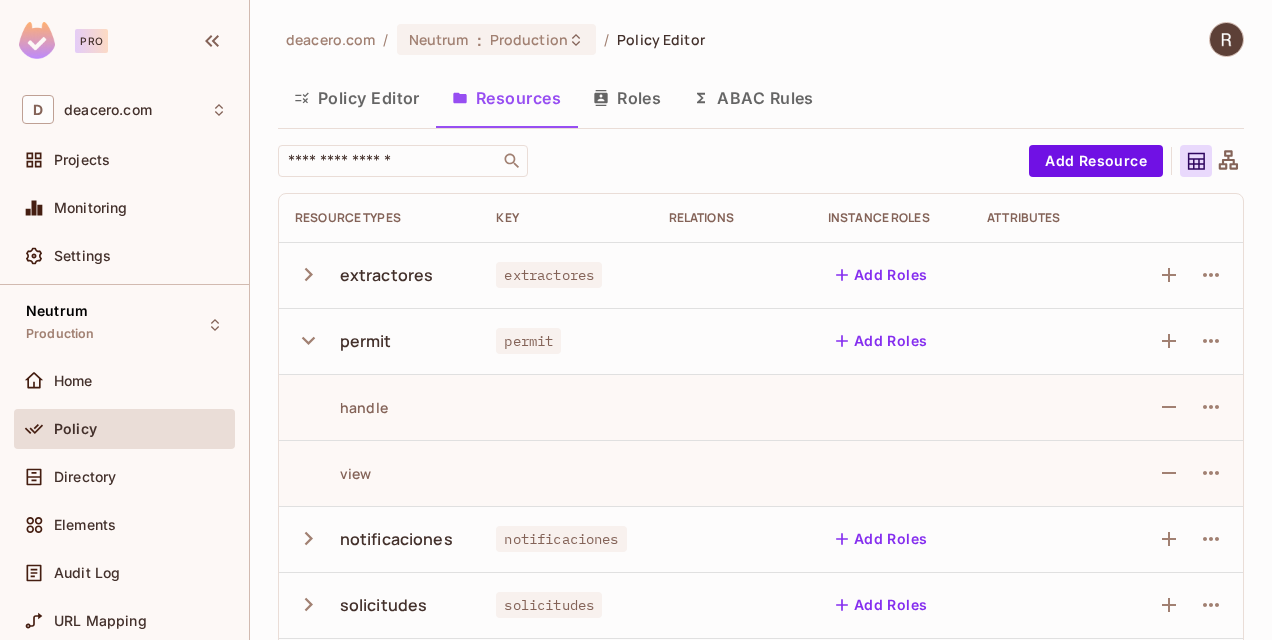 click 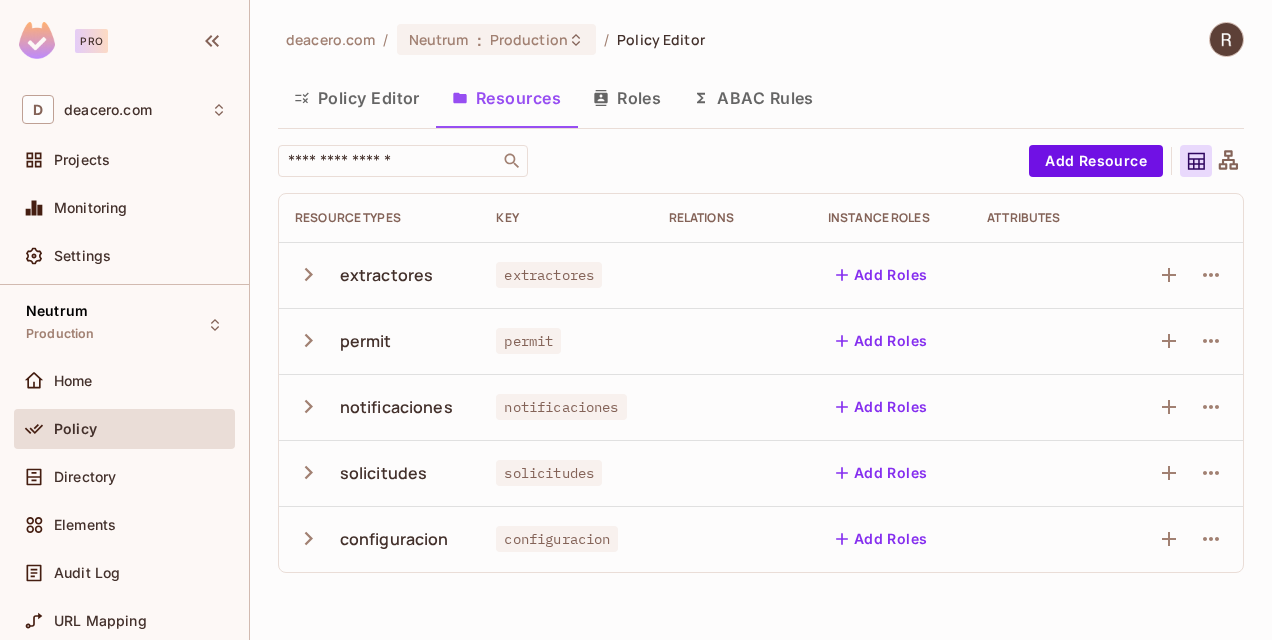 click 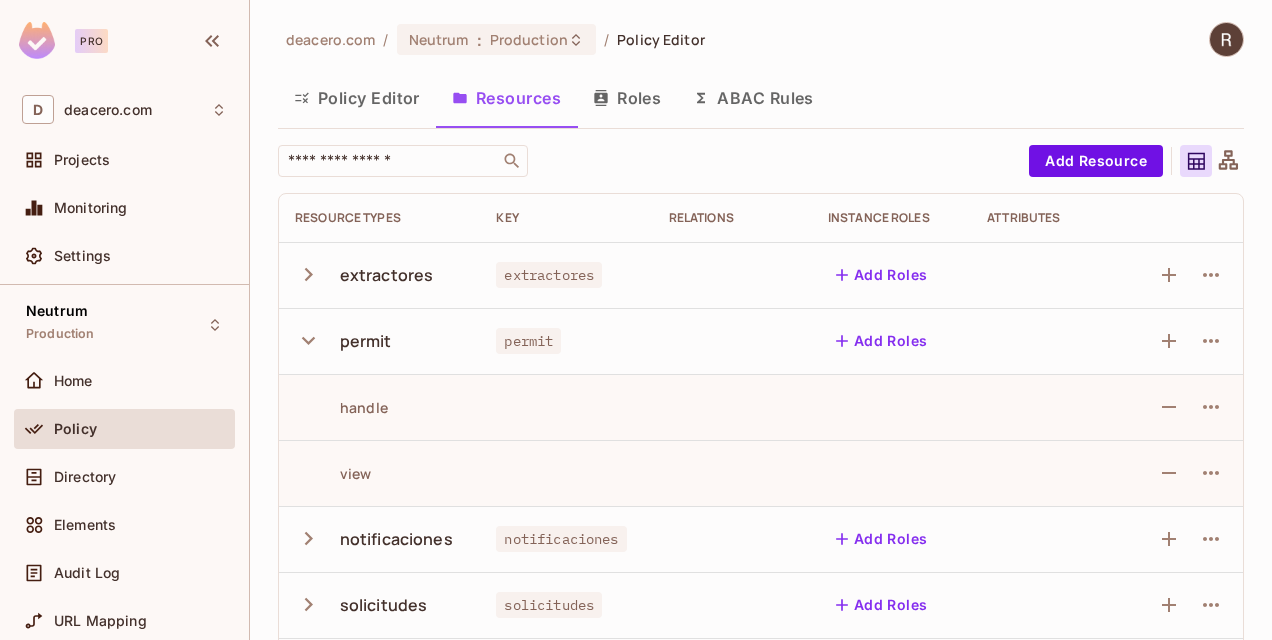 click on "handle" at bounding box center [341, 407] 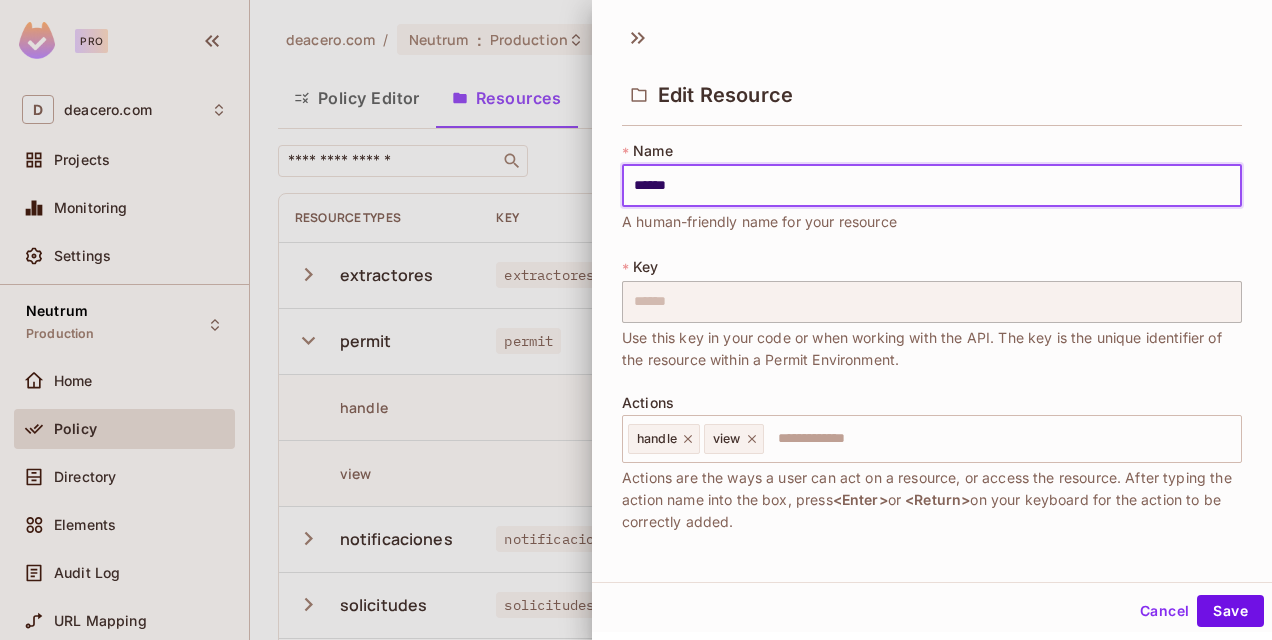 click on "Edit Resource * Name ****** A human-friendly name for your resource * Key ****** Use this key in your code or when working with the API. The key is the unique identifier of the resource within a Permit Environment. Actions handle view Actions are the ways a user can act on a resource, or access the resource. After typing the action name into the box, press <Enter> or <Return> on your keyboard for the action to be correctly added. ABAC Options Attributes Add attribute ReBAC Options Roles on this resource After typing the role name into the box, press <Enter> or <Return> on your keyboard for the role to be correctly added. Relations Add Relation" at bounding box center [932, 298] 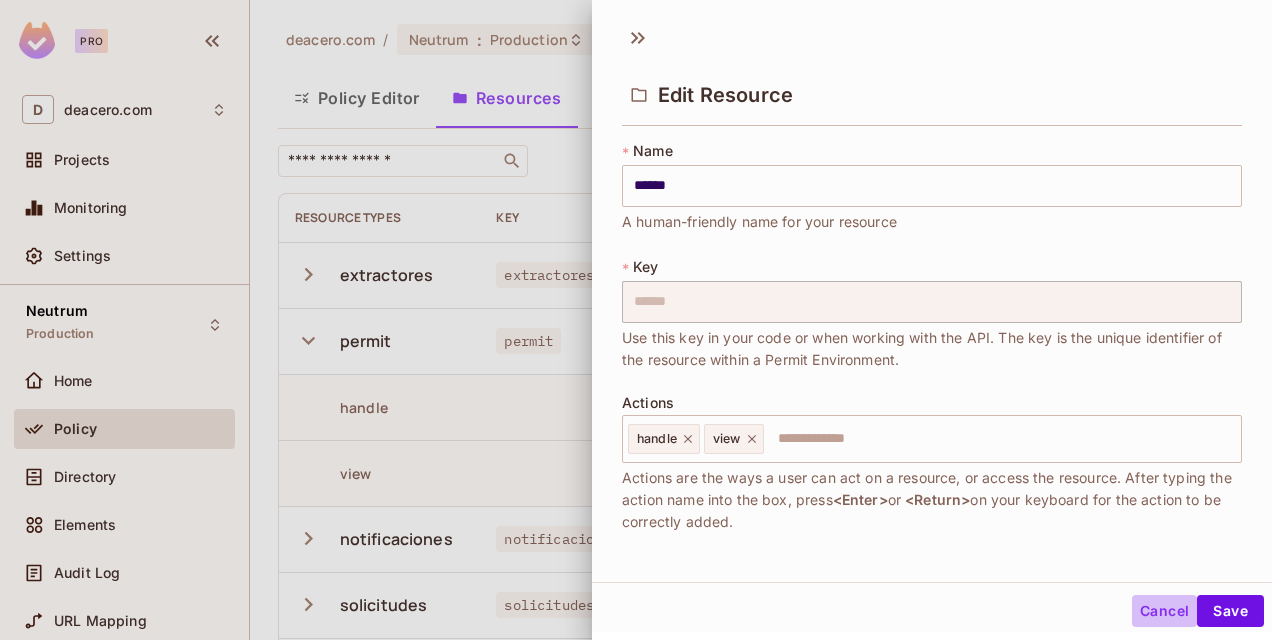click on "Cancel" at bounding box center (1164, 611) 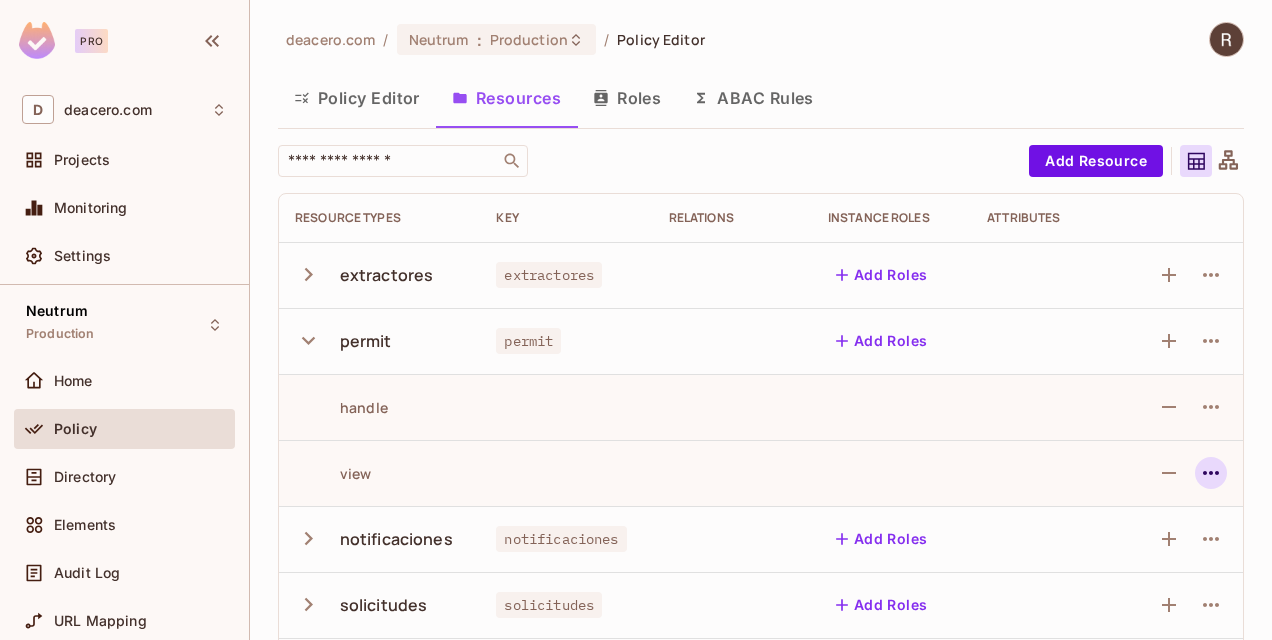 click 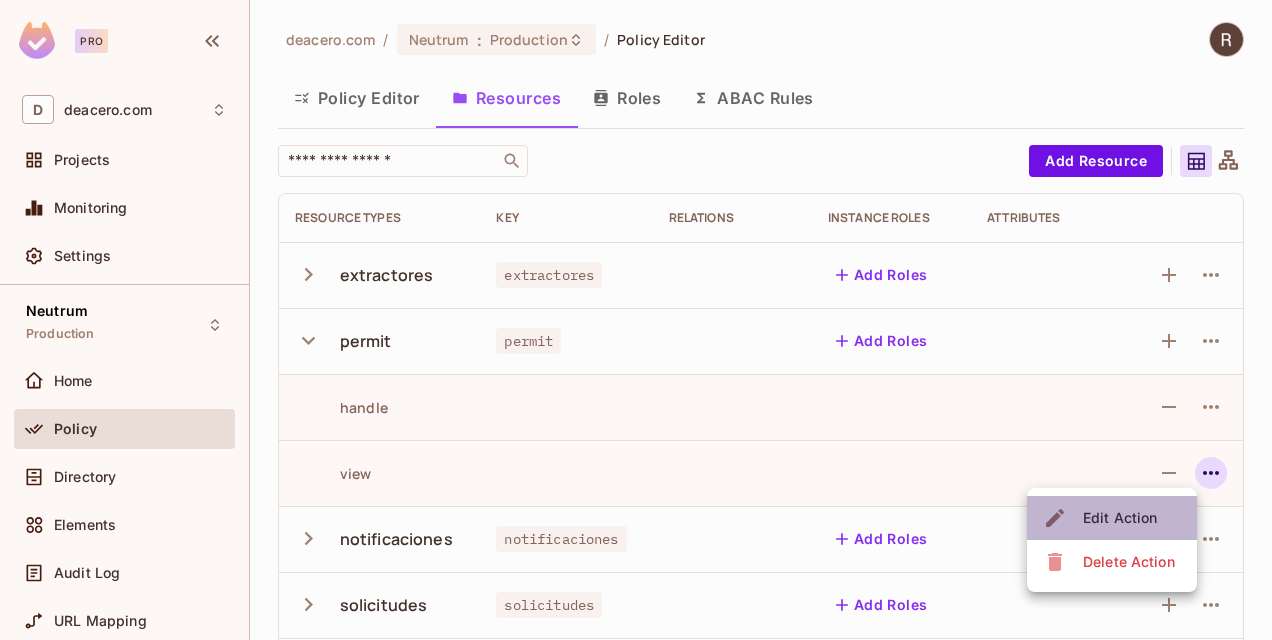 click on "Edit Action" at bounding box center (1120, 518) 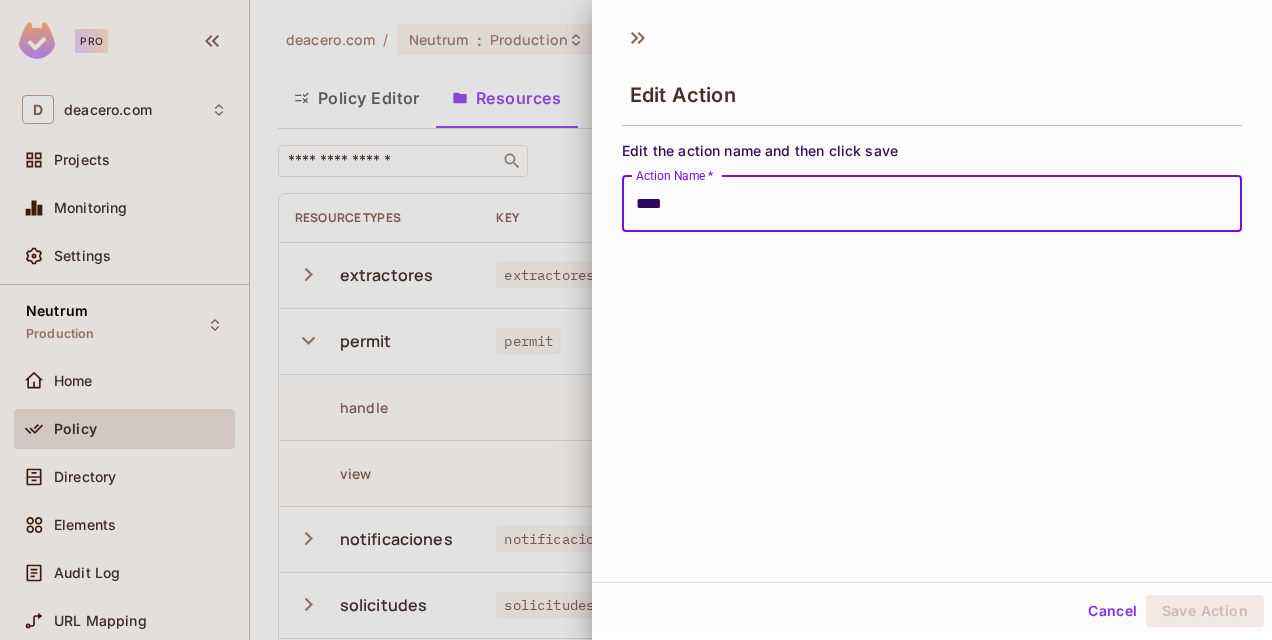 click on "Cancel" at bounding box center (1112, 611) 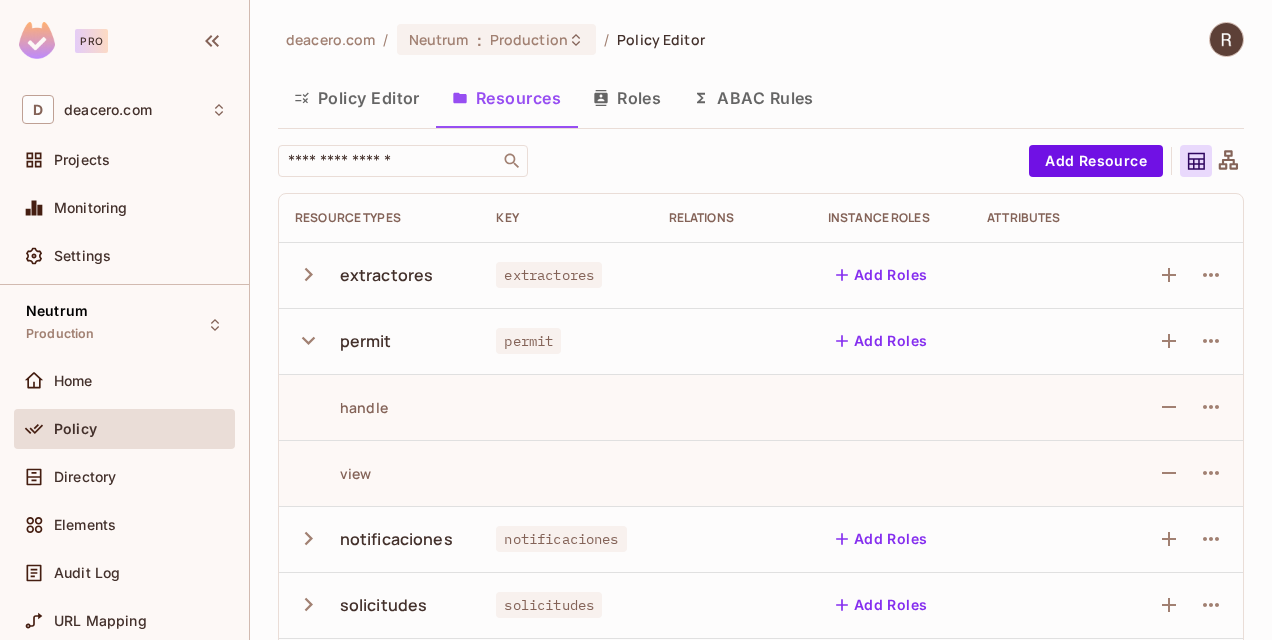 click 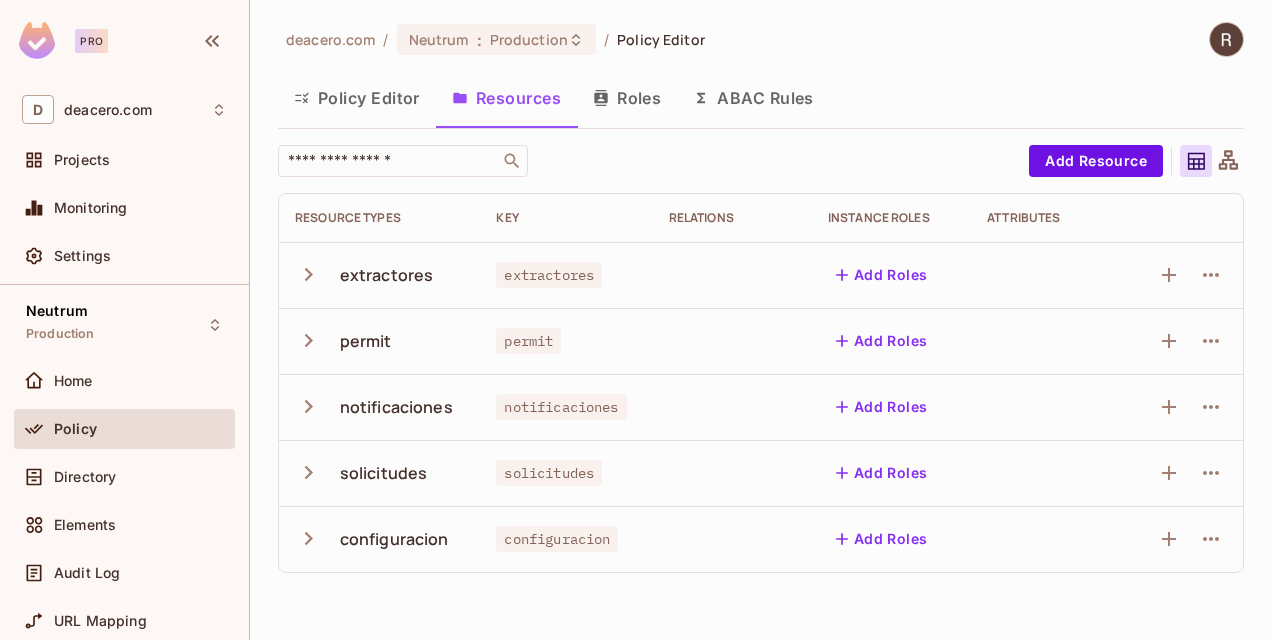 click on "Policy" at bounding box center [75, 429] 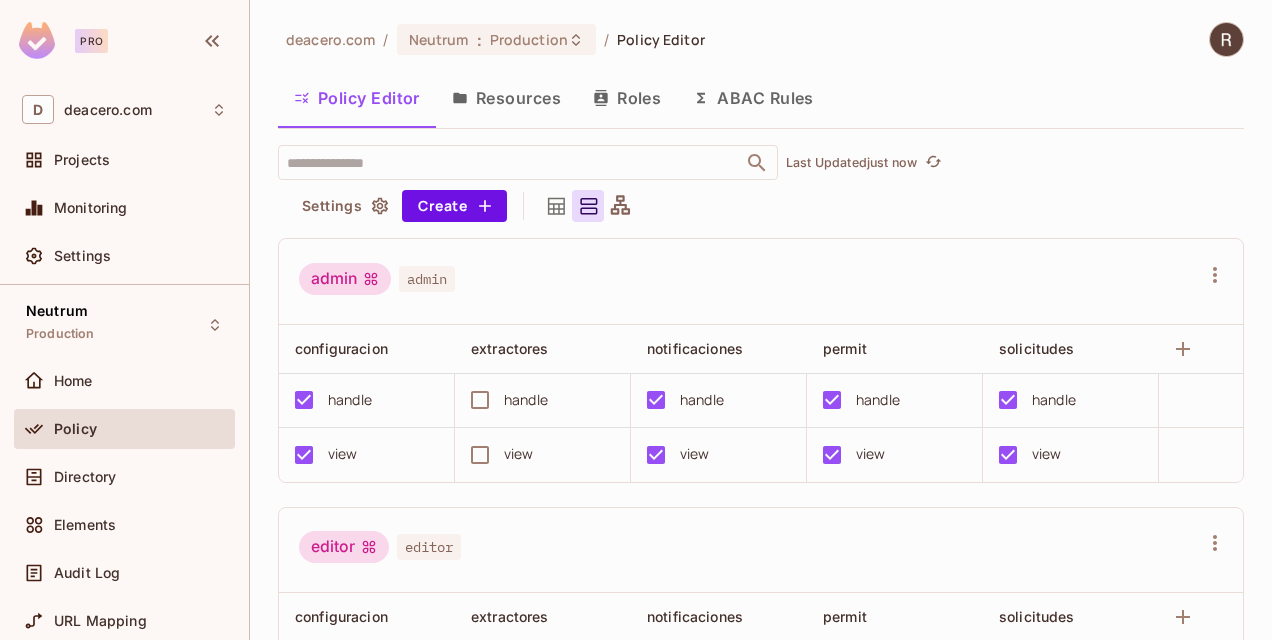 click on "Policy" at bounding box center [75, 429] 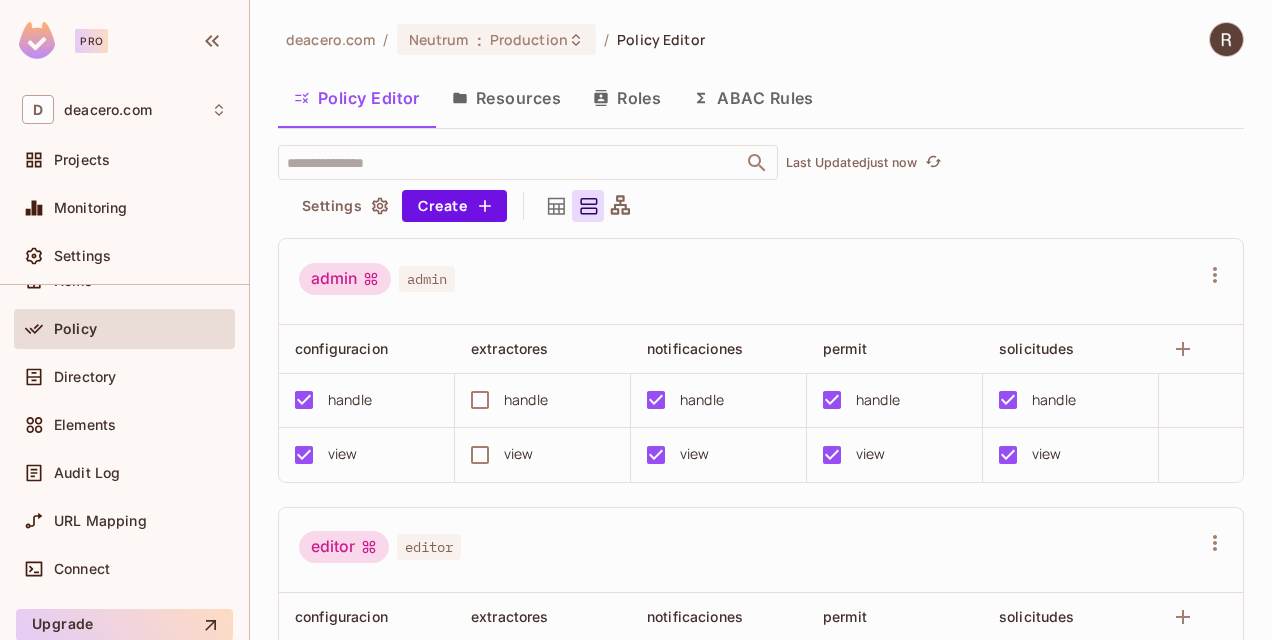 scroll, scrollTop: 0, scrollLeft: 0, axis: both 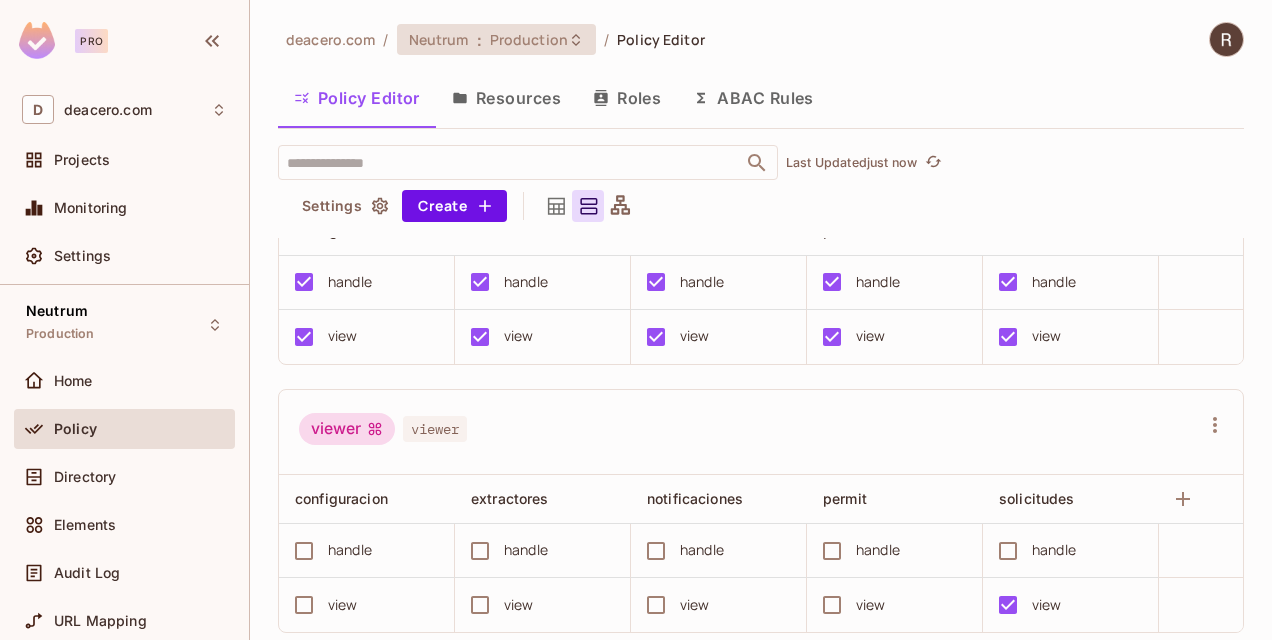 click on "Production" at bounding box center (529, 39) 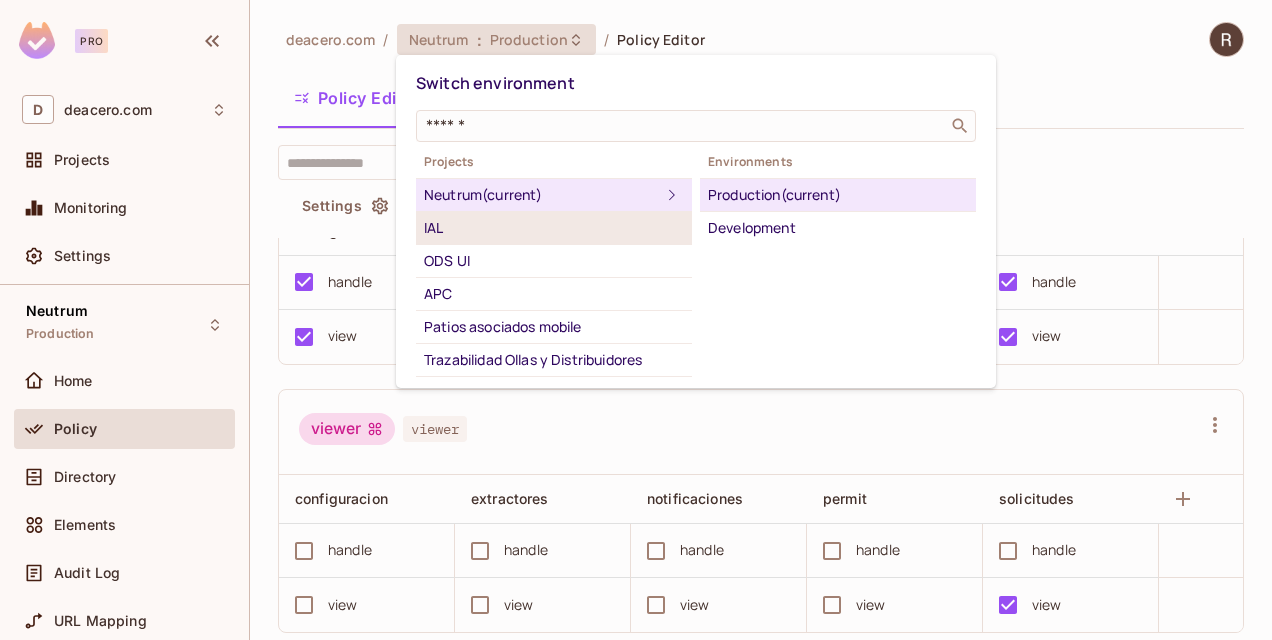 click on "IAL" at bounding box center (554, 228) 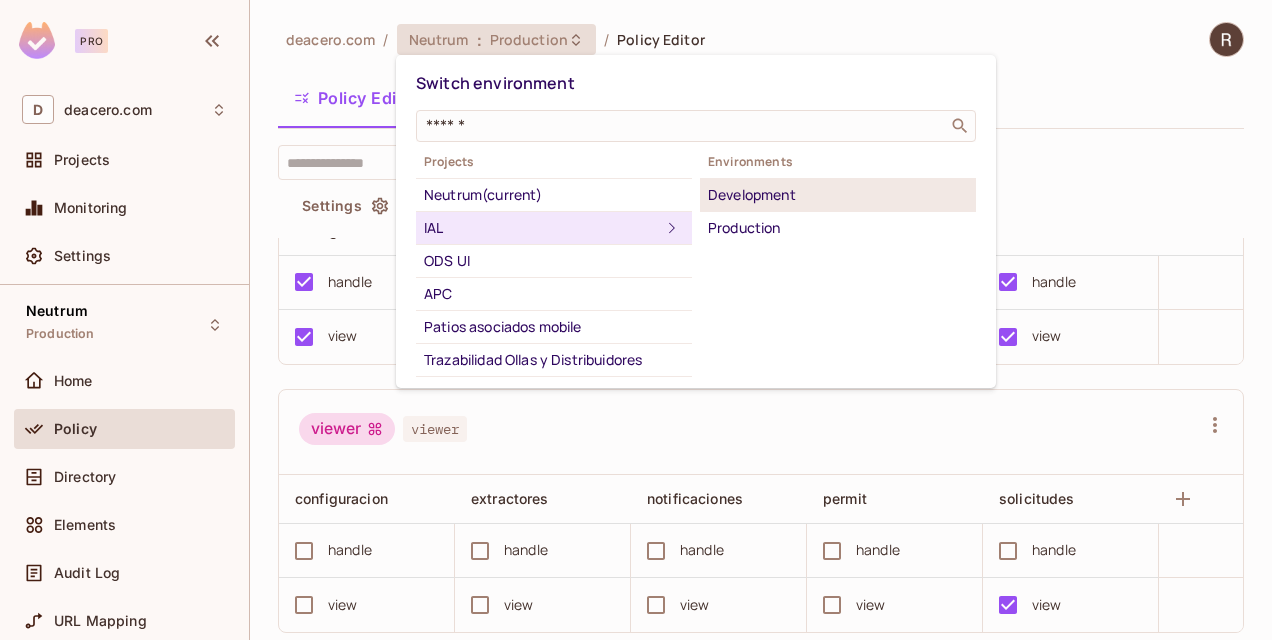 click on "Development" at bounding box center (838, 195) 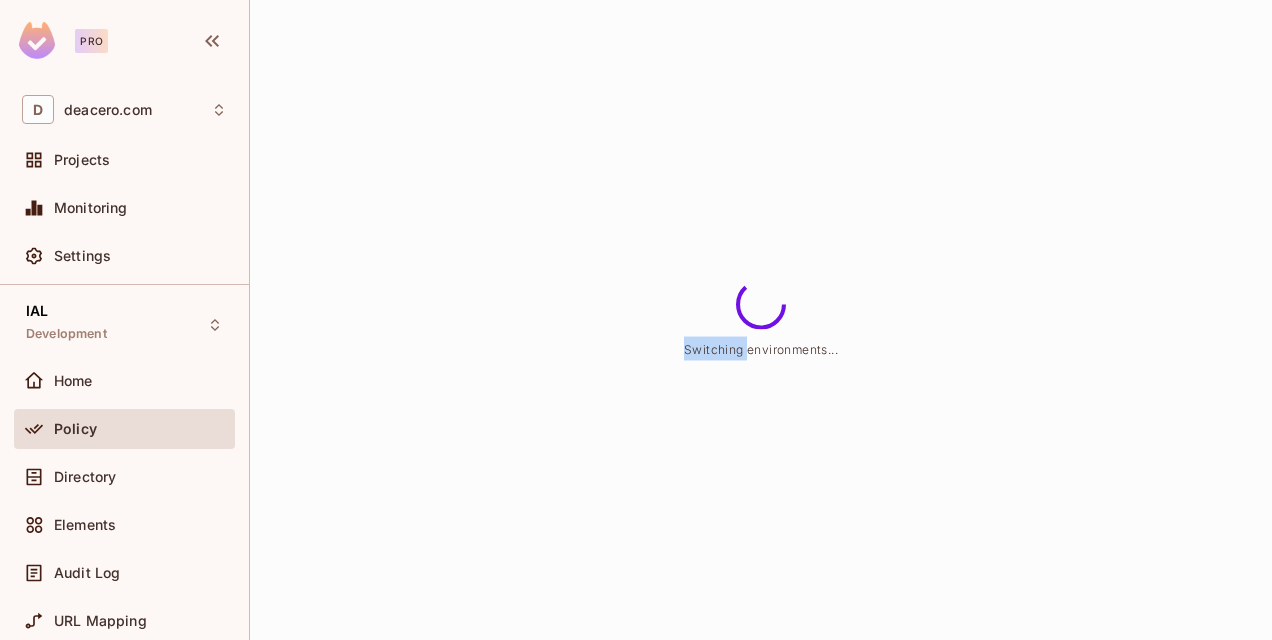 click on "Switching environments..." at bounding box center (761, 320) 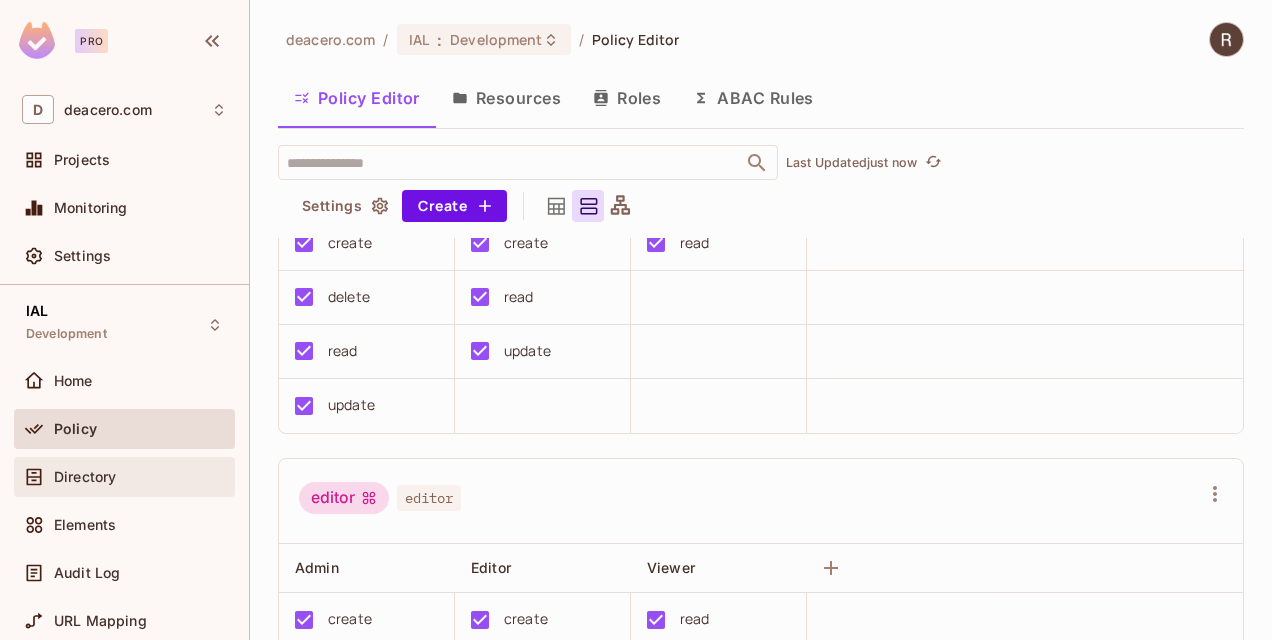 scroll, scrollTop: 106, scrollLeft: 0, axis: vertical 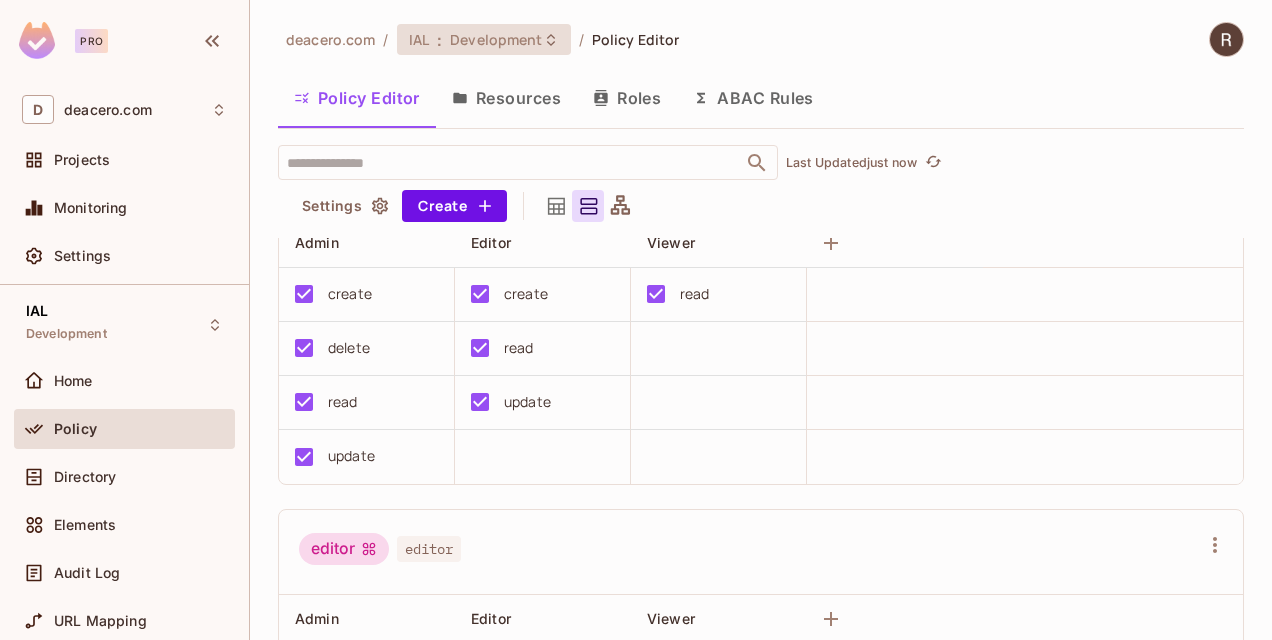 click on "Development" at bounding box center [496, 39] 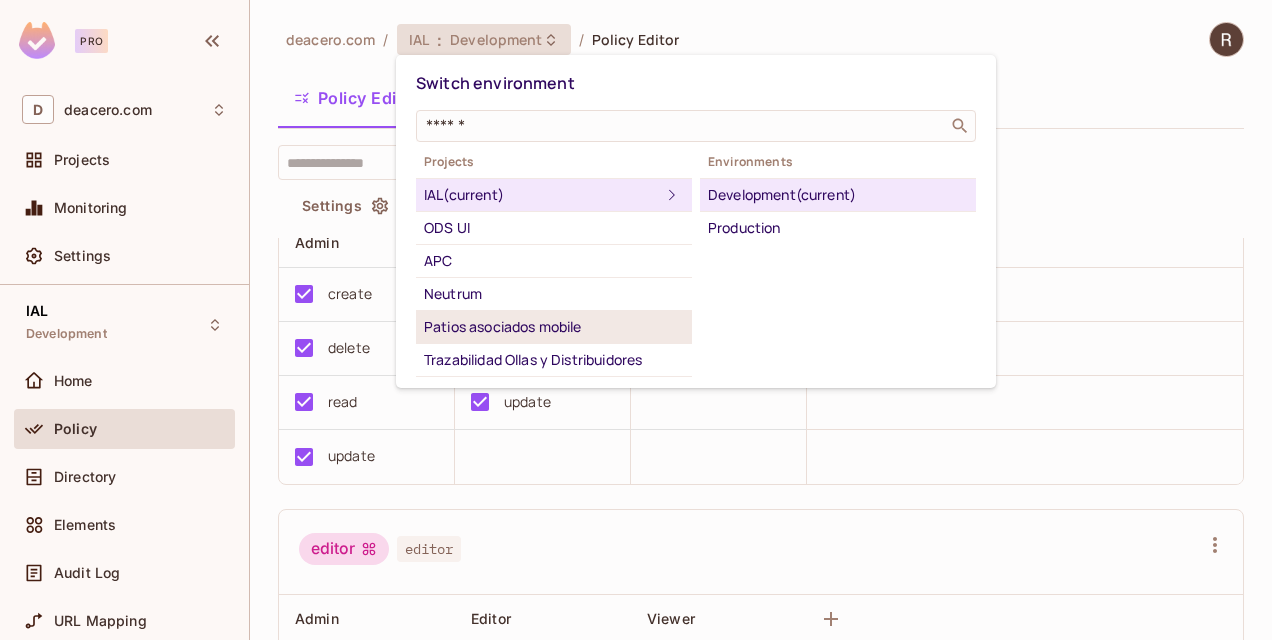 scroll, scrollTop: 94, scrollLeft: 0, axis: vertical 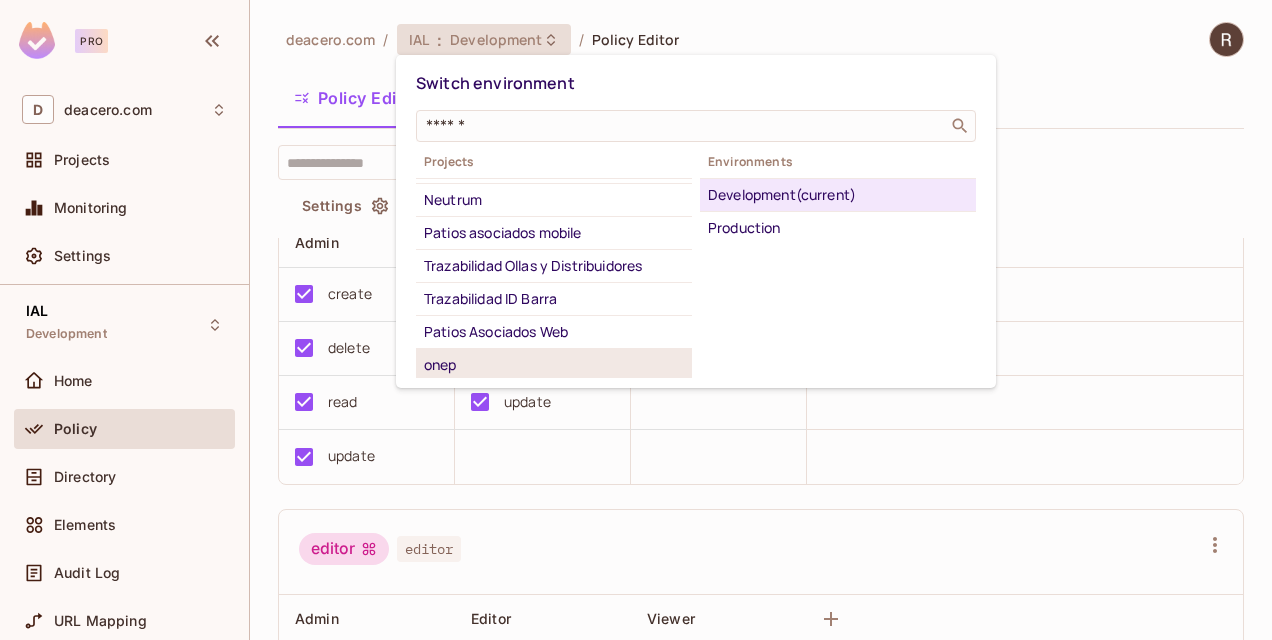click on "onep" at bounding box center [554, 365] 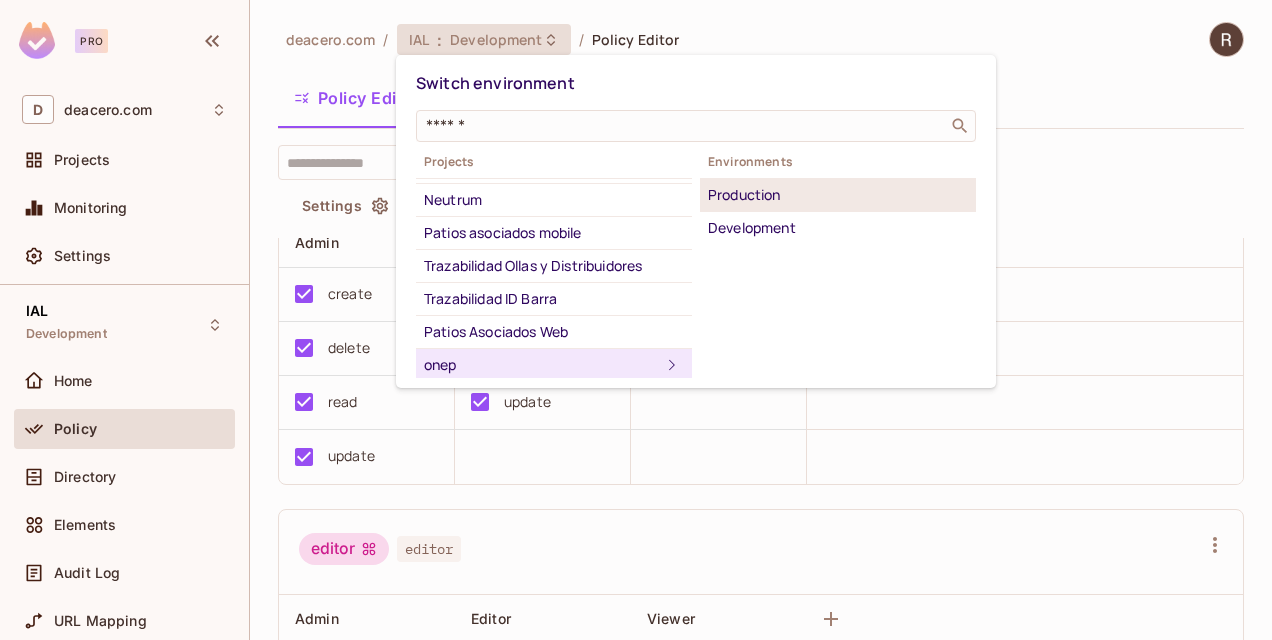 click on "Production" at bounding box center [838, 195] 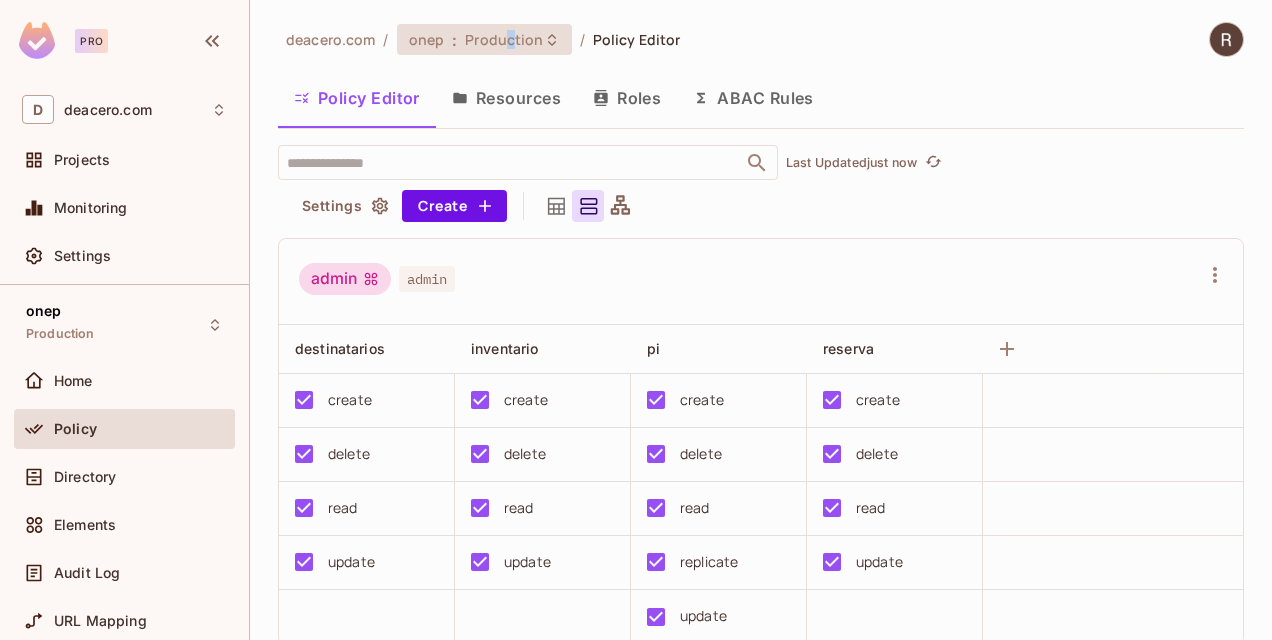 click on "Production" at bounding box center (504, 39) 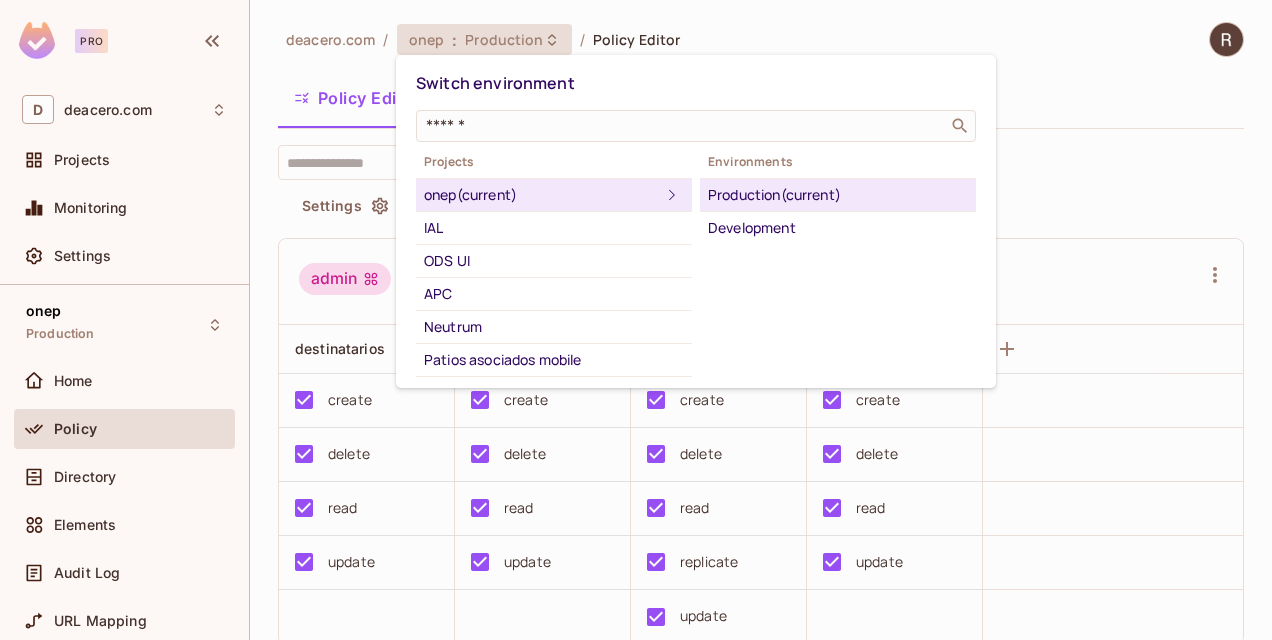 click at bounding box center (636, 320) 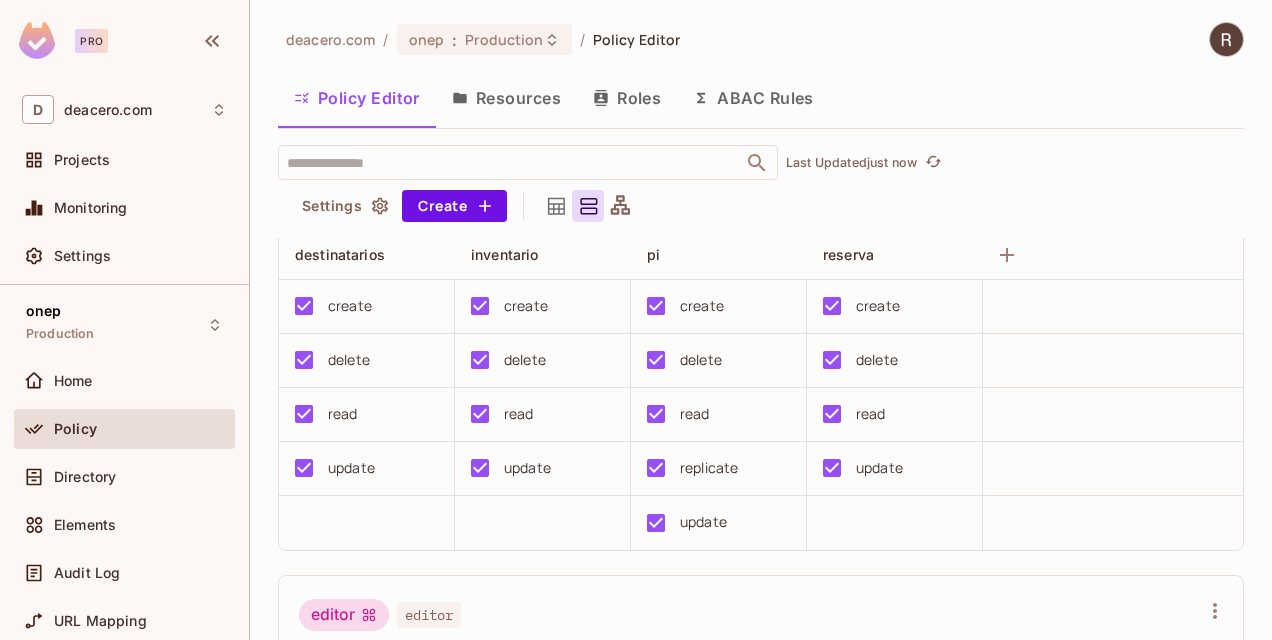 scroll, scrollTop: 100, scrollLeft: 0, axis: vertical 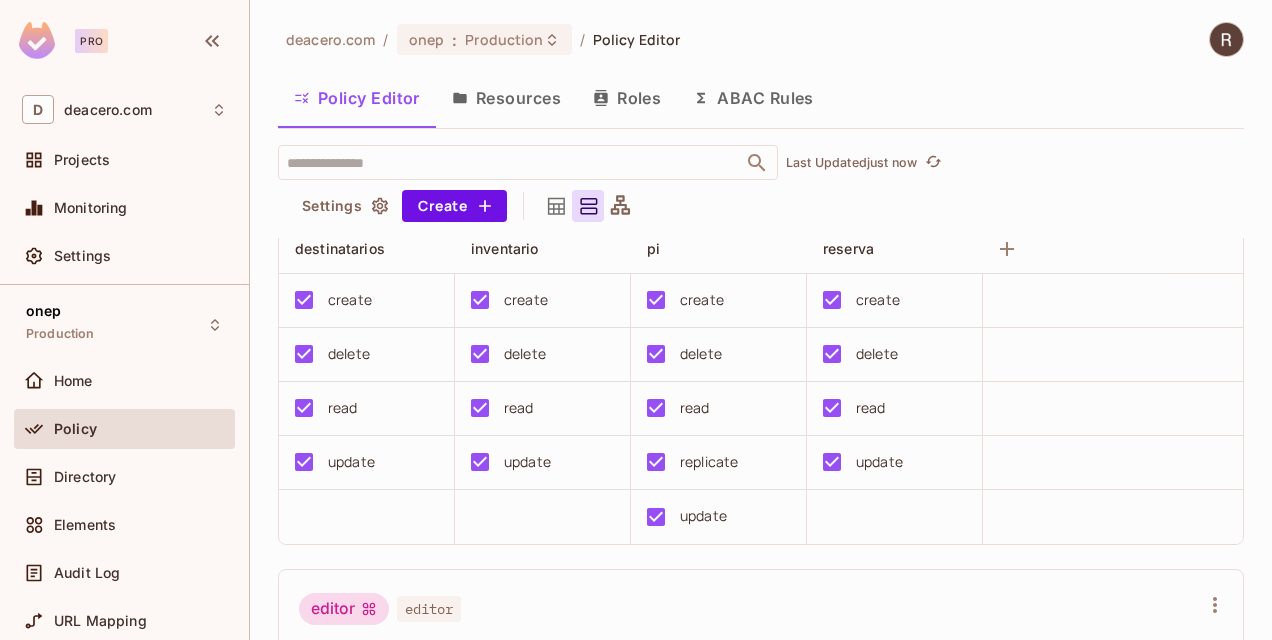 click on "Roles" at bounding box center (627, 98) 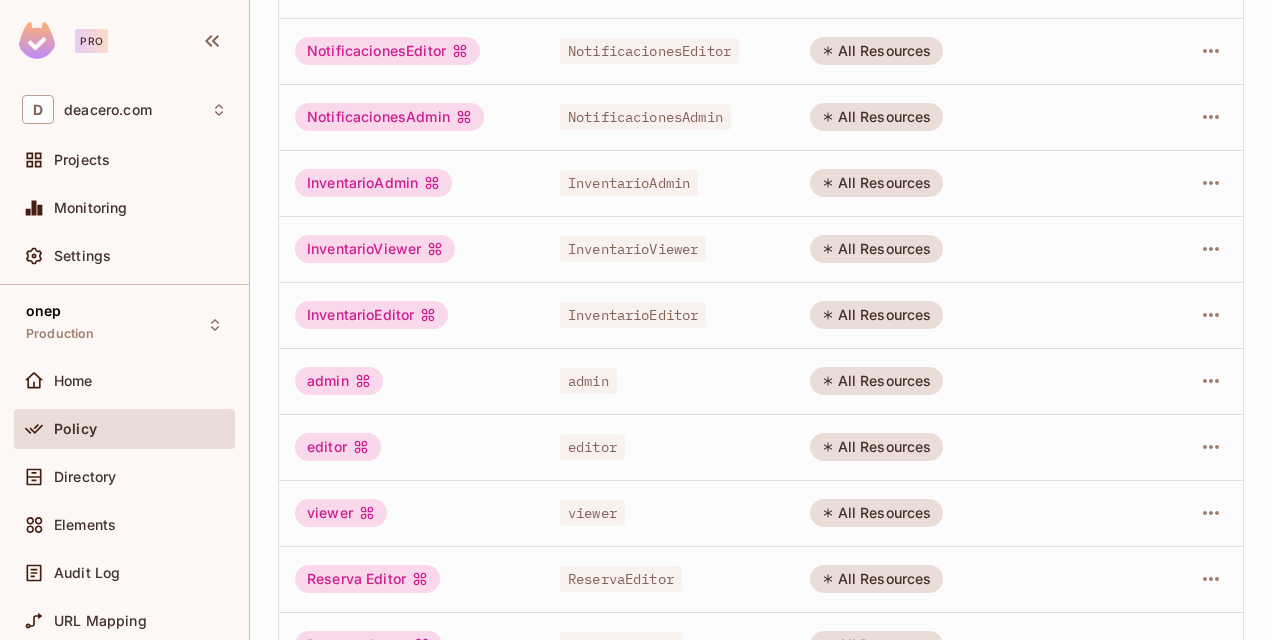 scroll, scrollTop: 600, scrollLeft: 0, axis: vertical 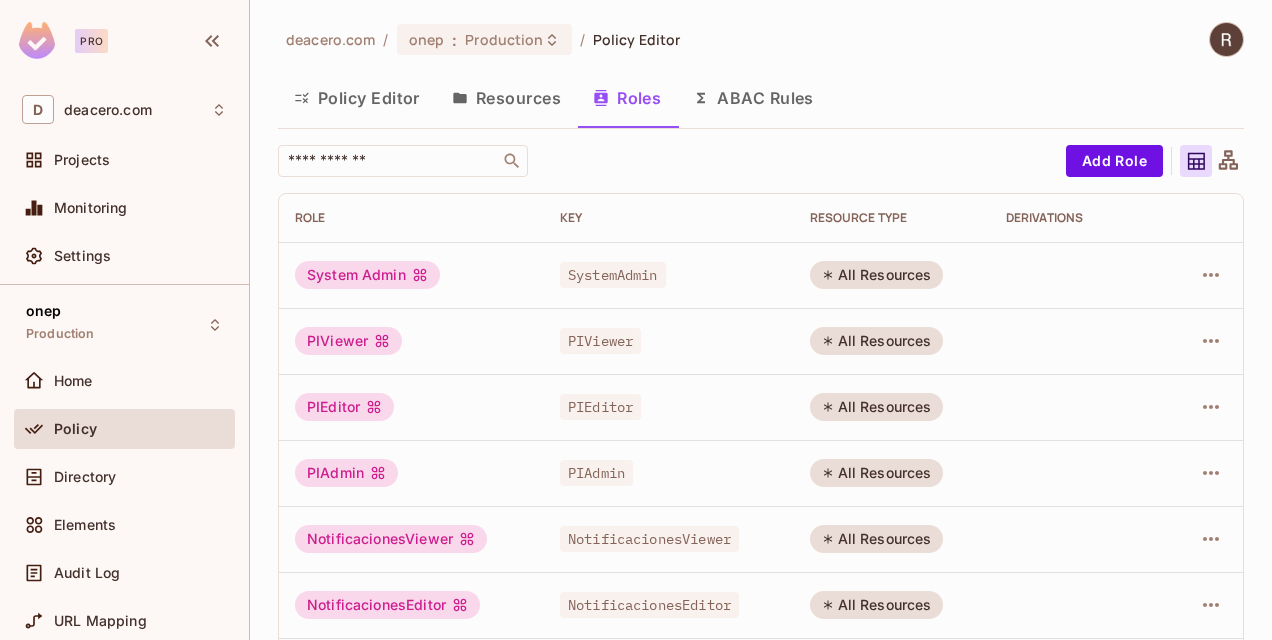 click on "Policy Editor" at bounding box center (357, 98) 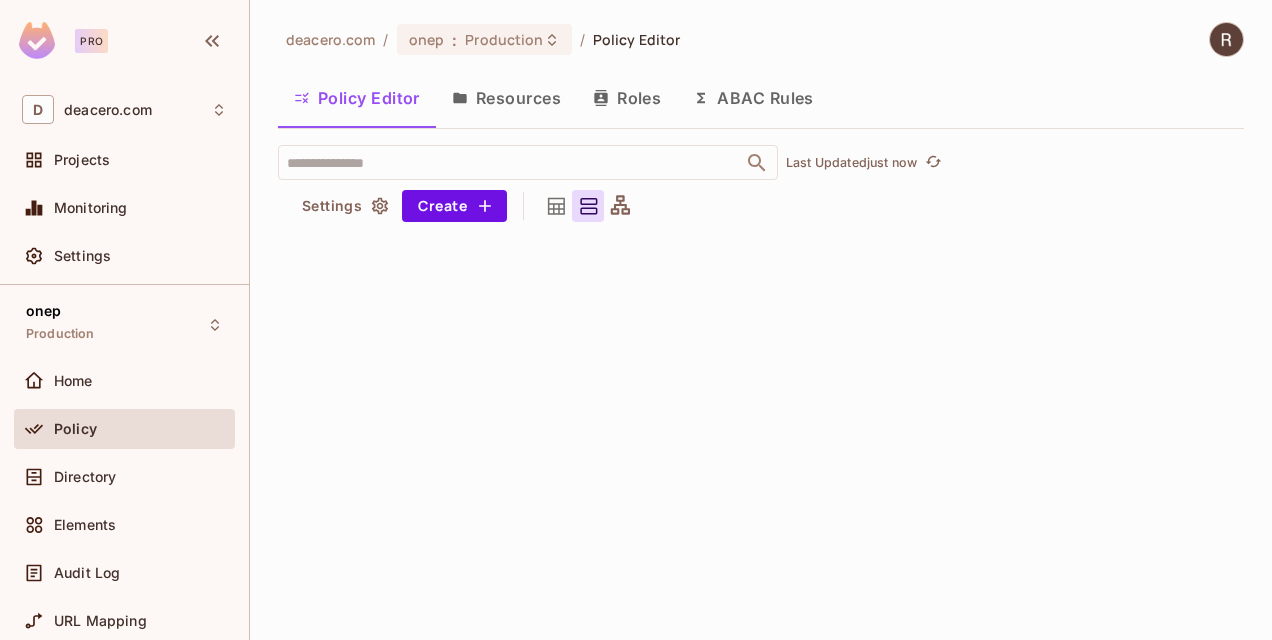 scroll, scrollTop: 0, scrollLeft: 0, axis: both 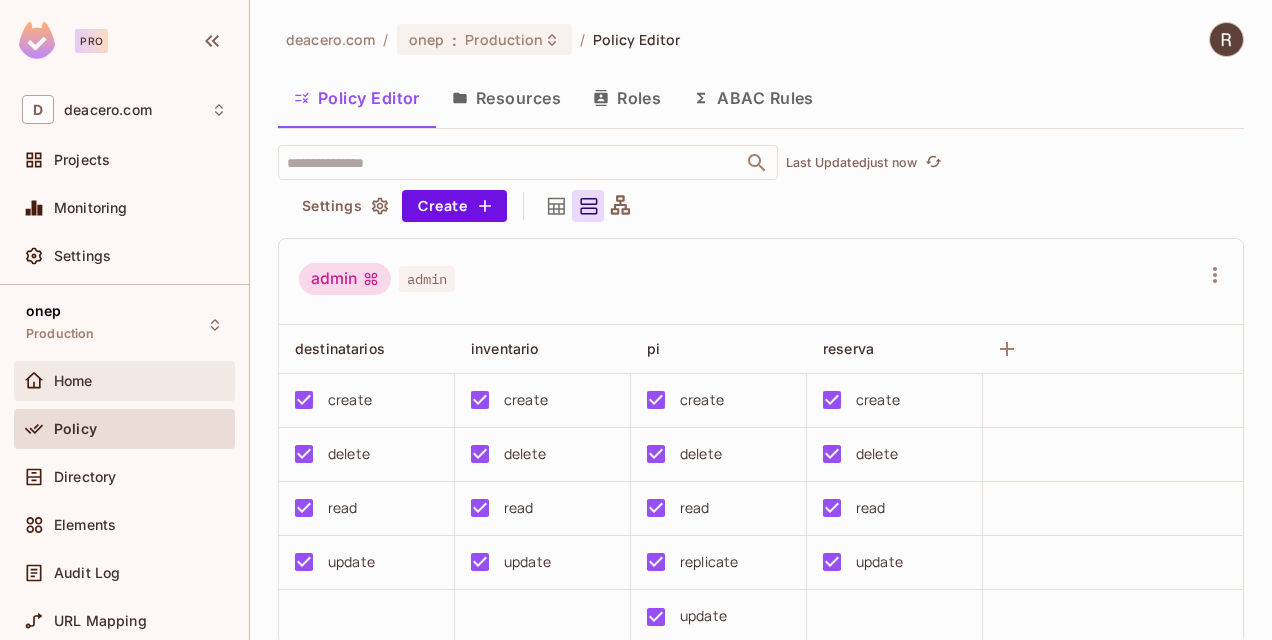 click on "Home" at bounding box center (140, 381) 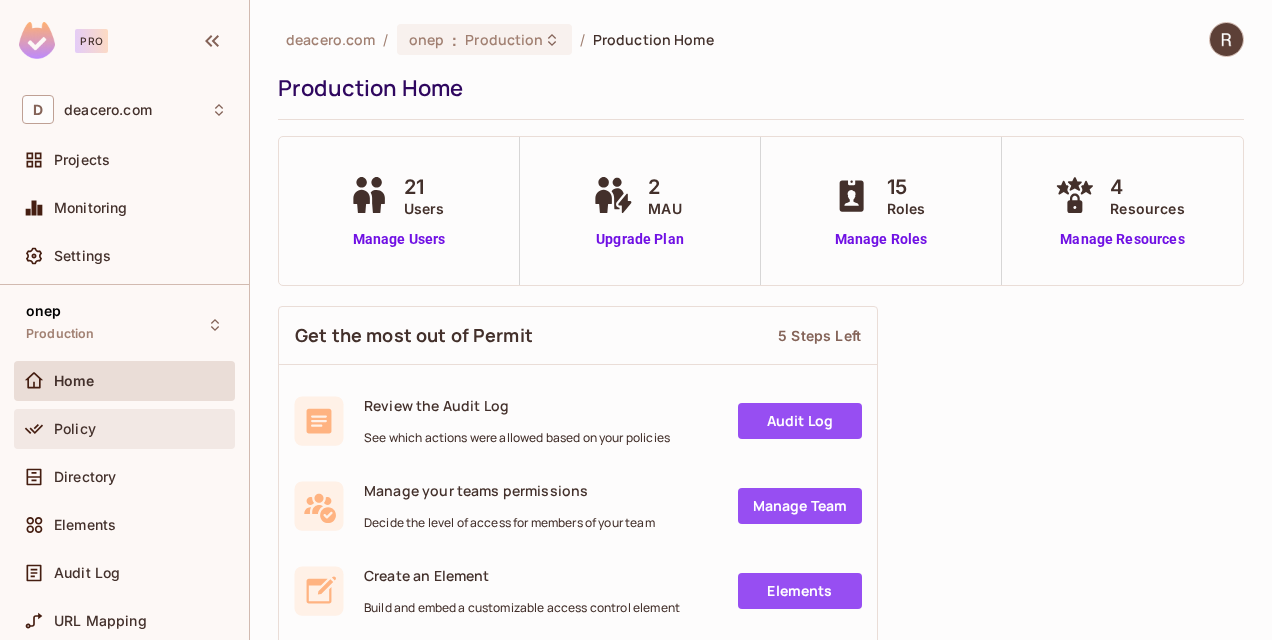 click on "Policy" at bounding box center [140, 429] 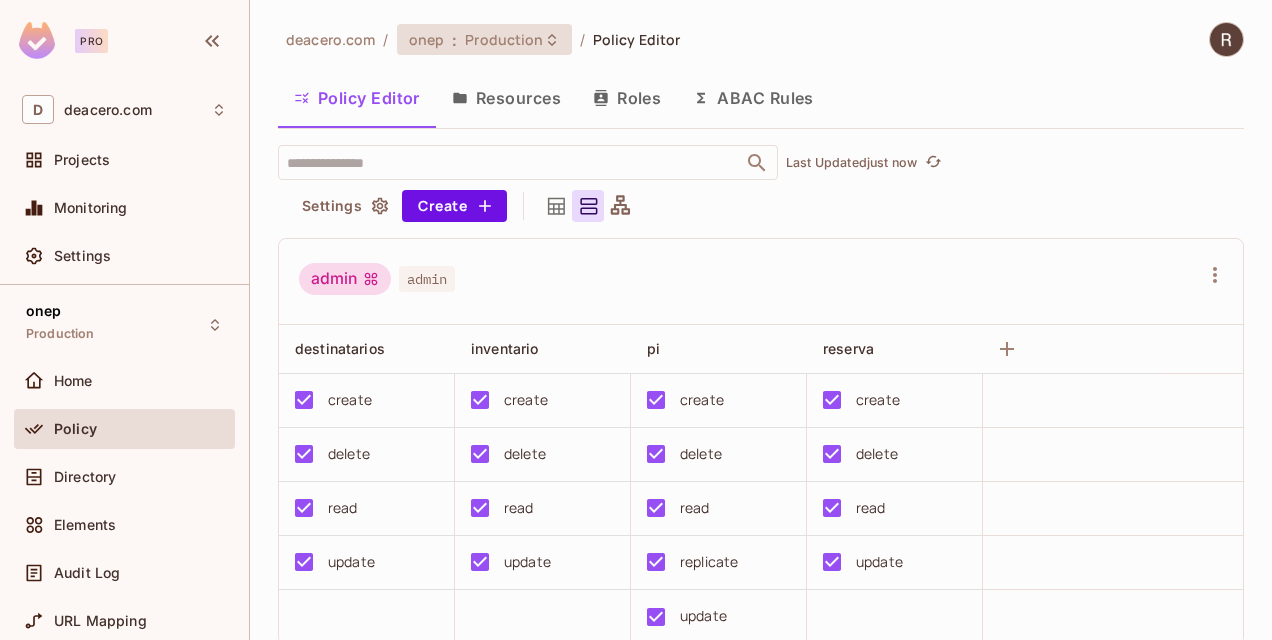 click on "onep : Production" at bounding box center [472, 39] 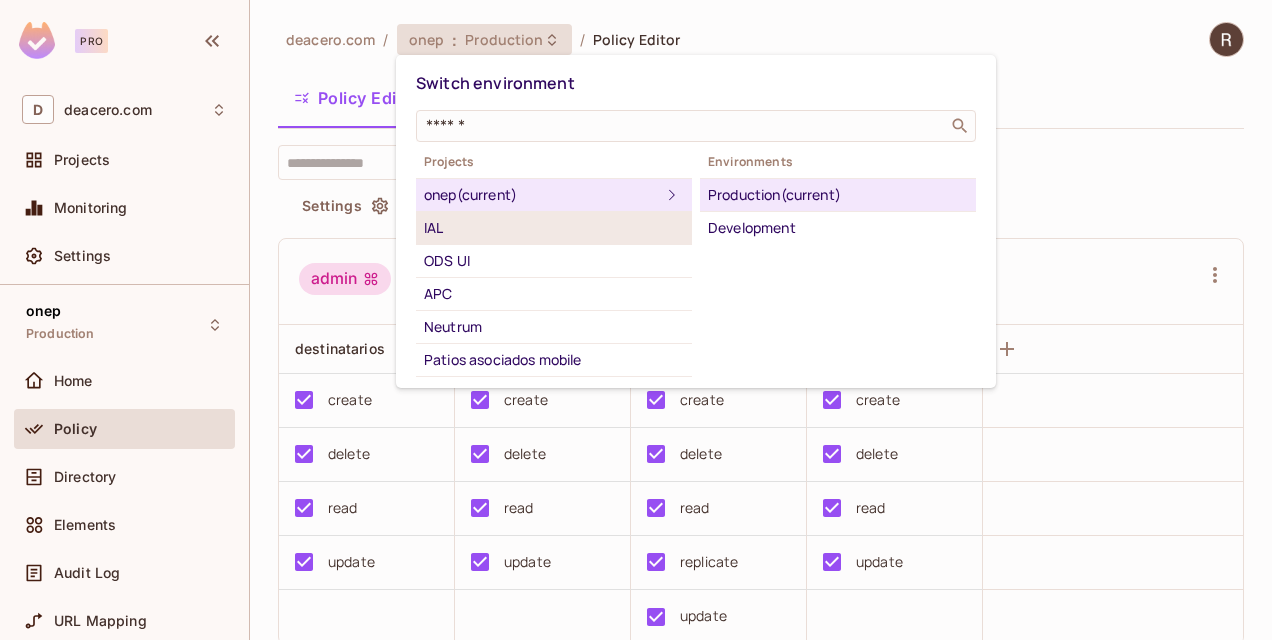 click on "IAL" at bounding box center (554, 228) 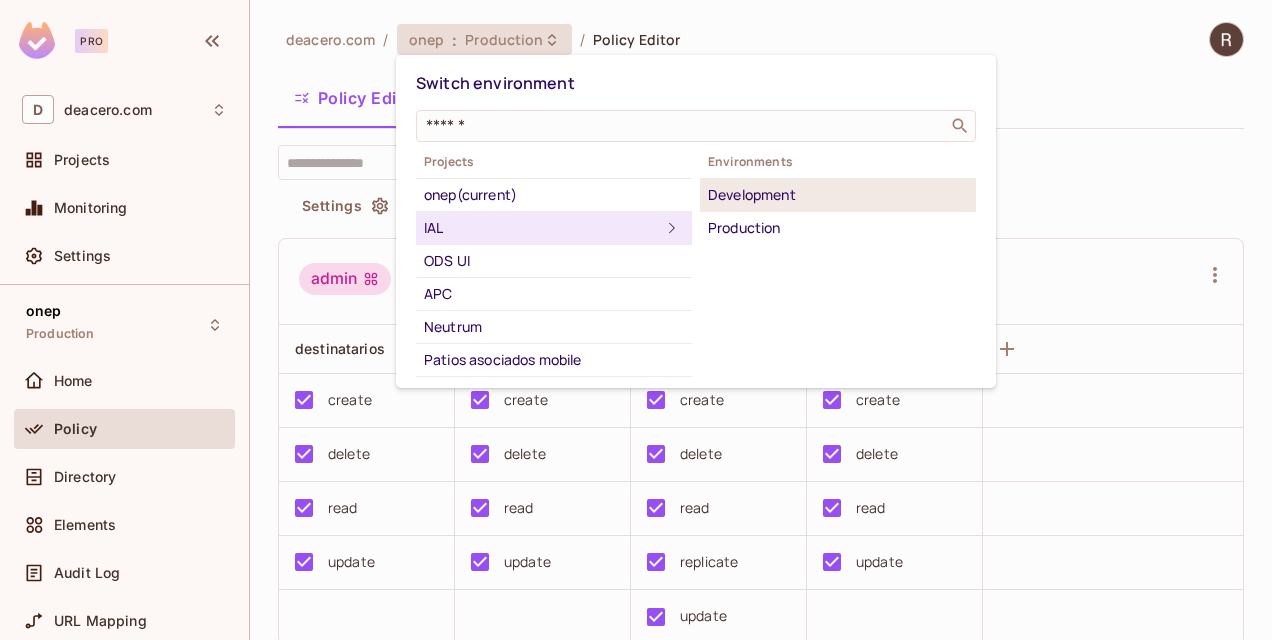 click on "Development" at bounding box center [838, 195] 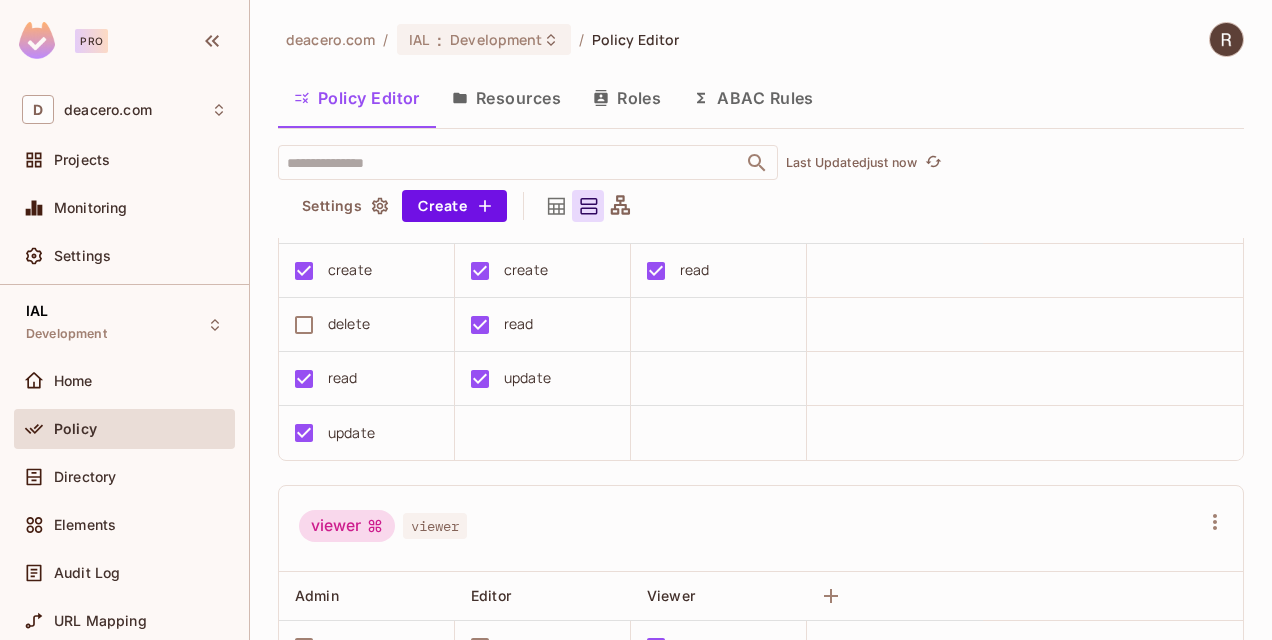 scroll, scrollTop: 406, scrollLeft: 0, axis: vertical 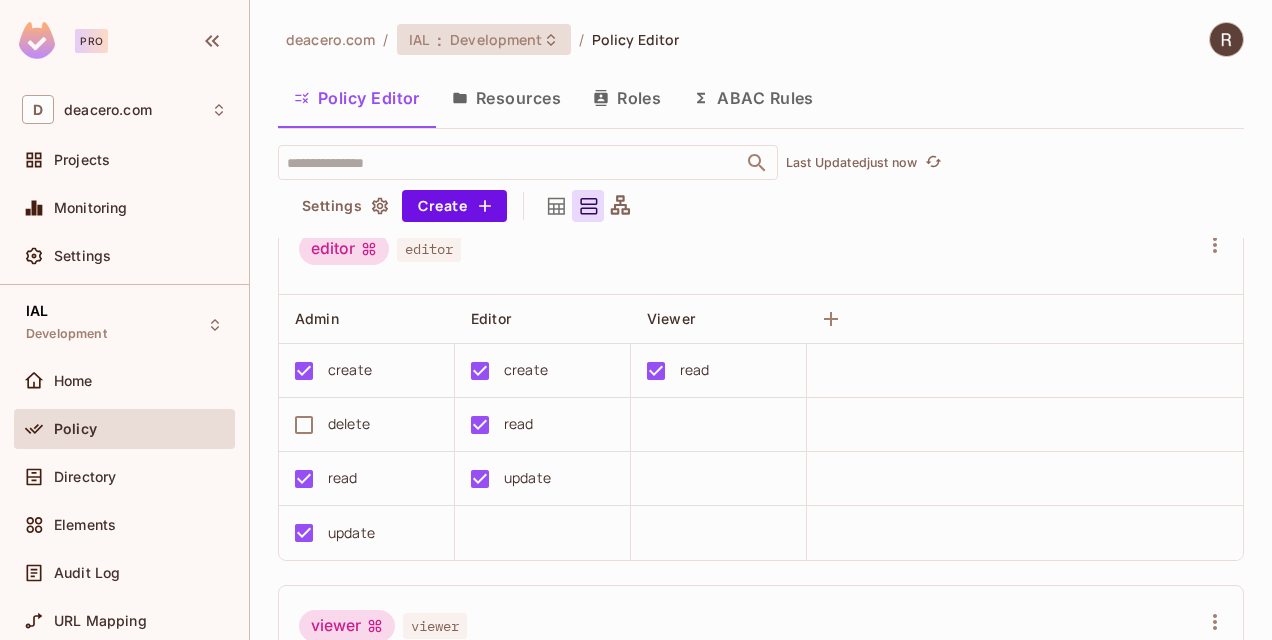 click 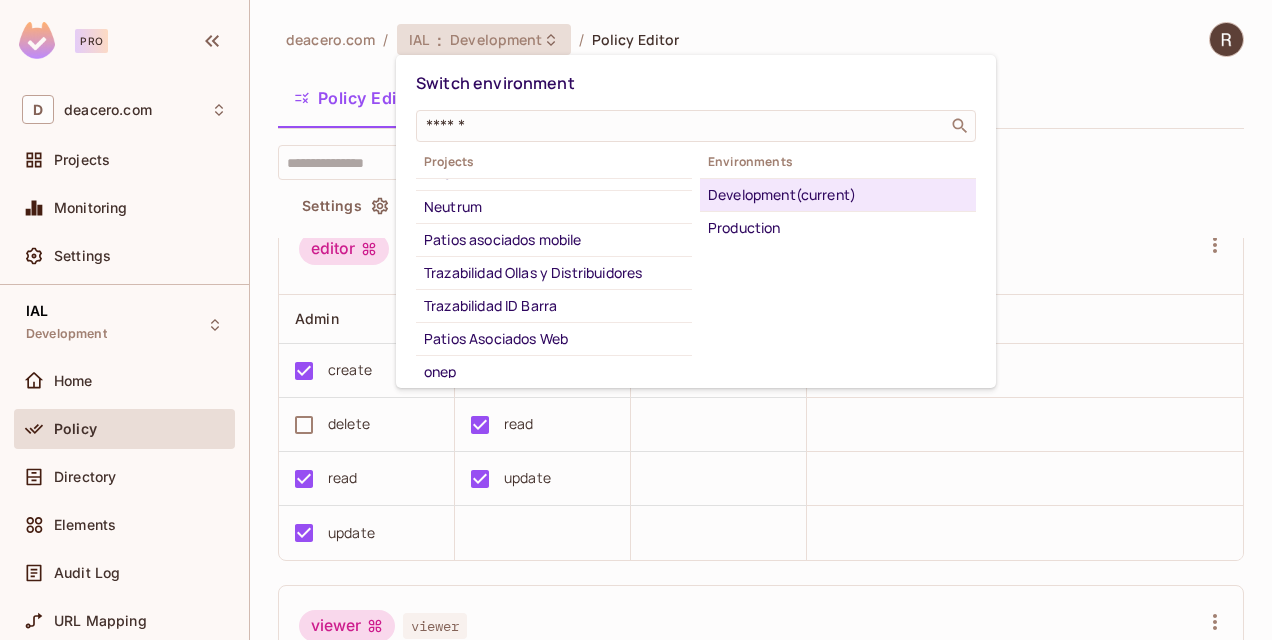 scroll, scrollTop: 94, scrollLeft: 0, axis: vertical 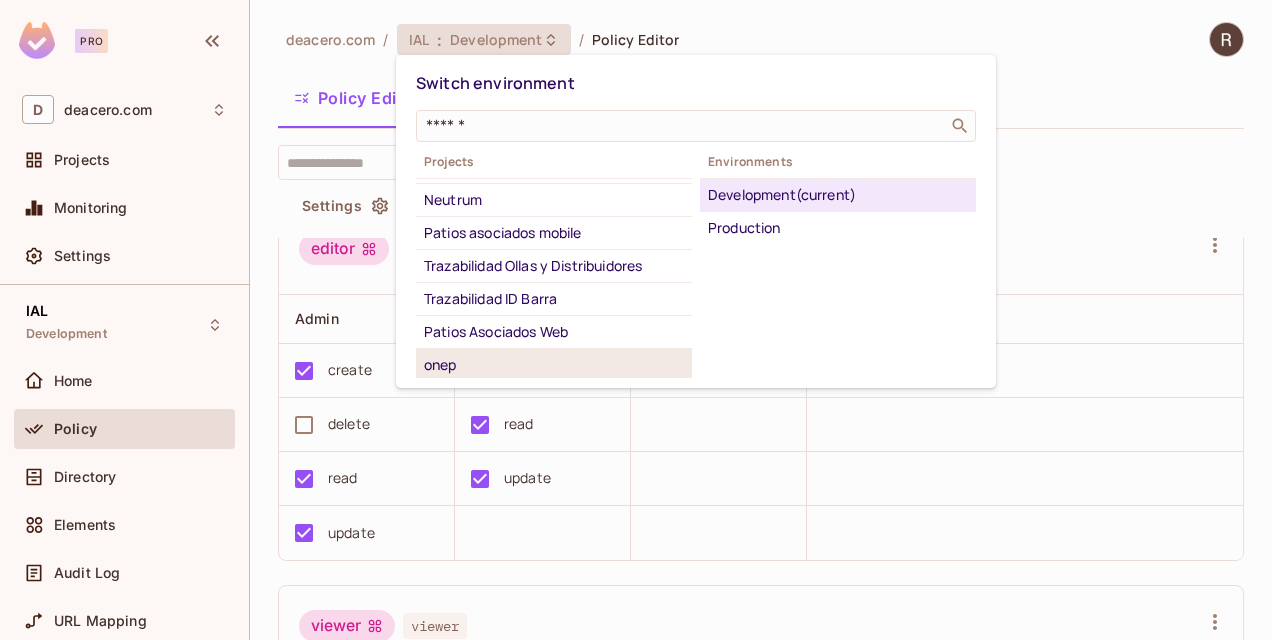 click on "onep" at bounding box center [554, 365] 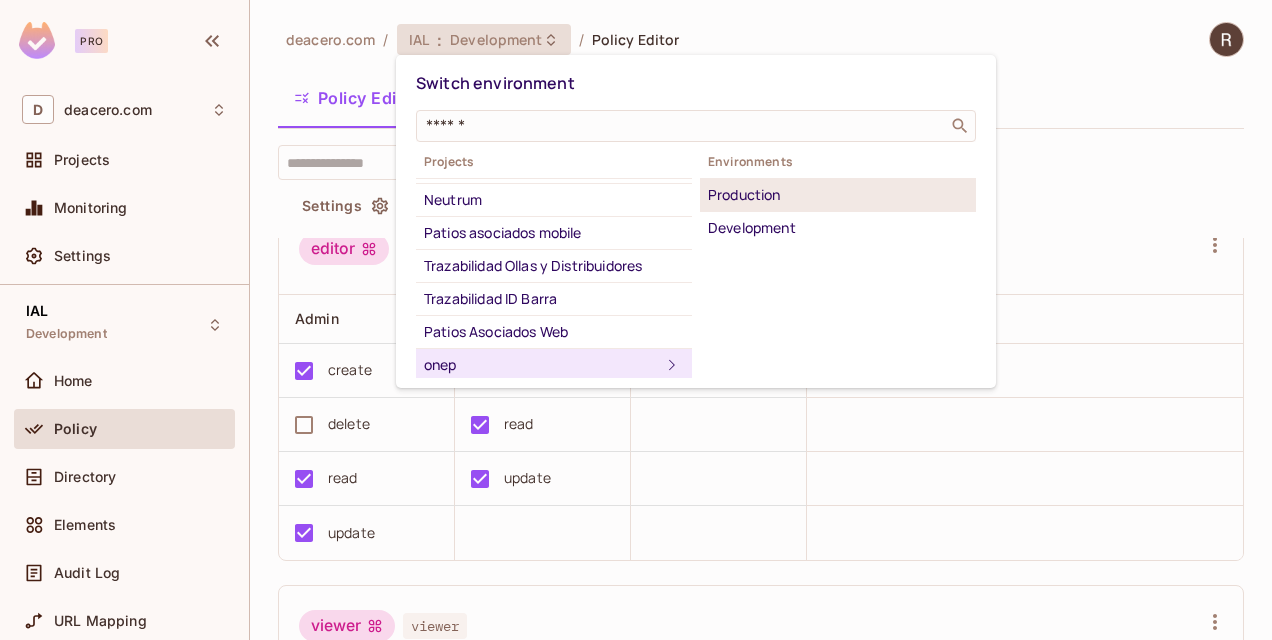 click on "Production" at bounding box center (838, 195) 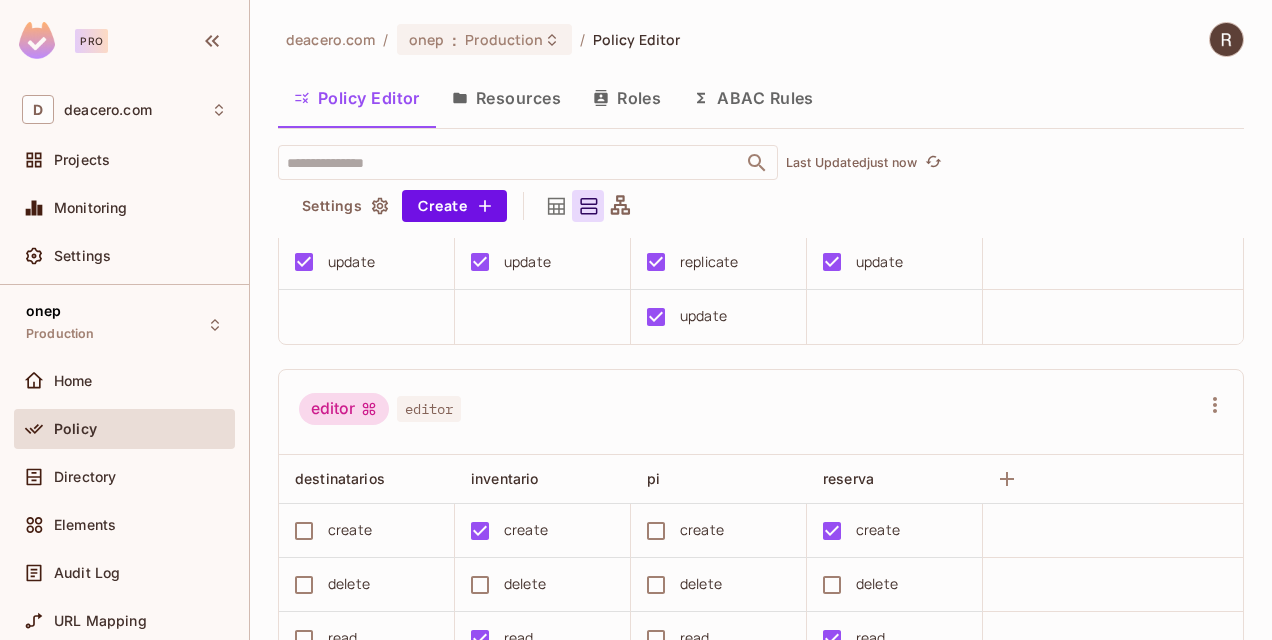 scroll, scrollTop: 500, scrollLeft: 0, axis: vertical 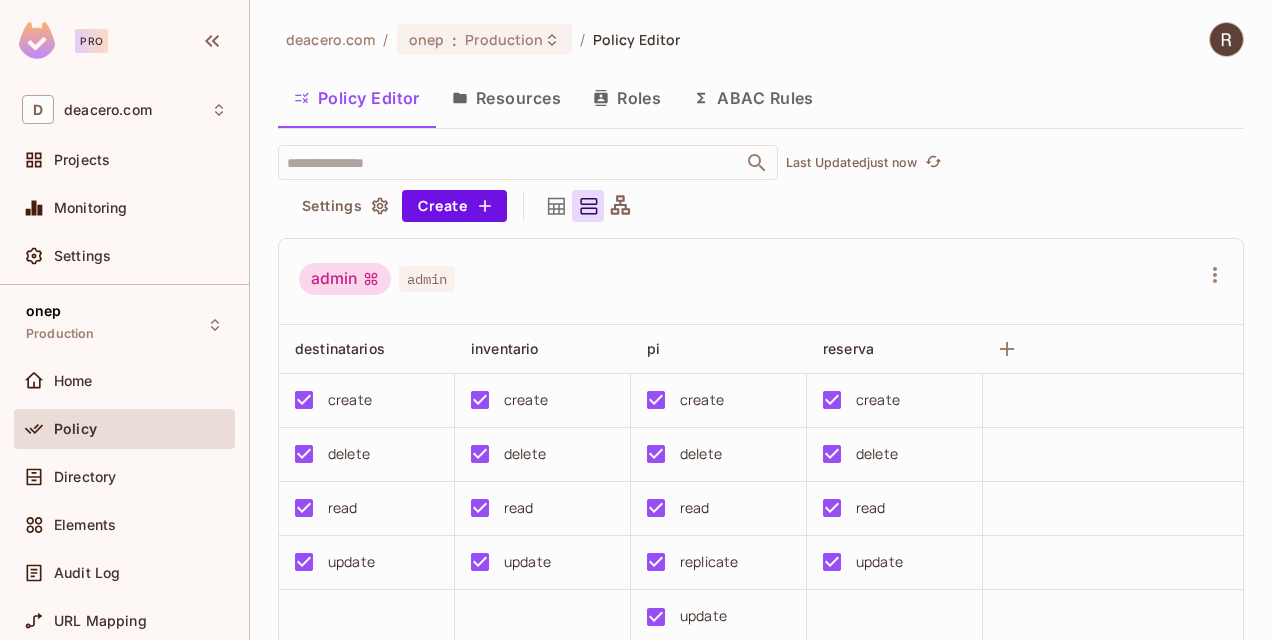 click on "Roles" at bounding box center (627, 98) 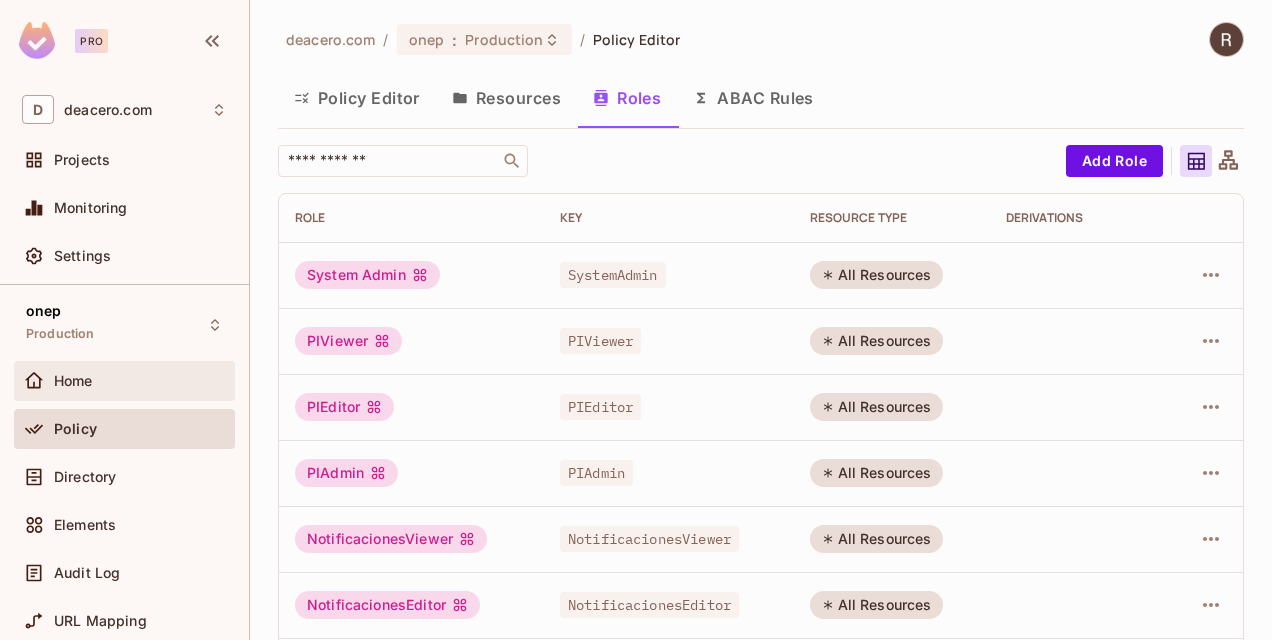 click on "Home" at bounding box center [124, 381] 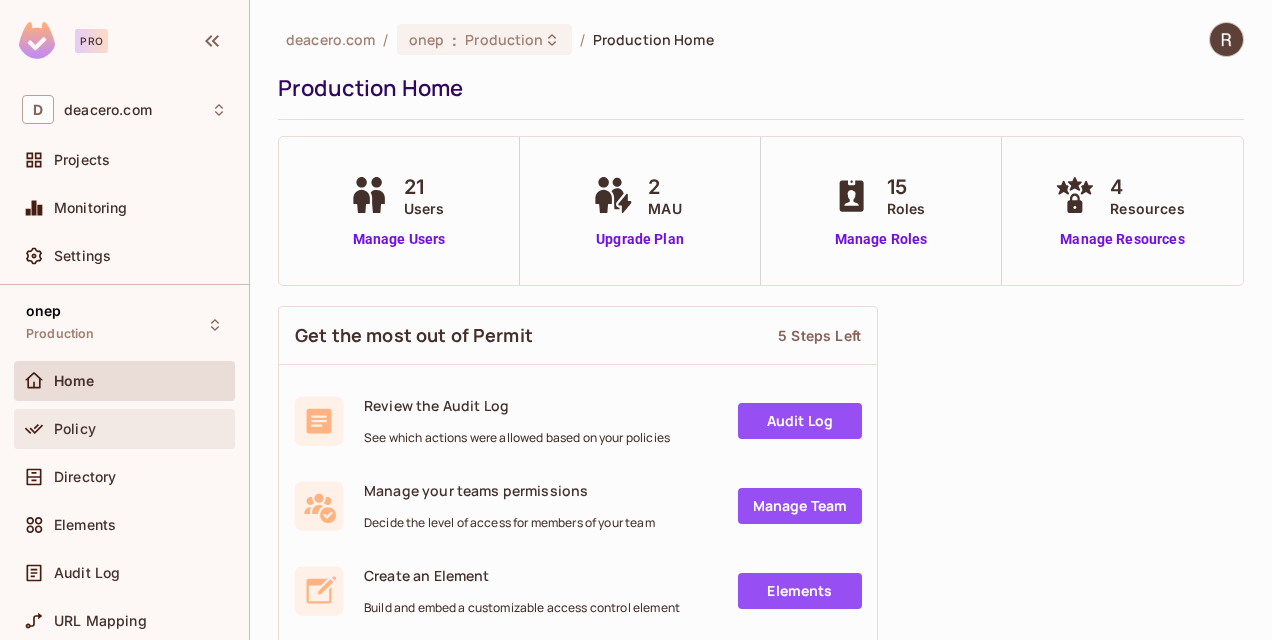 click on "Policy" at bounding box center (75, 429) 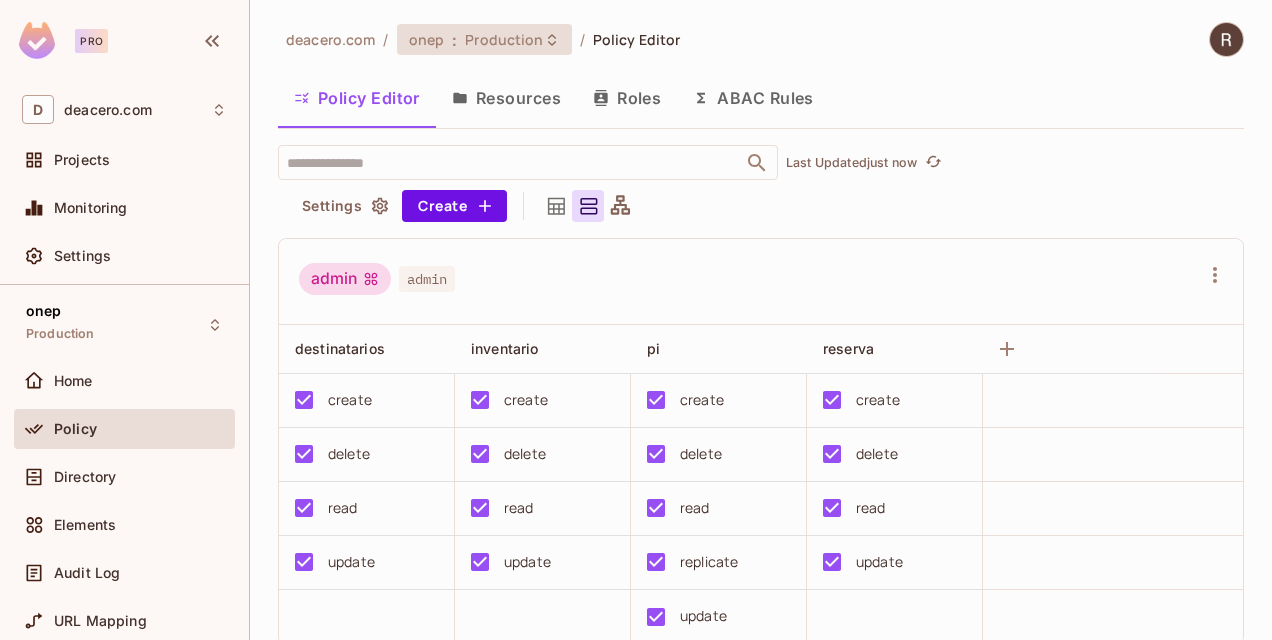 click on "Production" at bounding box center (504, 39) 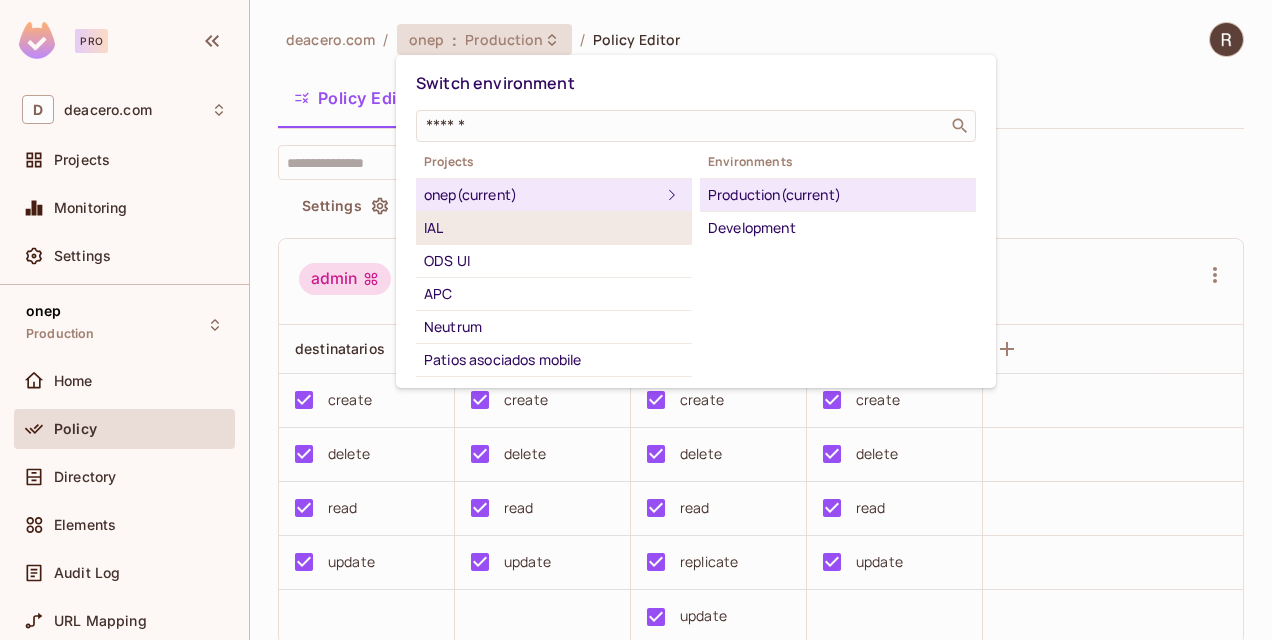 click on "IAL" at bounding box center (554, 228) 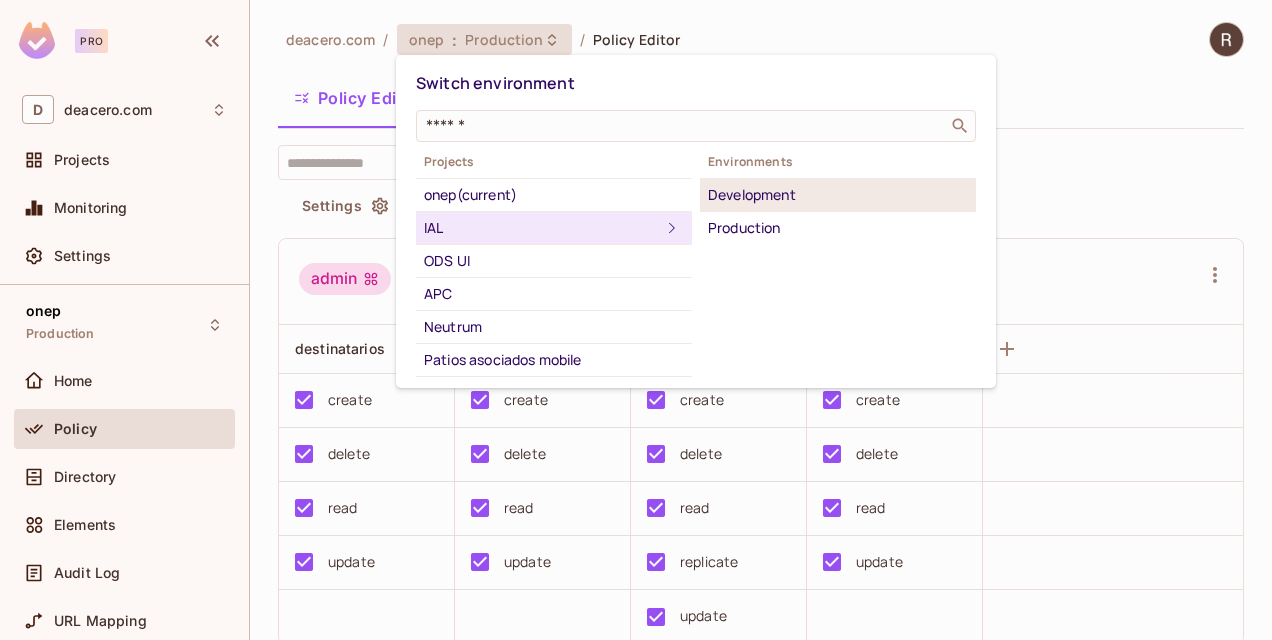 click on "Development" at bounding box center (838, 195) 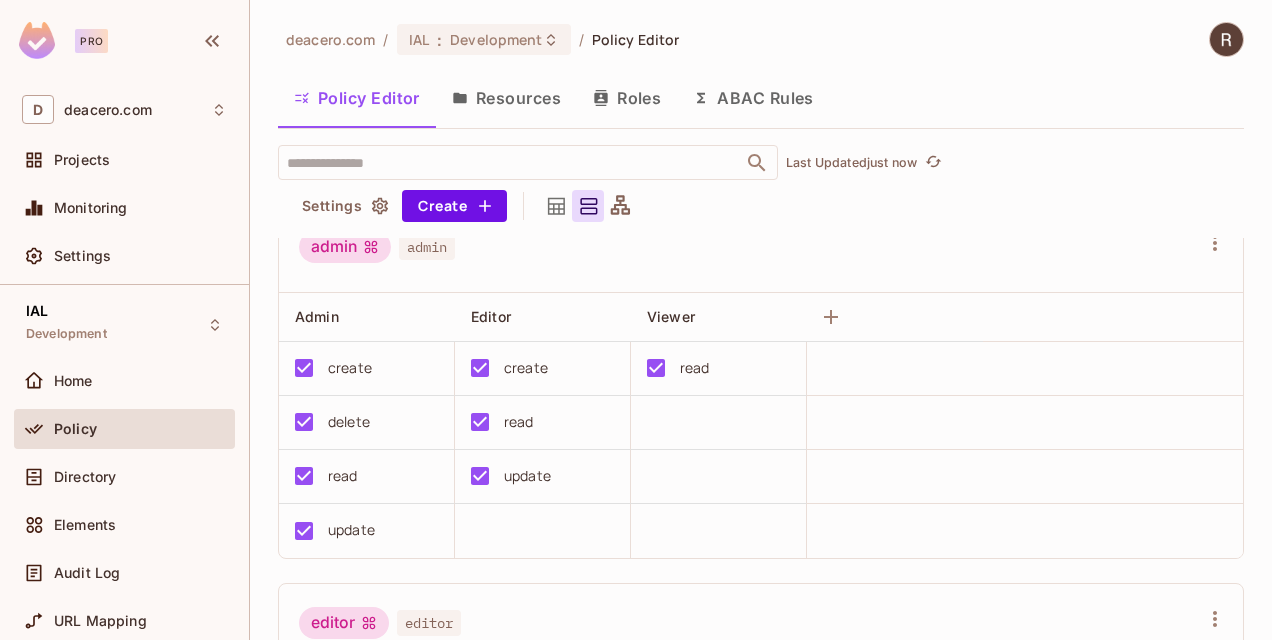 scroll, scrollTop: 0, scrollLeft: 0, axis: both 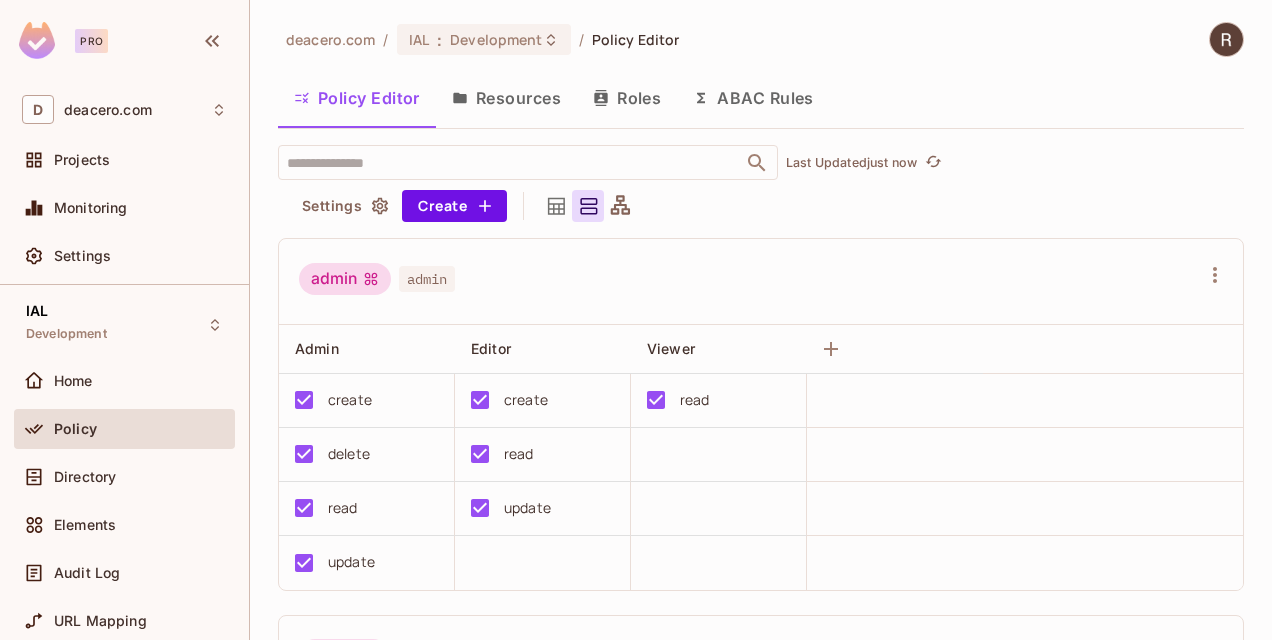click on "Roles" at bounding box center [627, 98] 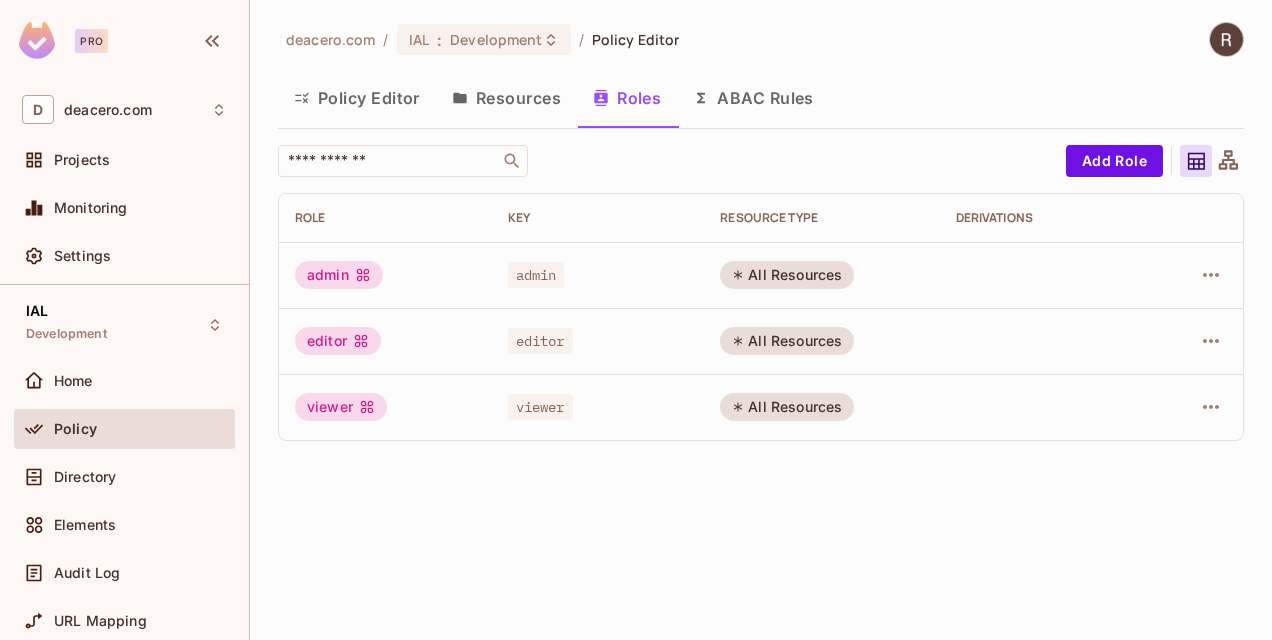 click on "Policy Editor Resources Roles ABAC Rules" at bounding box center (761, 98) 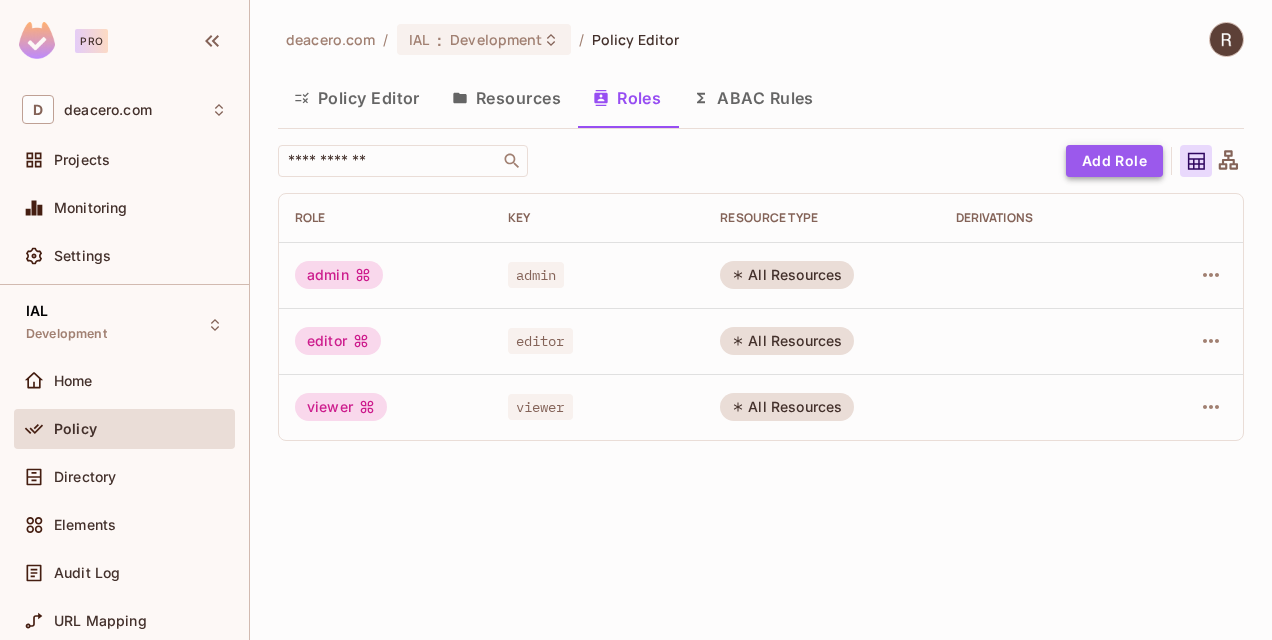click on "Add Role" at bounding box center (1114, 161) 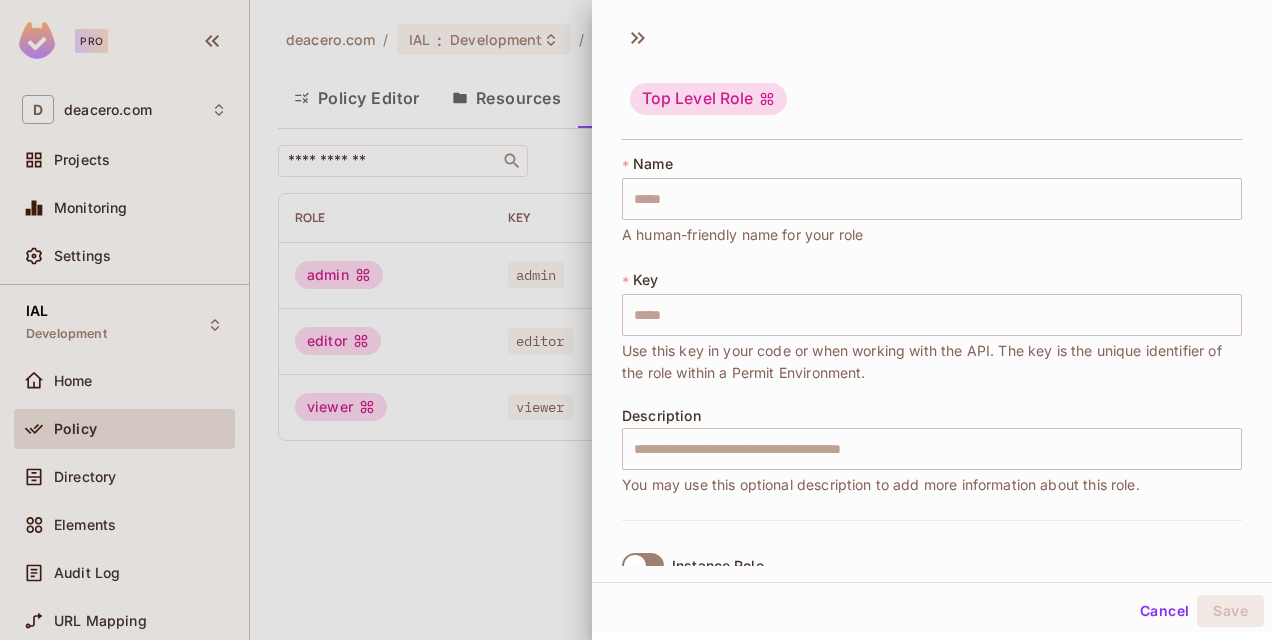 click at bounding box center (636, 320) 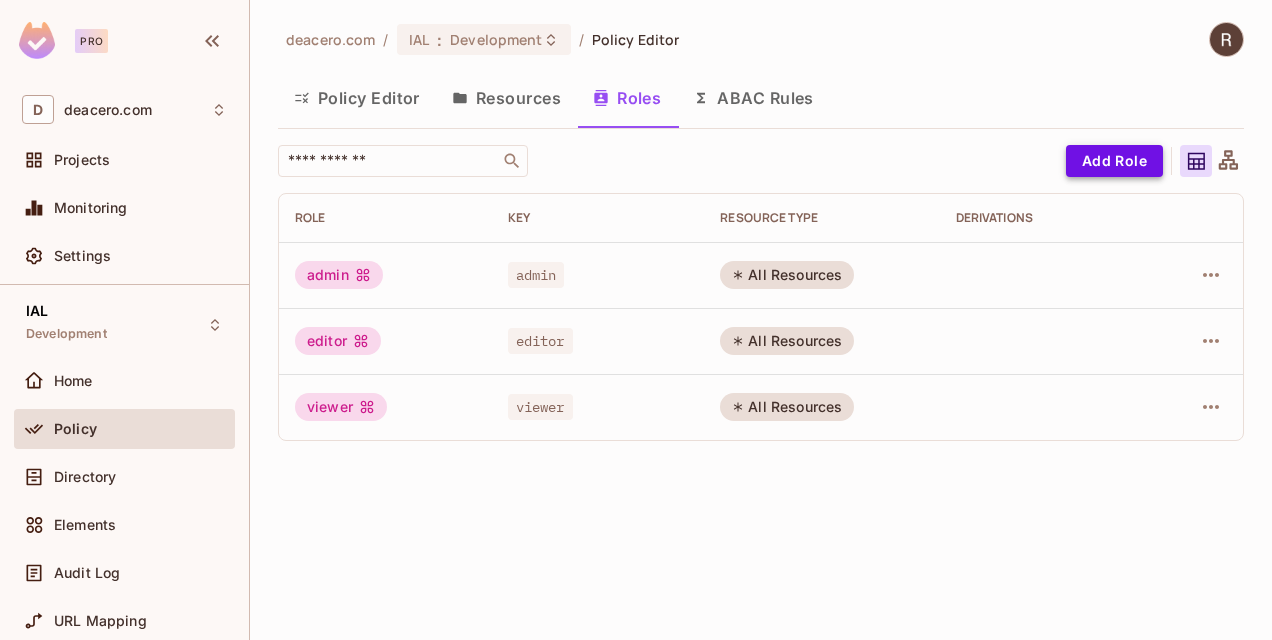 click on "Add Role" at bounding box center [1114, 161] 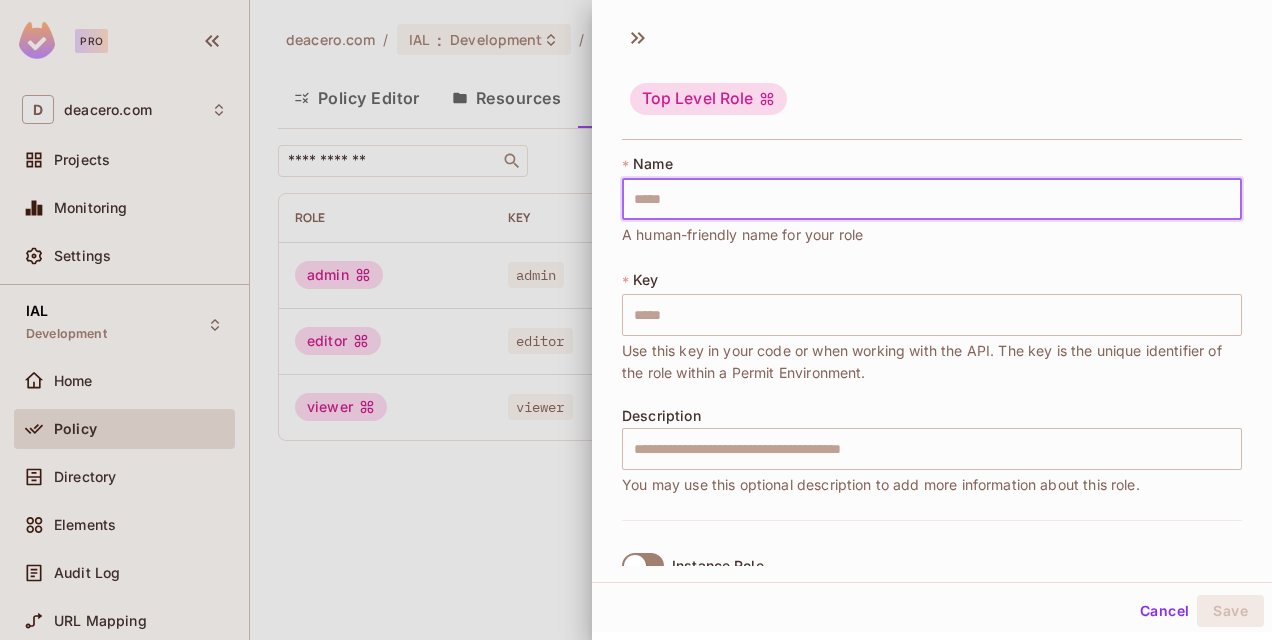 click at bounding box center [932, 199] 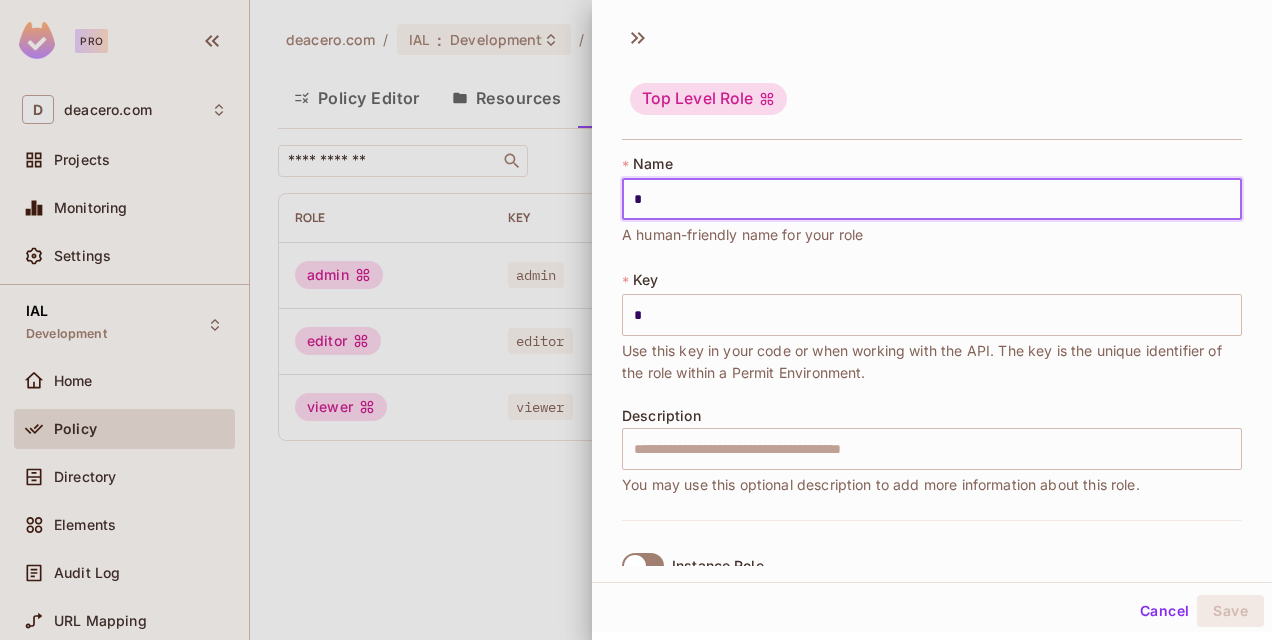 type on "**" 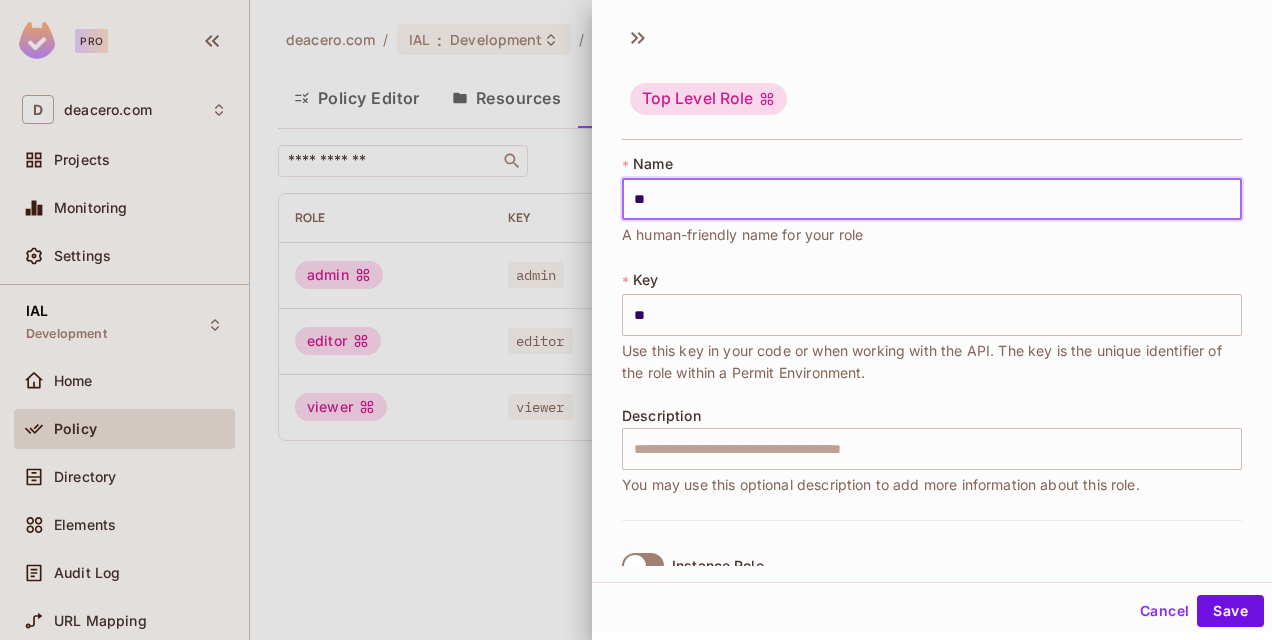 type on "***" 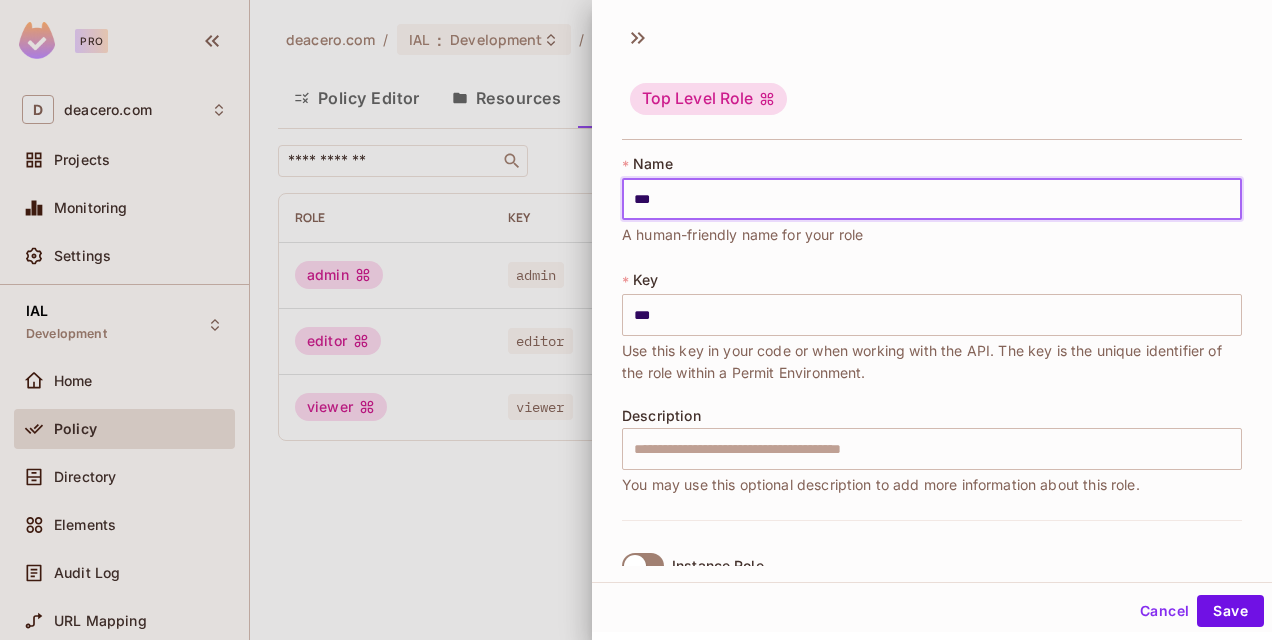 type on "****" 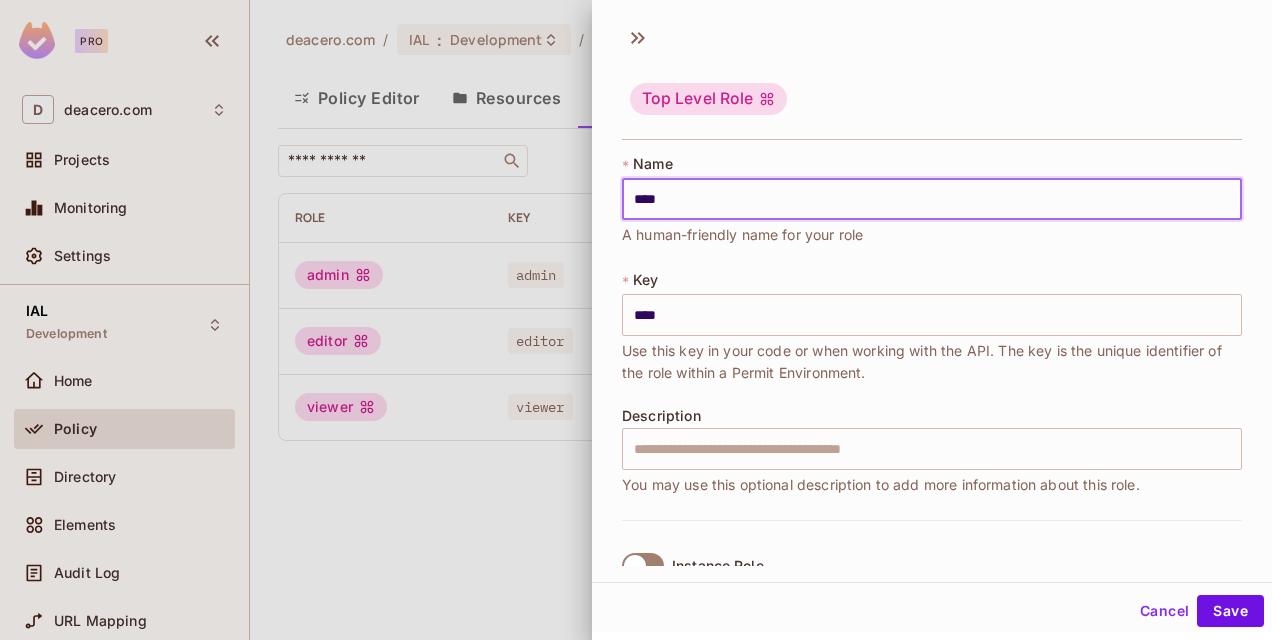 type on "*****" 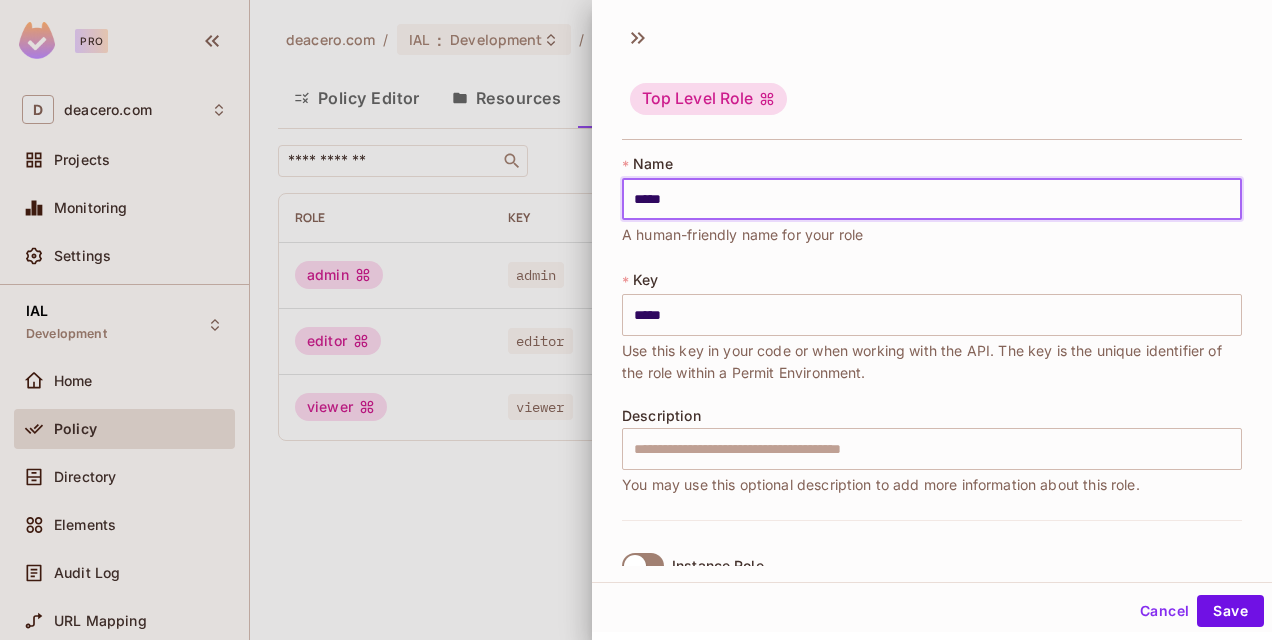 type on "******" 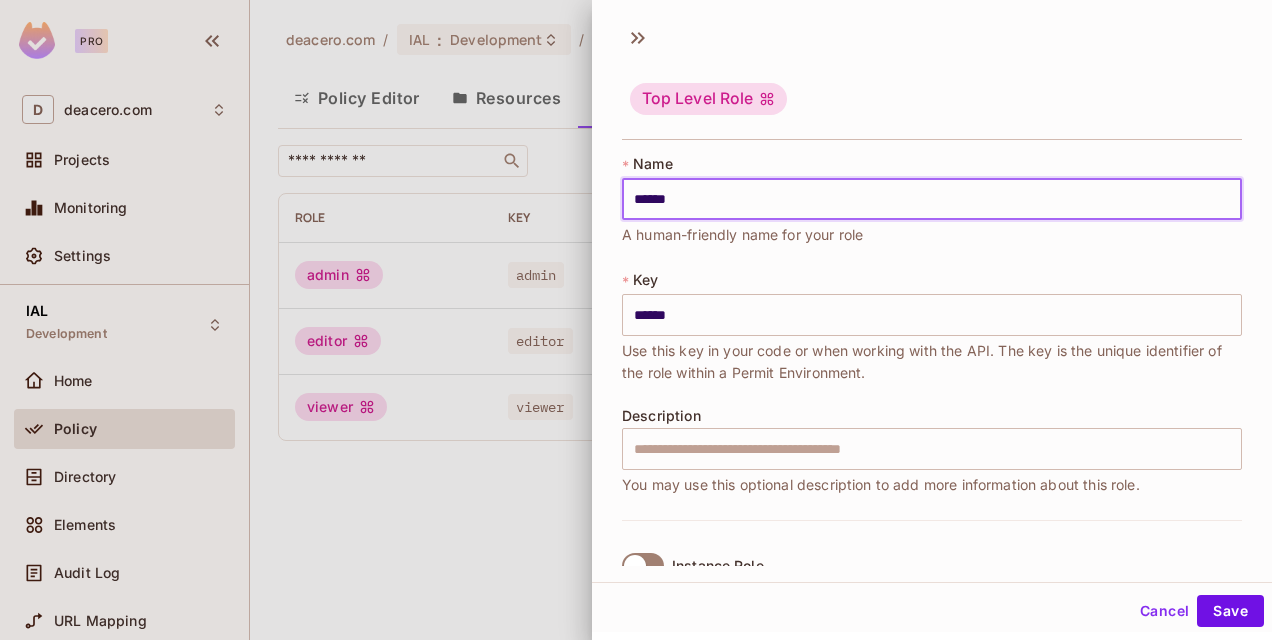 type on "*******" 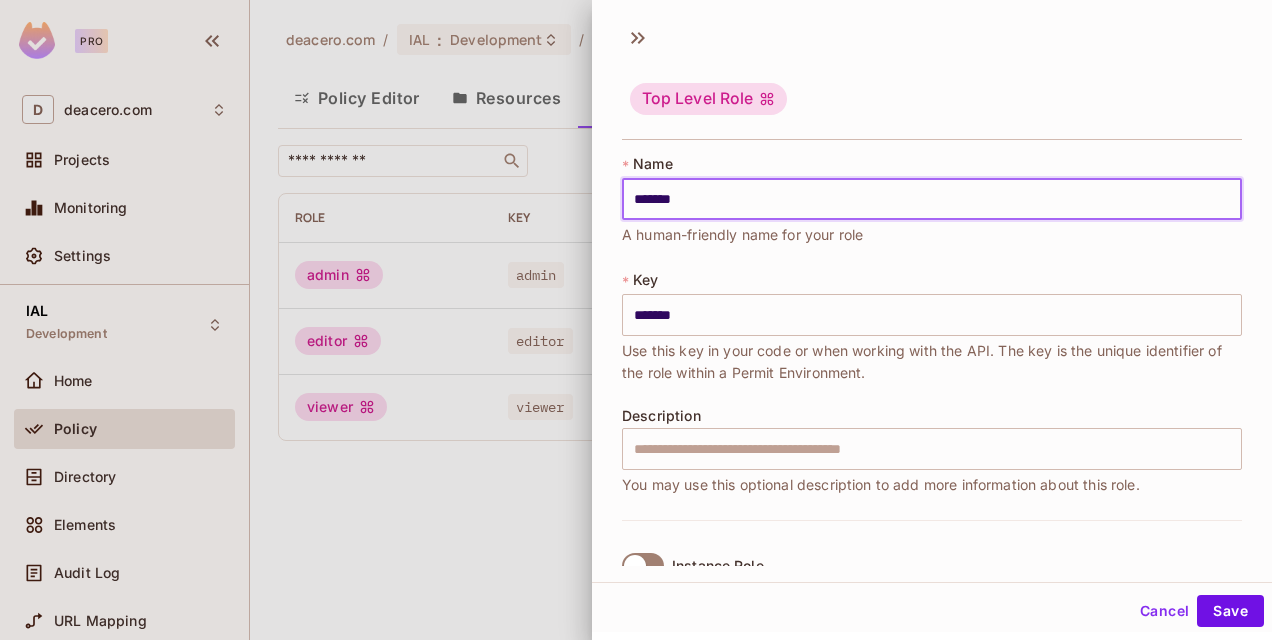 type on "********" 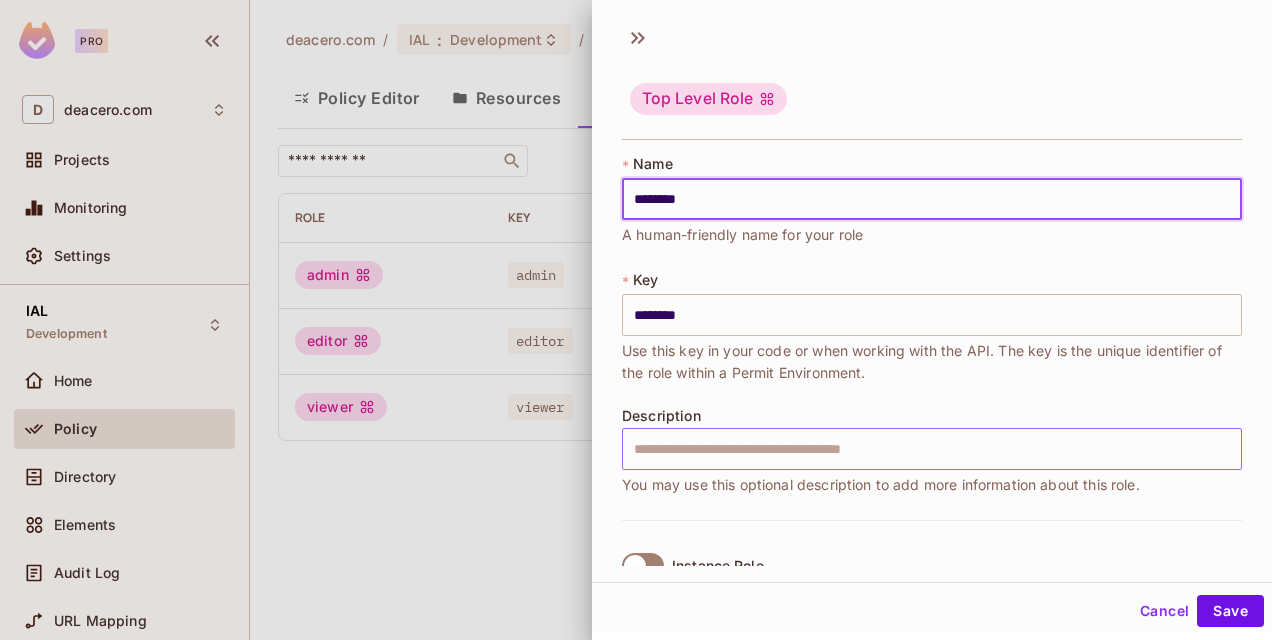 type on "********" 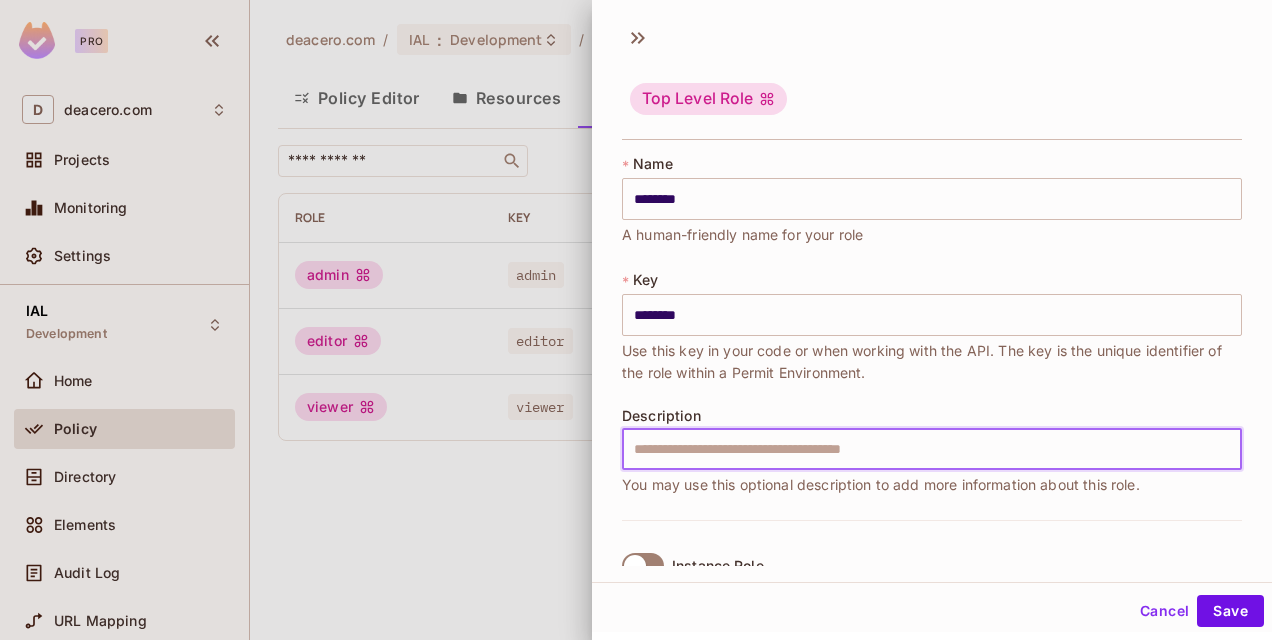 click at bounding box center (932, 449) 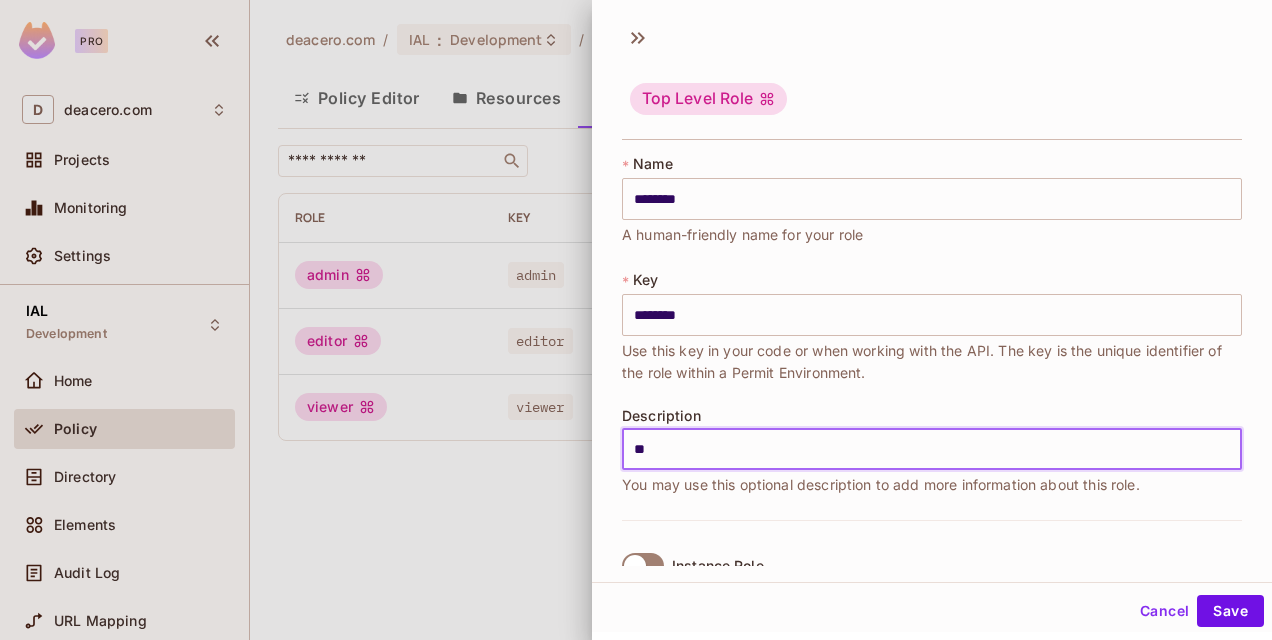 type on "*" 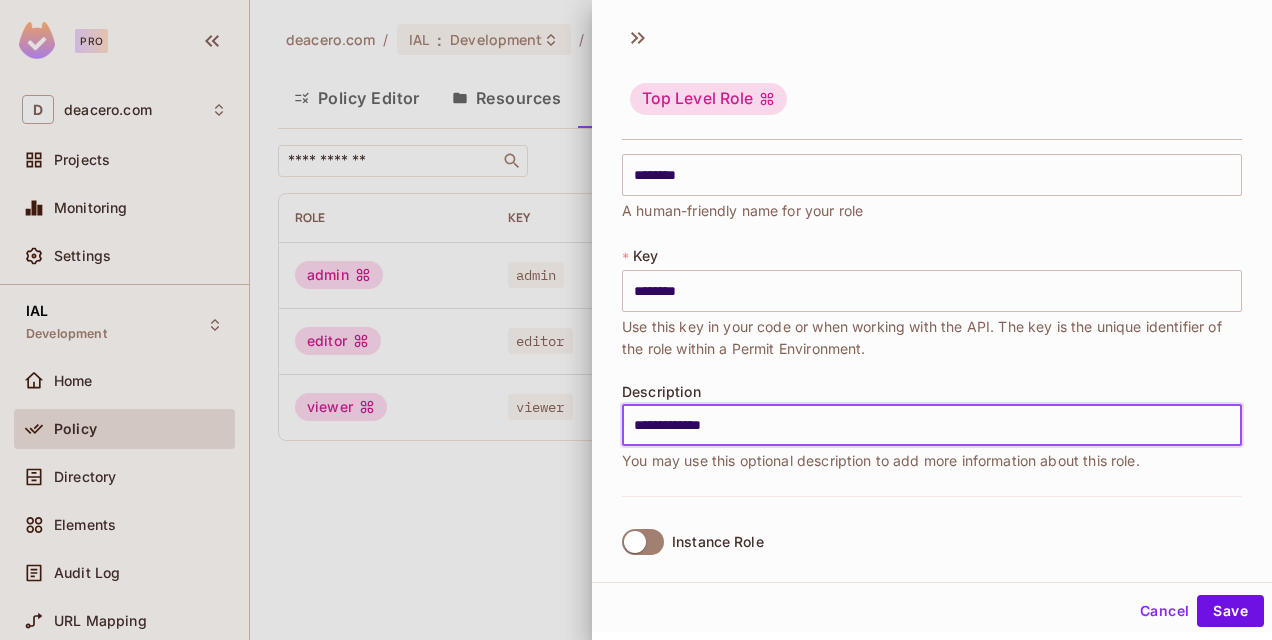 scroll, scrollTop: 44, scrollLeft: 0, axis: vertical 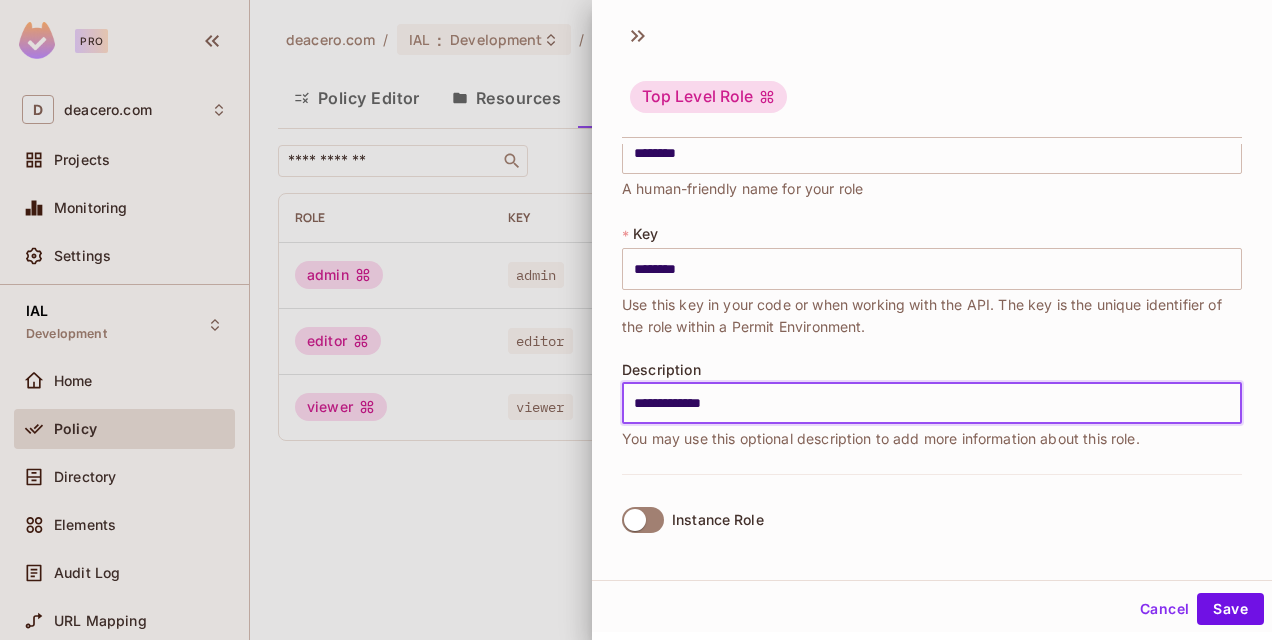 type on "**********" 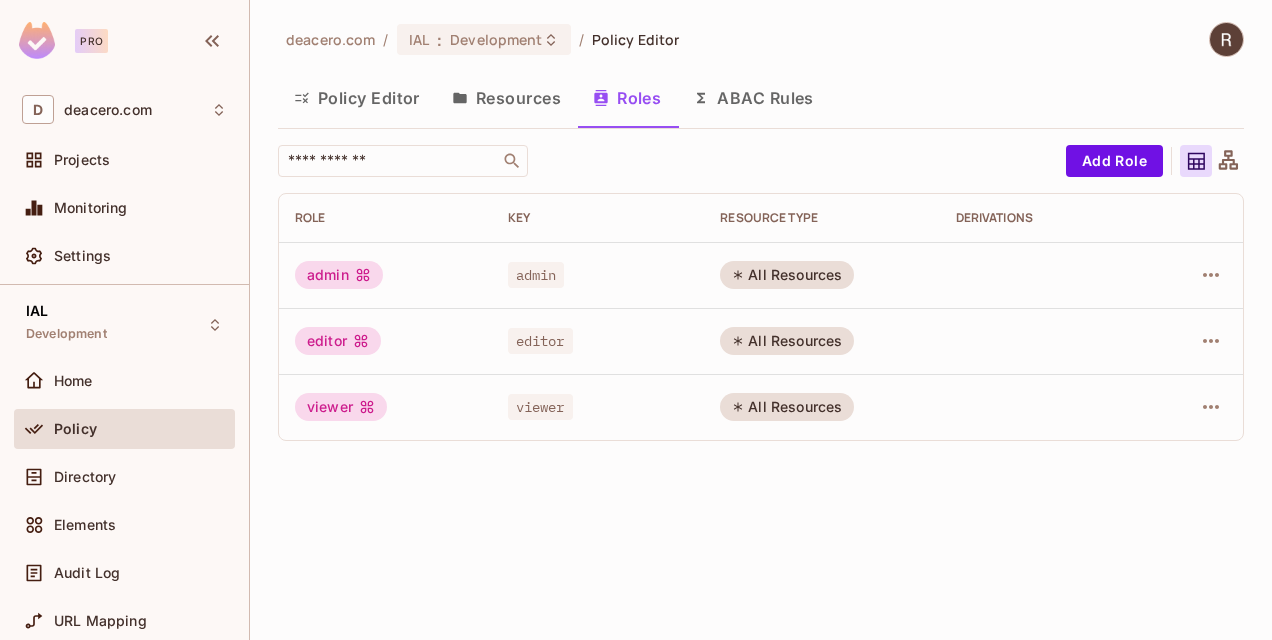click on "Policy Editor" at bounding box center (357, 98) 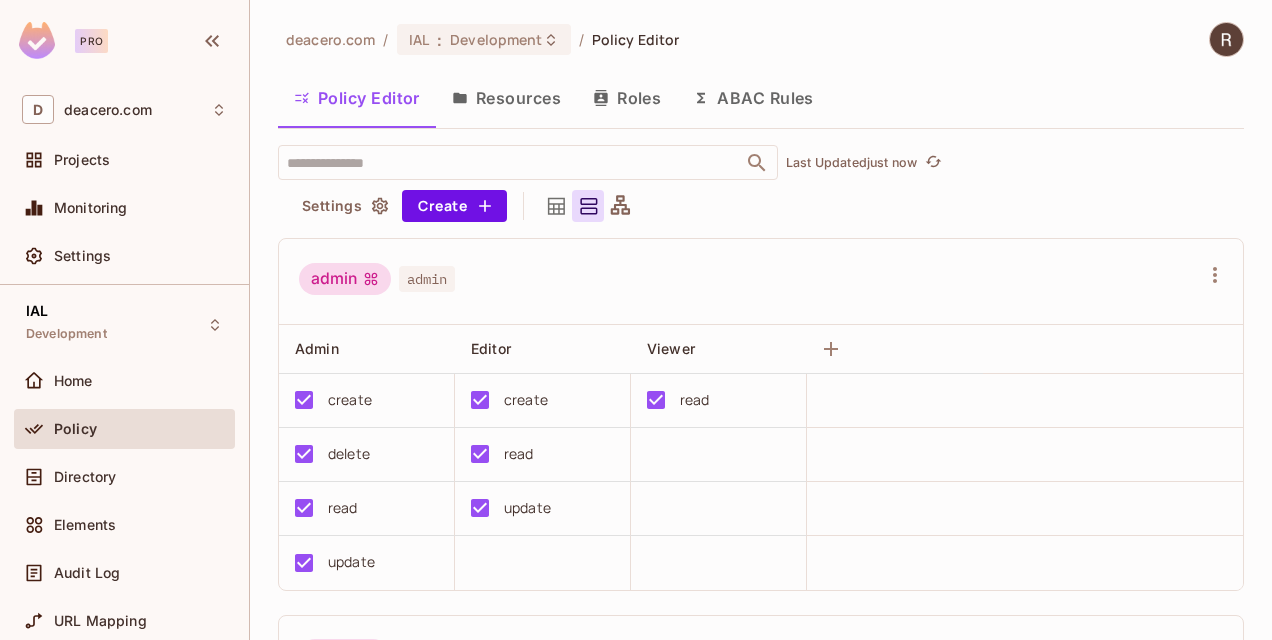 click on "Resources" at bounding box center [506, 98] 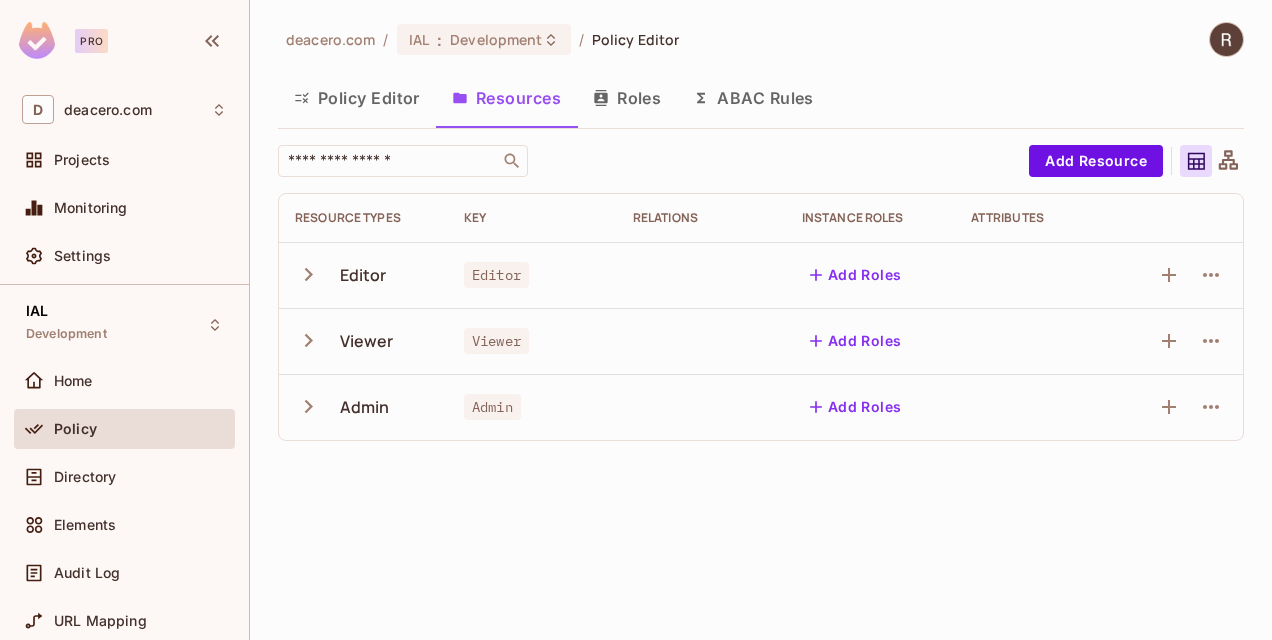 click 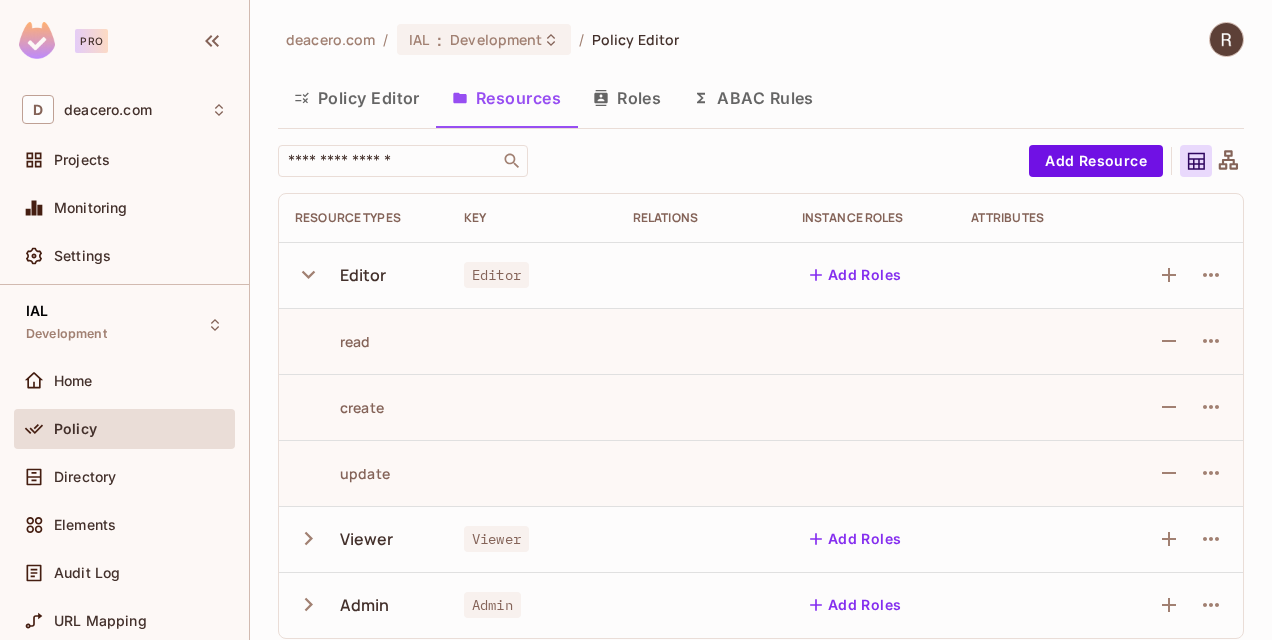 click 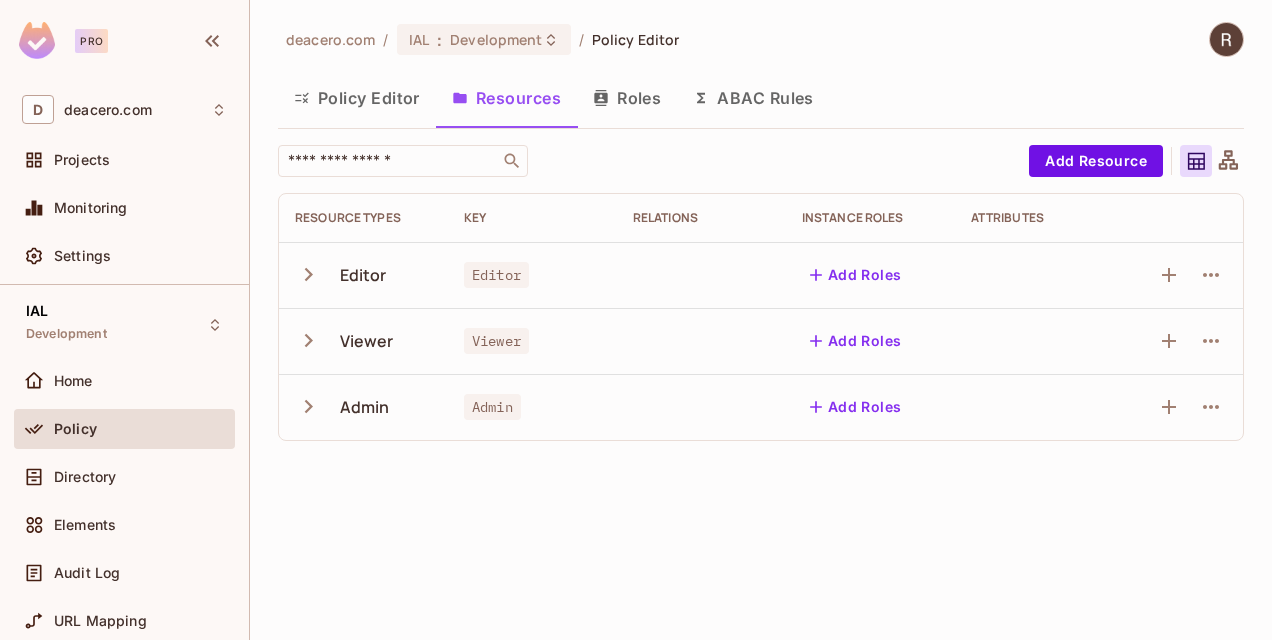 click 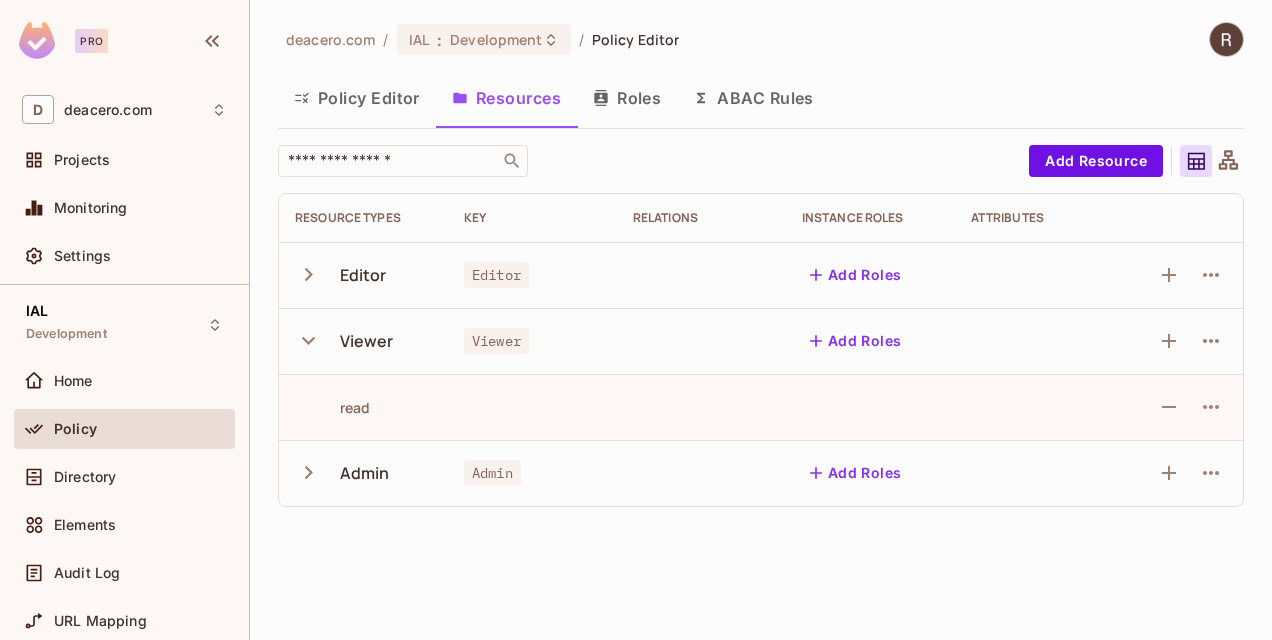 click 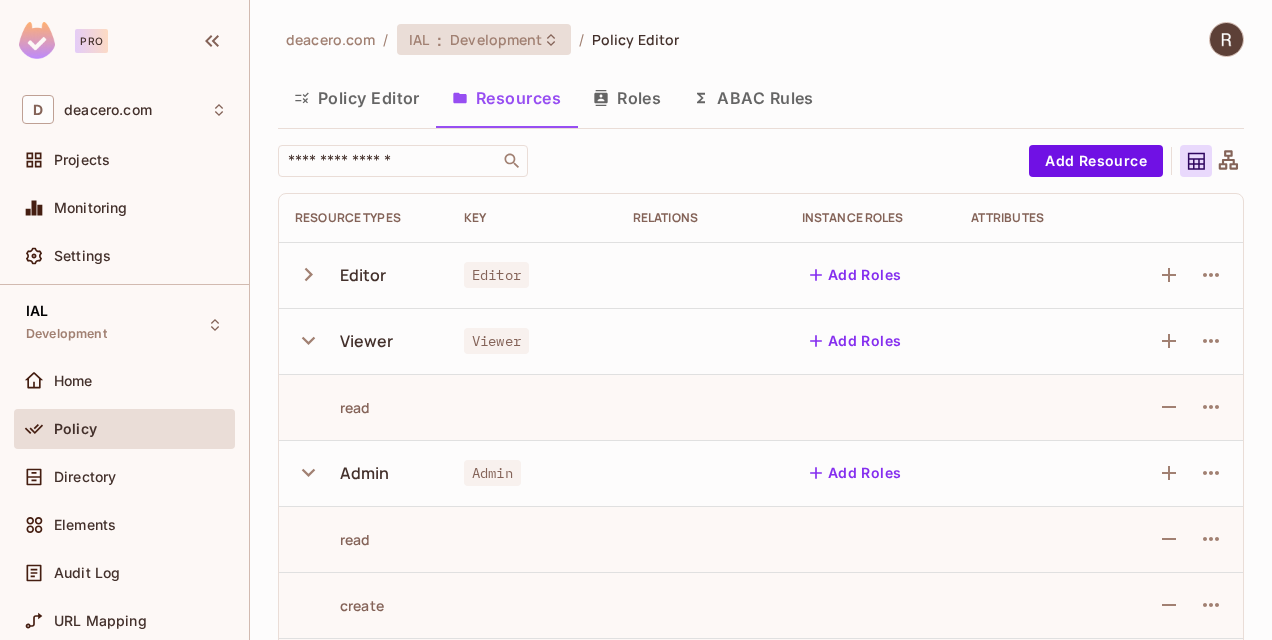 click on "Development" at bounding box center [496, 39] 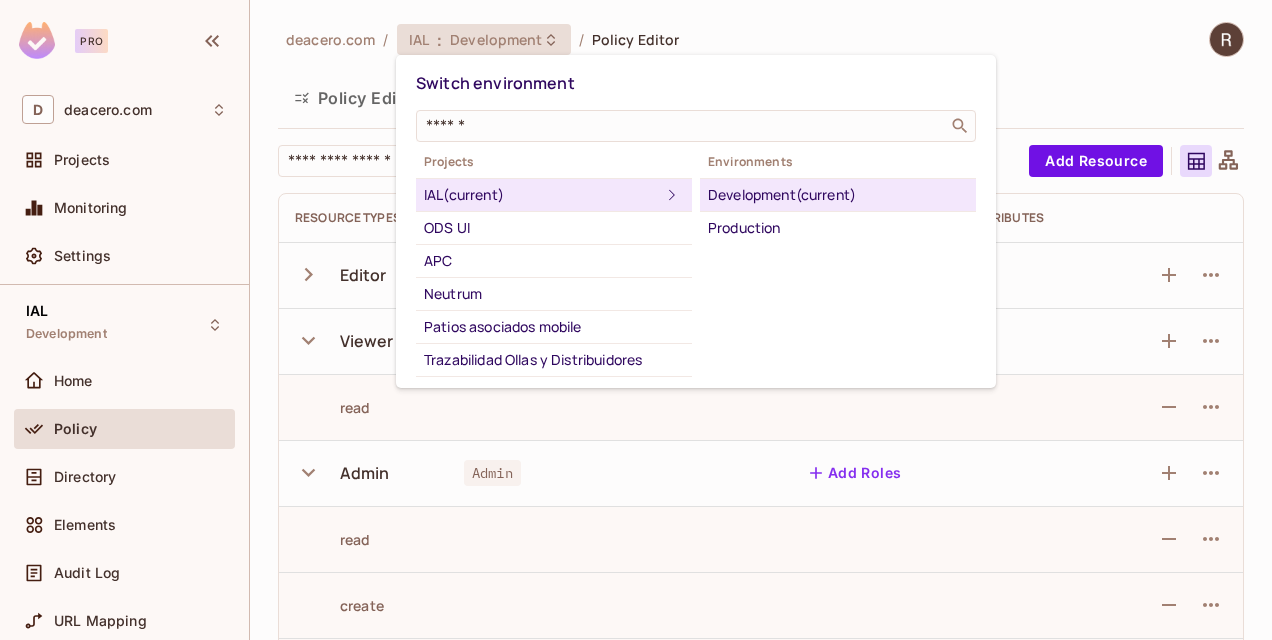 scroll, scrollTop: 94, scrollLeft: 0, axis: vertical 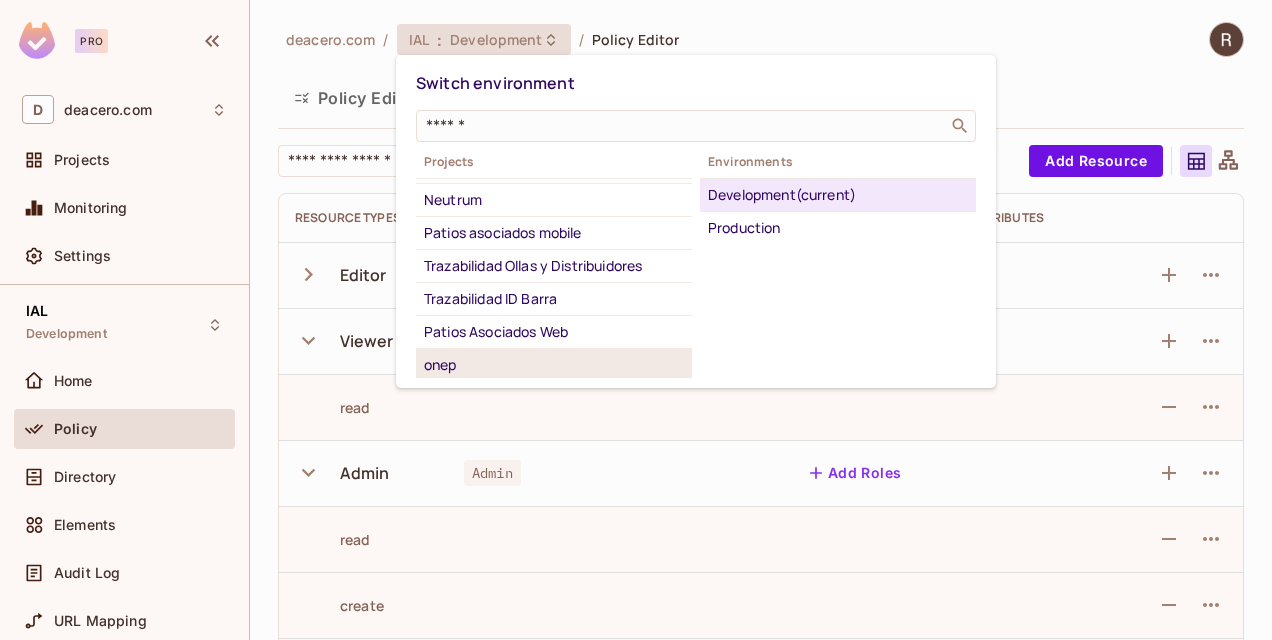 click on "onep" at bounding box center (554, 365) 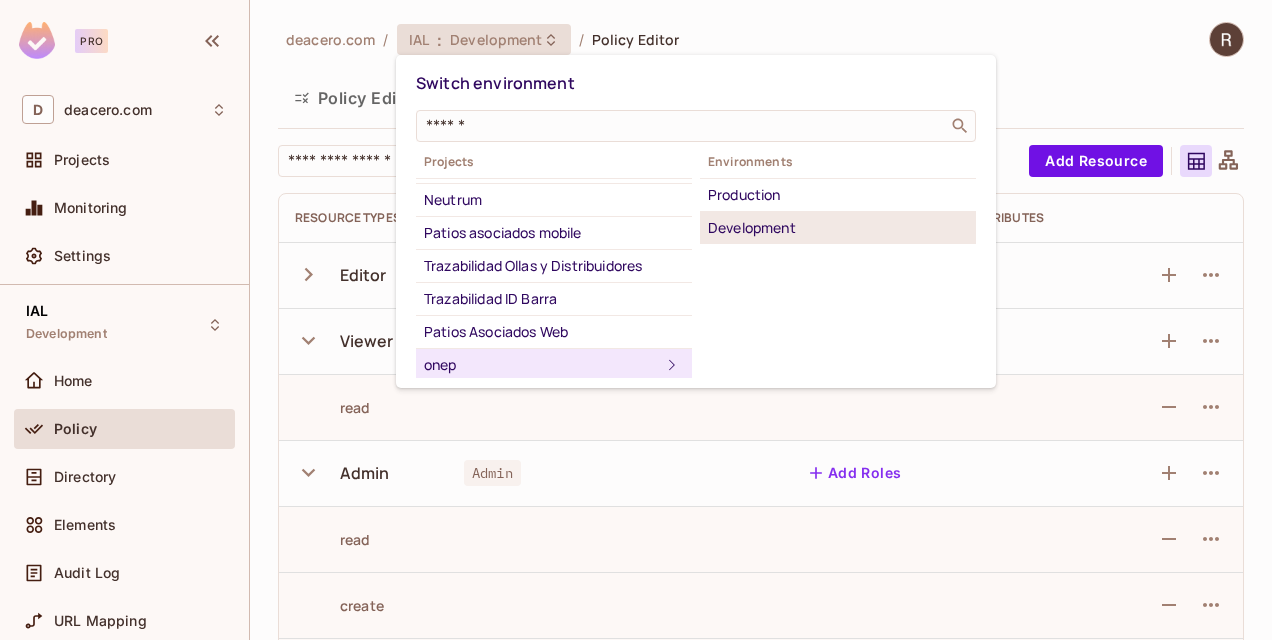 click on "Development" at bounding box center (838, 228) 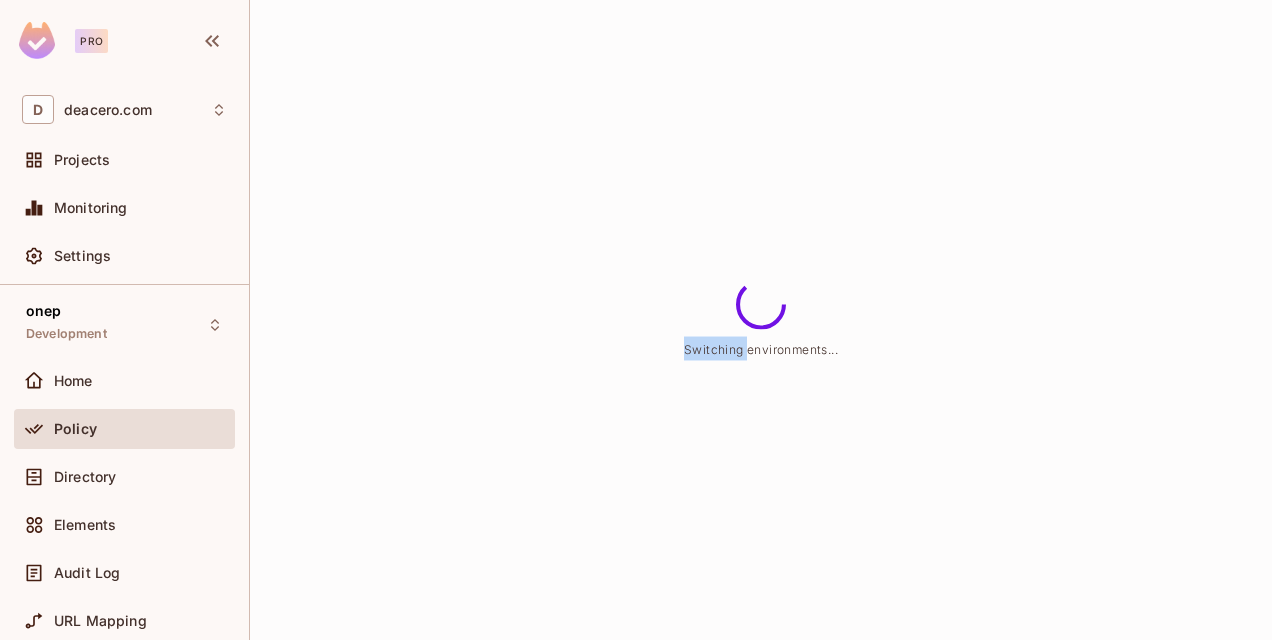 click on "Switching environments..." at bounding box center [761, 320] 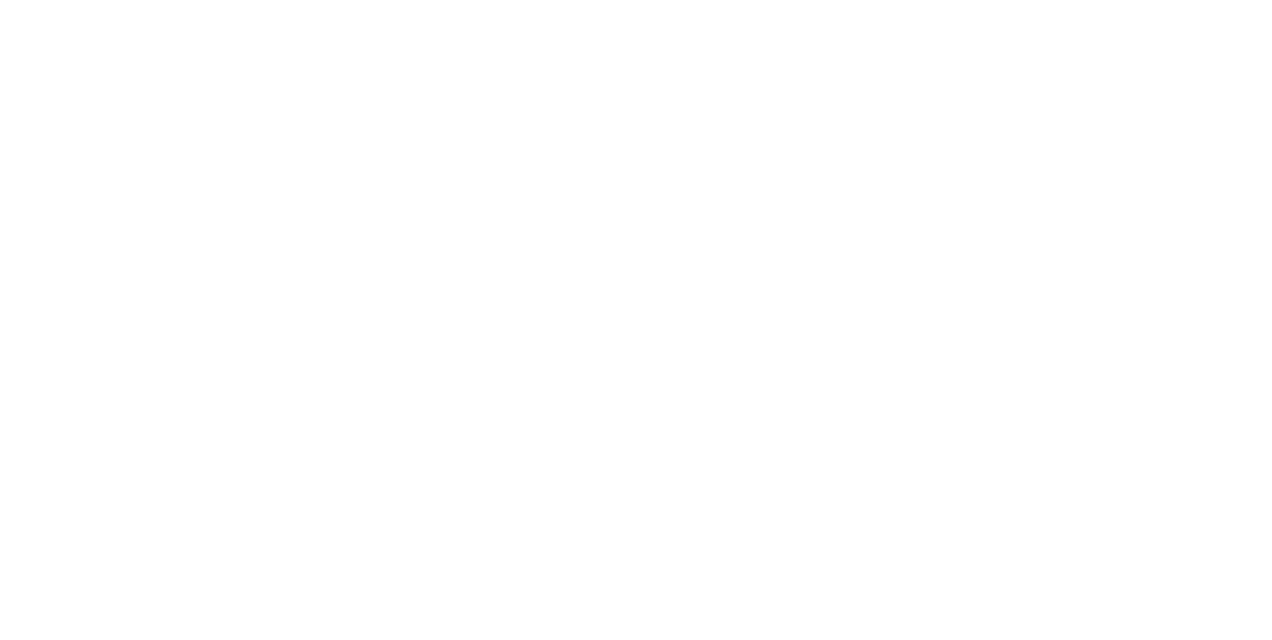 scroll, scrollTop: 0, scrollLeft: 0, axis: both 